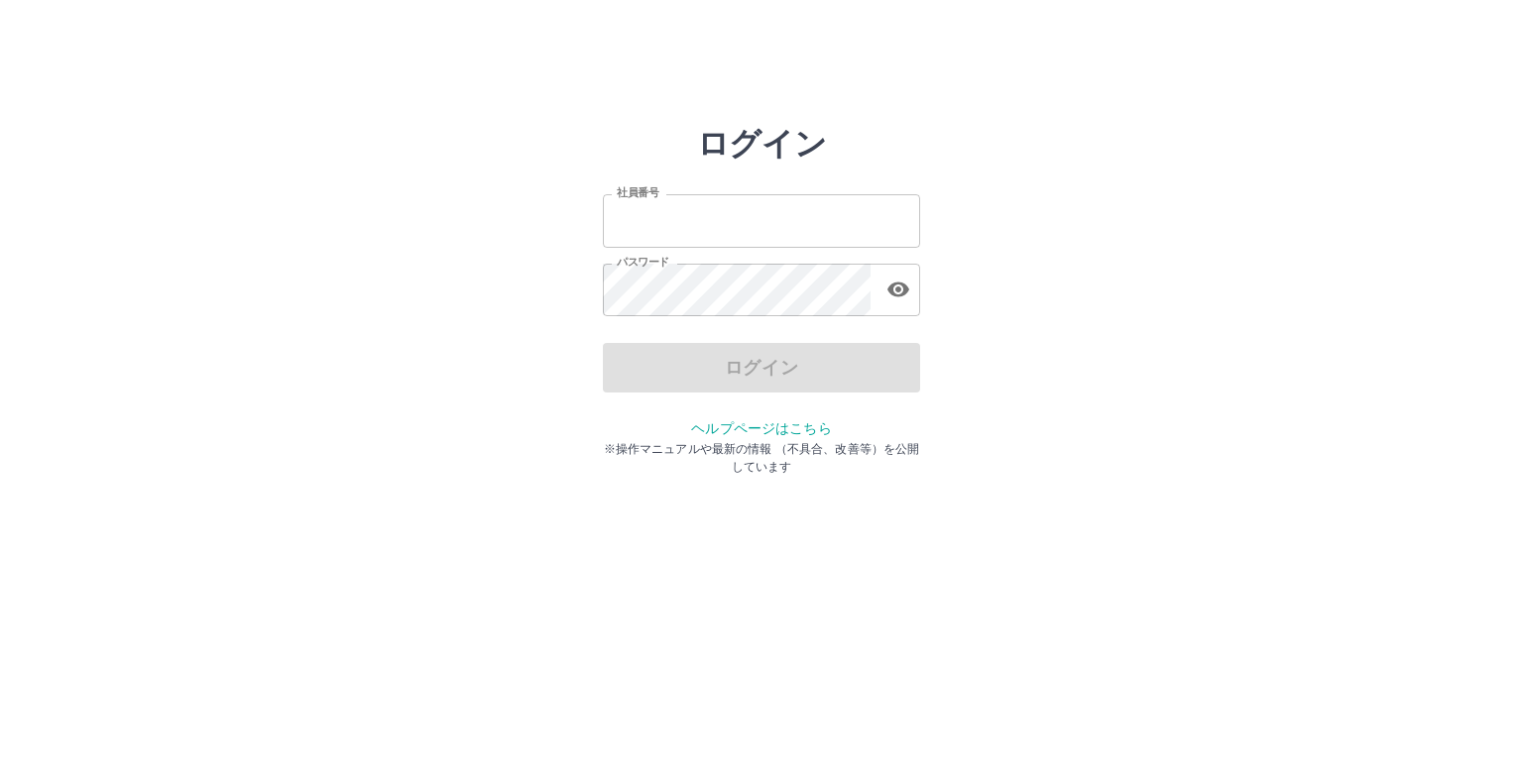 scroll, scrollTop: 0, scrollLeft: 0, axis: both 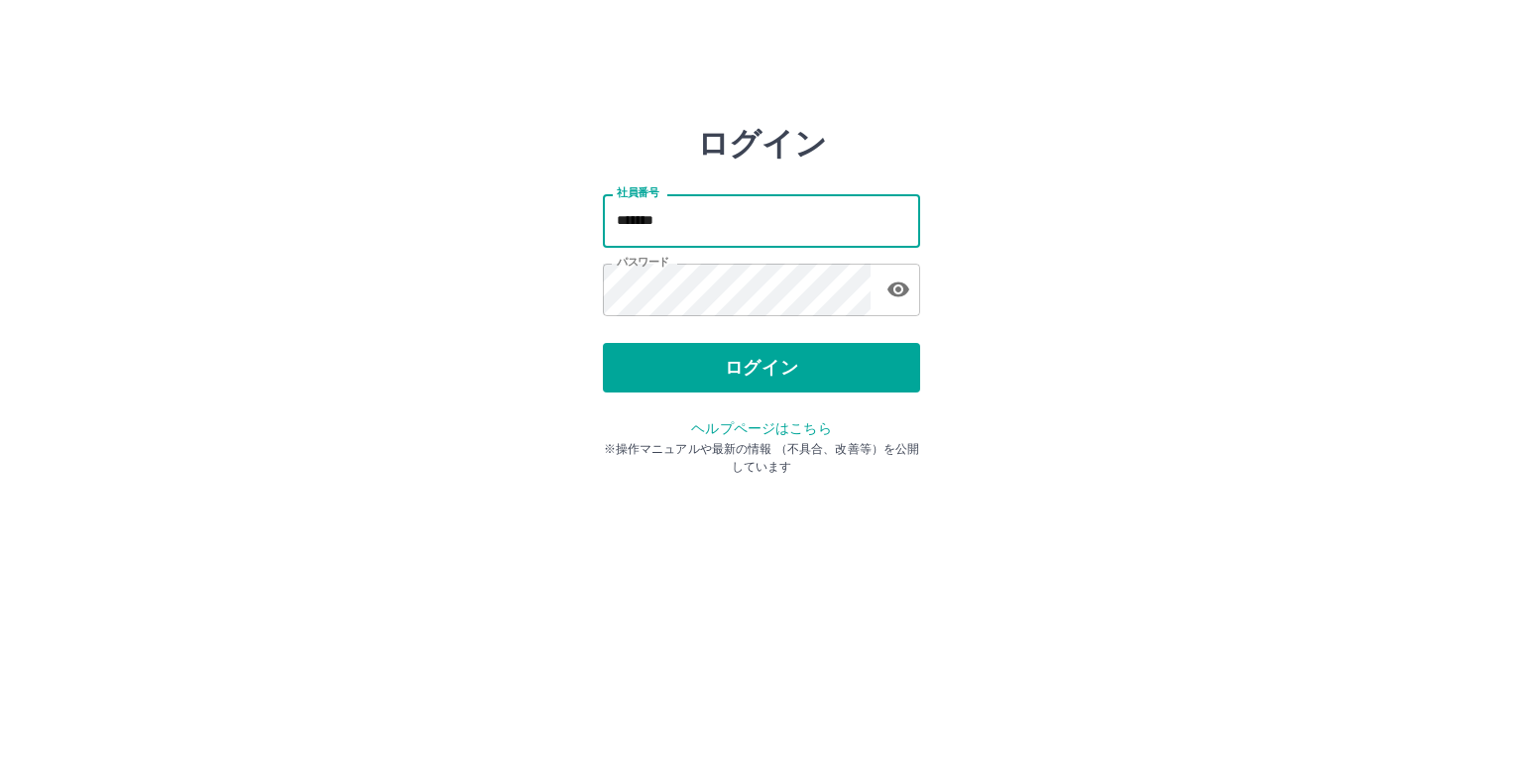 click on "*******" at bounding box center [762, 220] 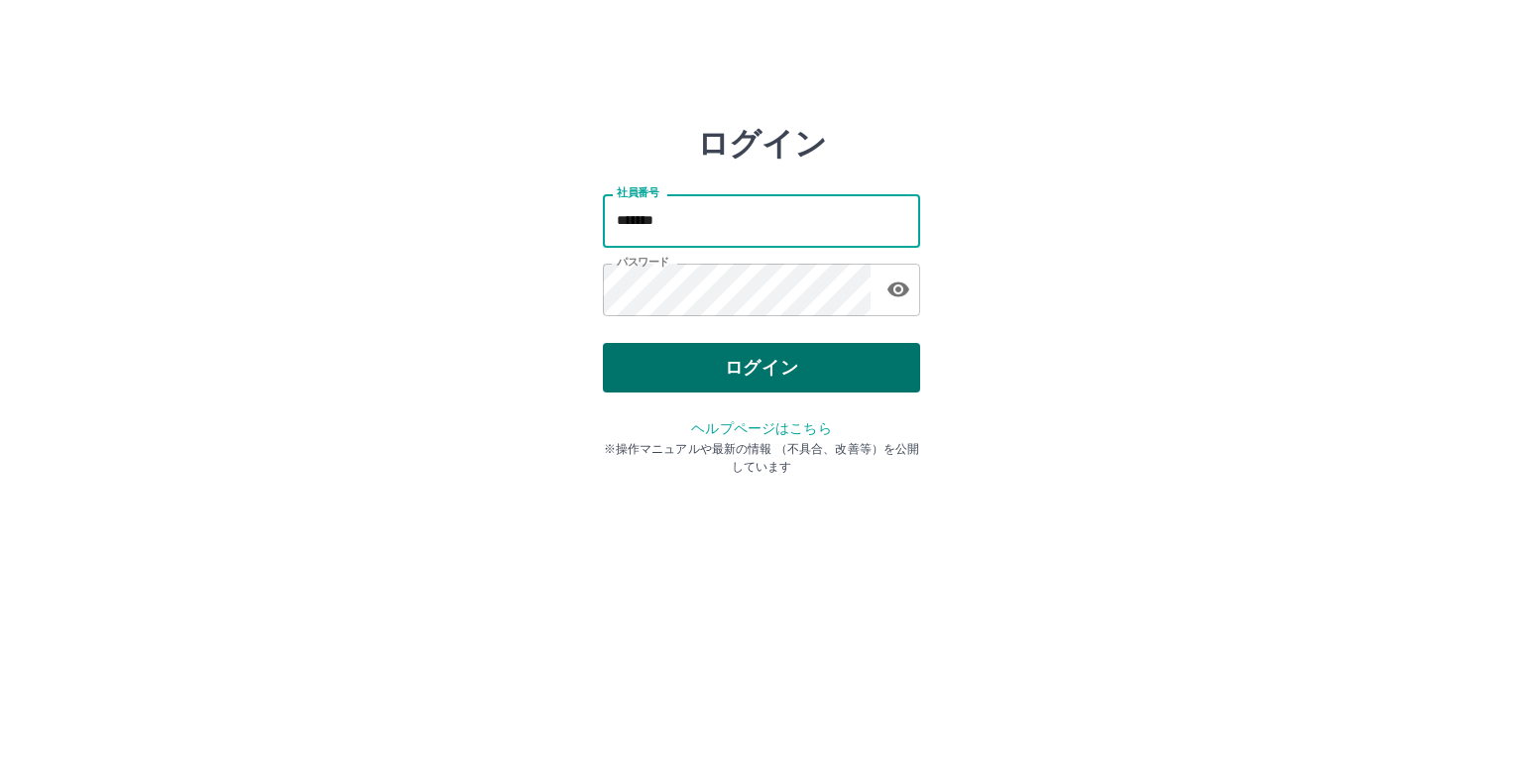 click on "ログイン" at bounding box center [762, 368] 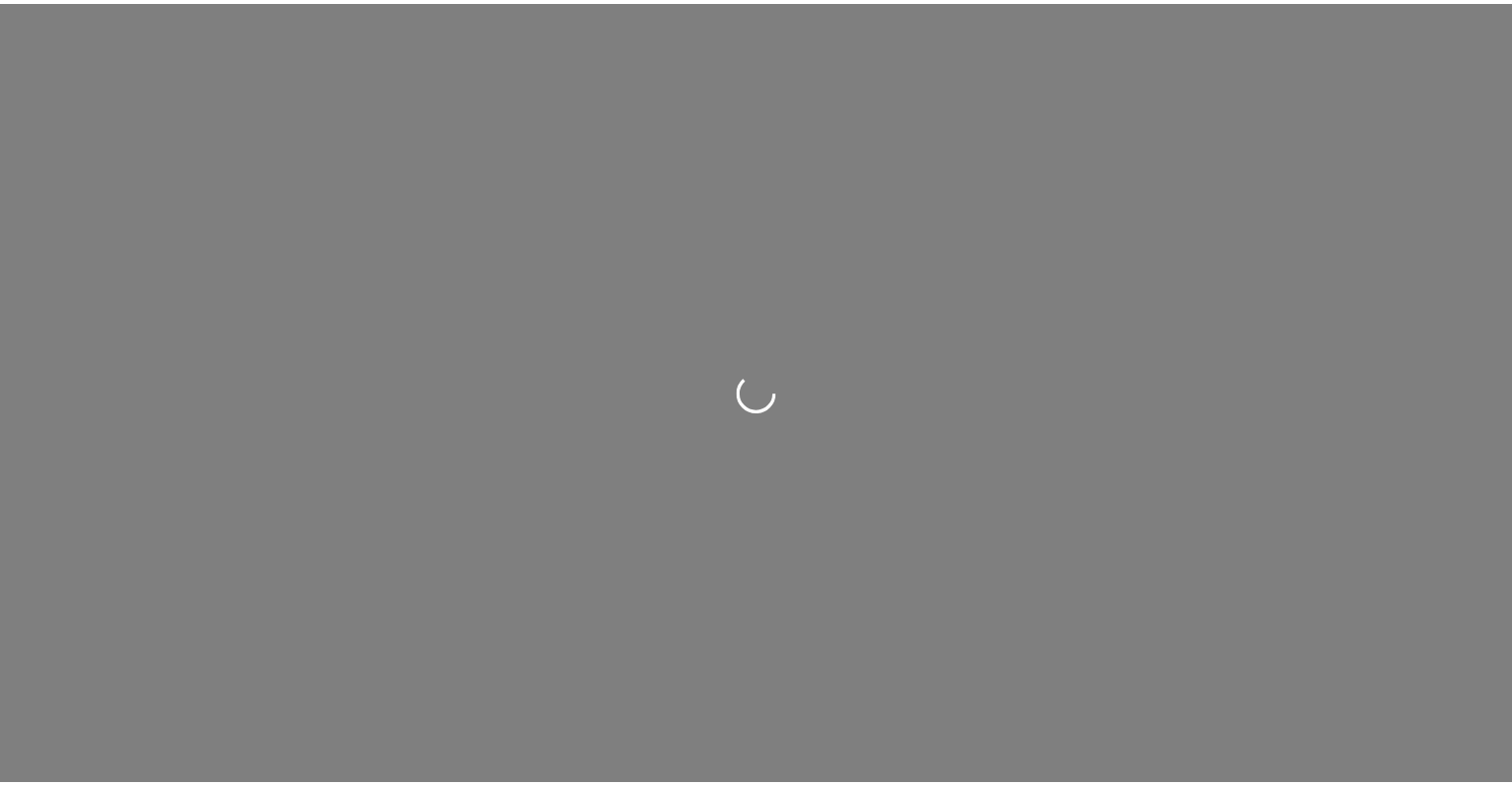 scroll, scrollTop: 0, scrollLeft: 0, axis: both 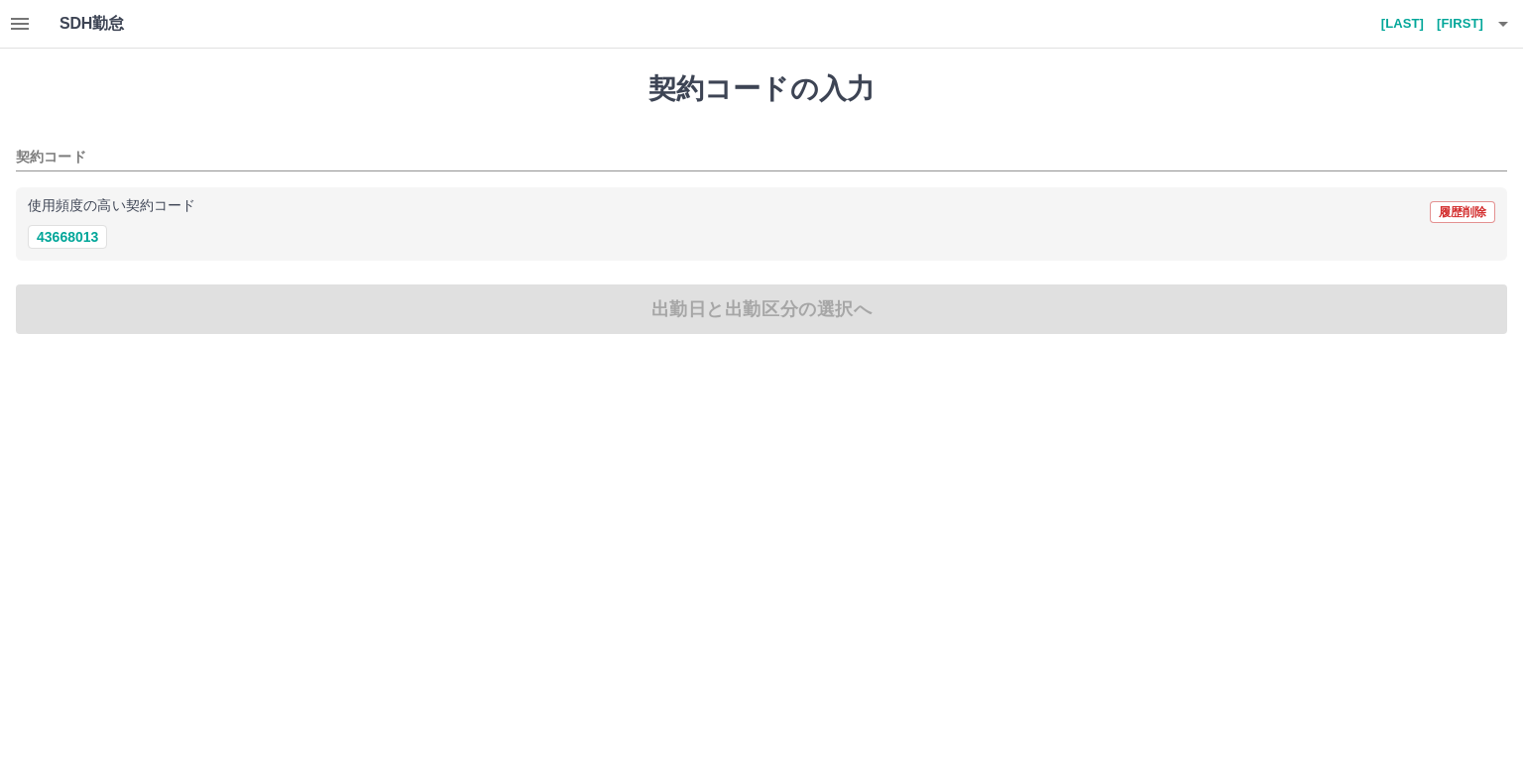 click 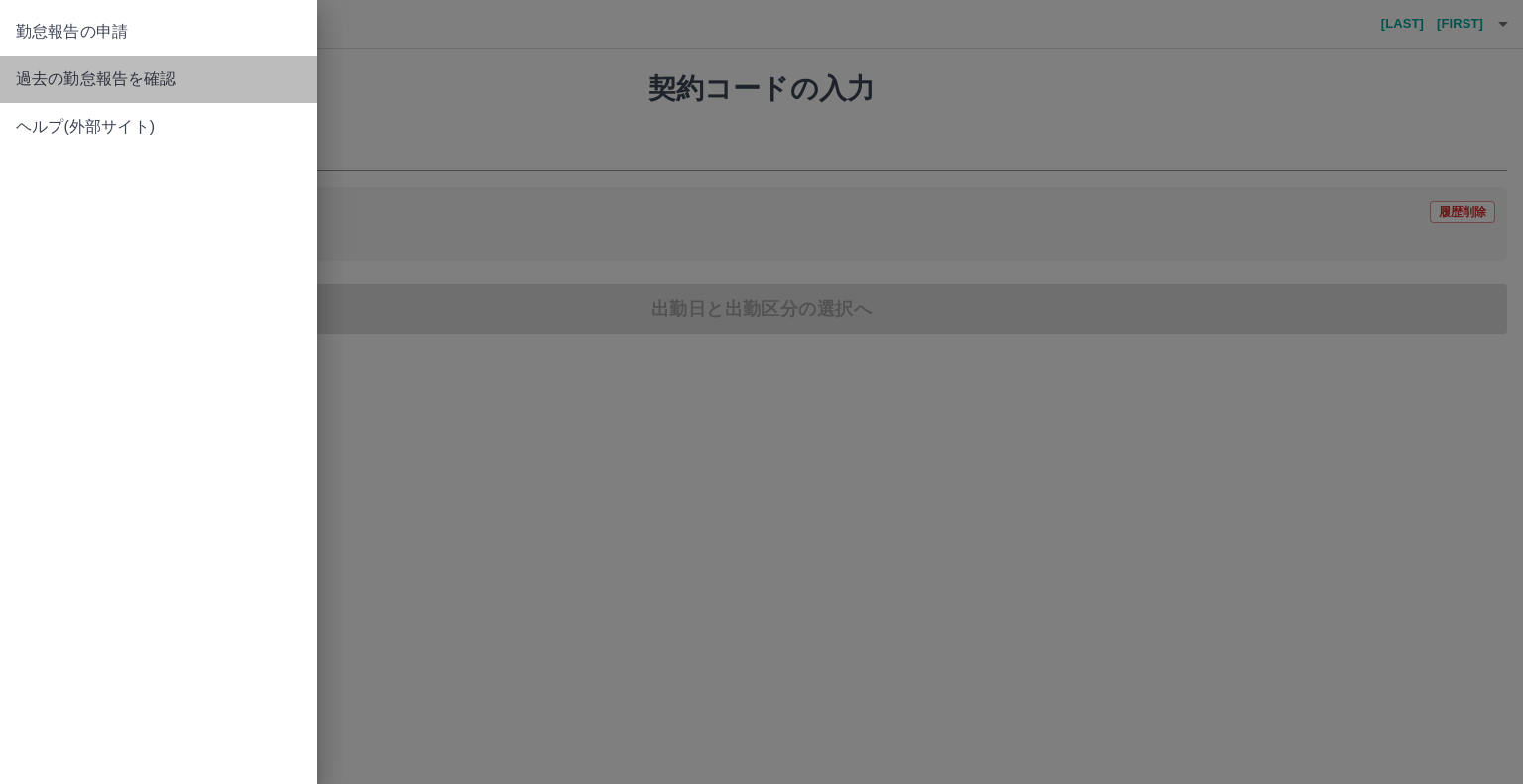 click on "過去の勤怠報告を確認" at bounding box center (159, 79) 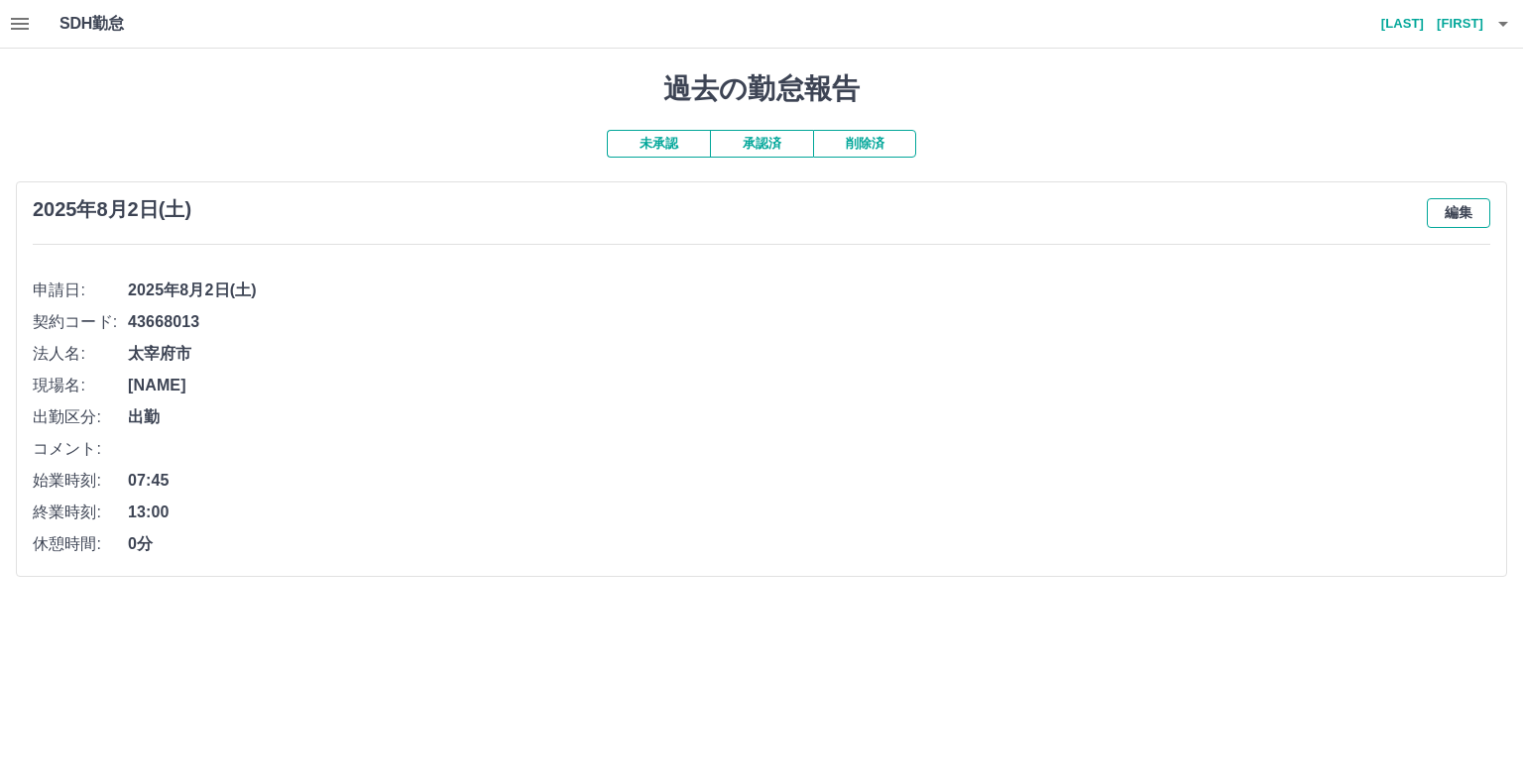 click on "編集" at bounding box center (1459, 213) 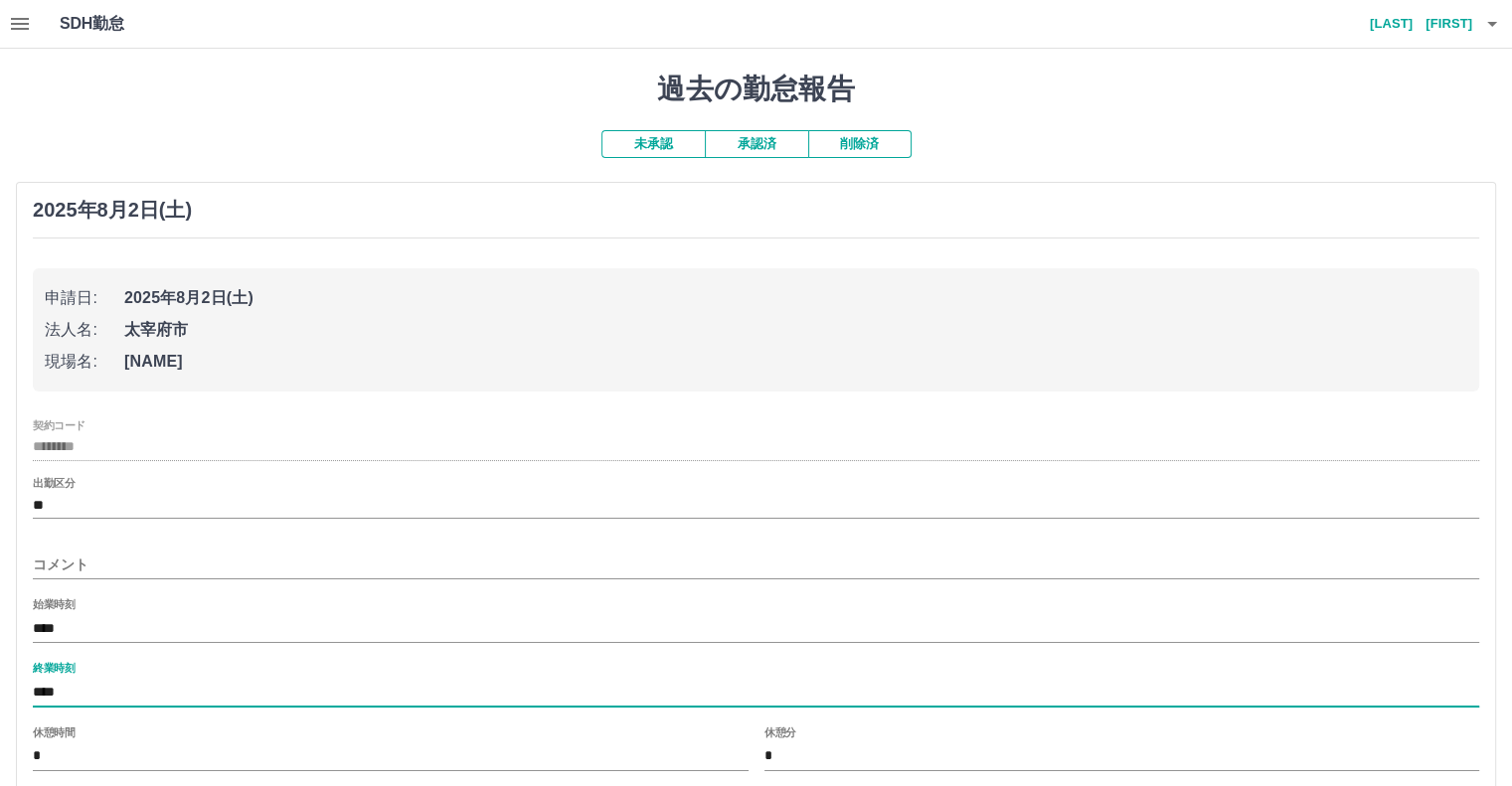 click on "****" at bounding box center (756, 692) 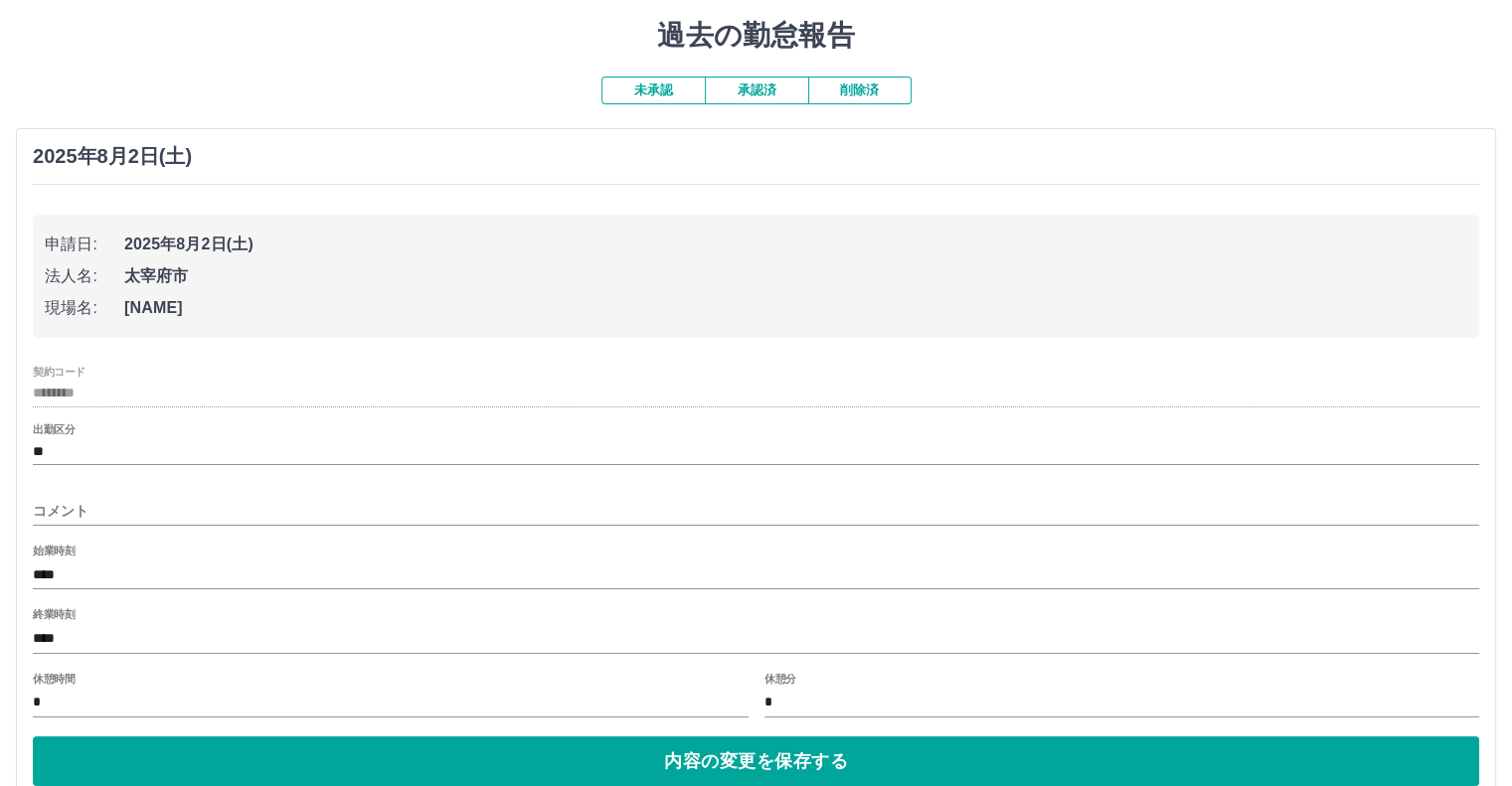 scroll, scrollTop: 160, scrollLeft: 0, axis: vertical 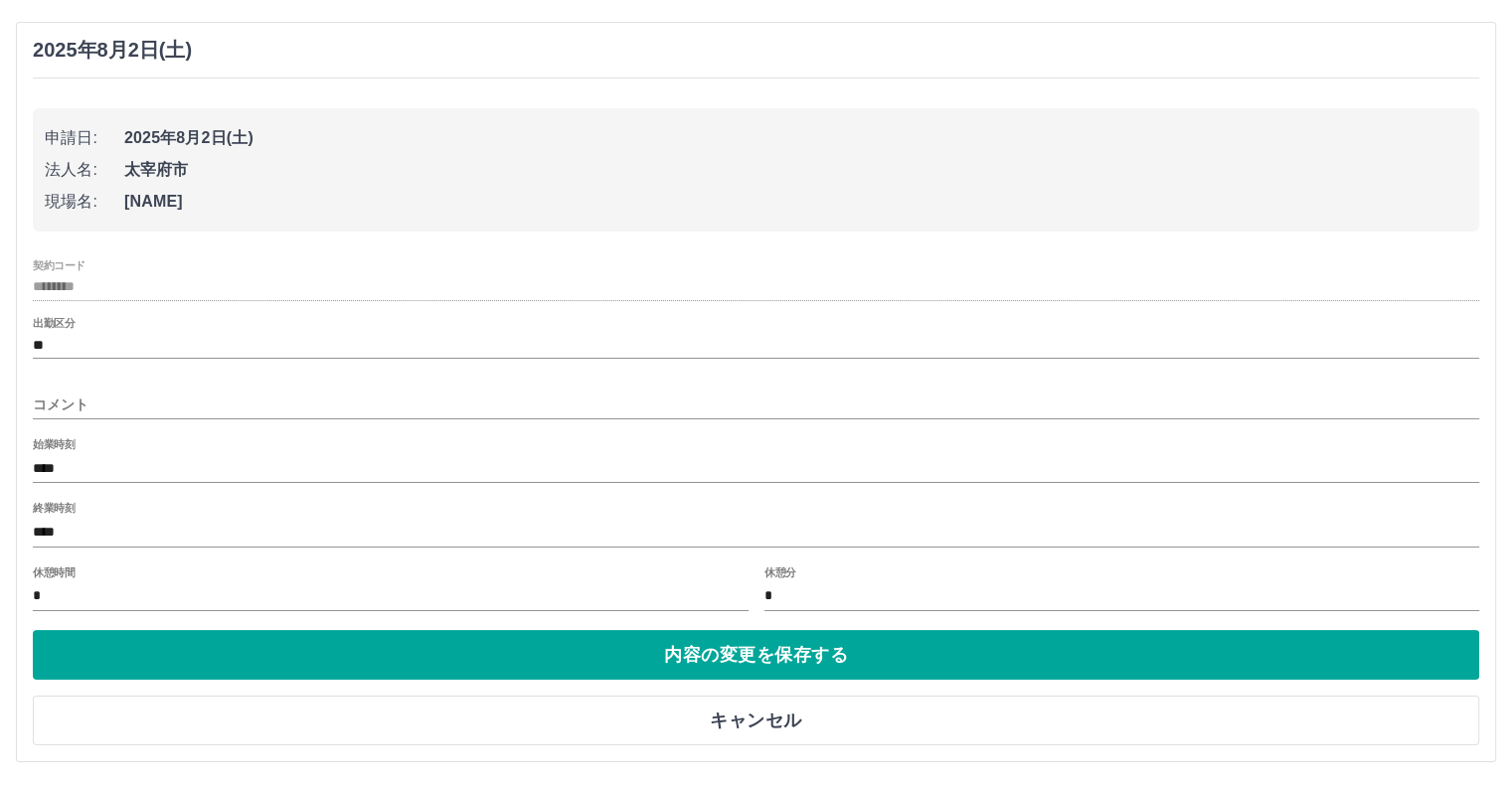click on "コメント" at bounding box center [756, 404] 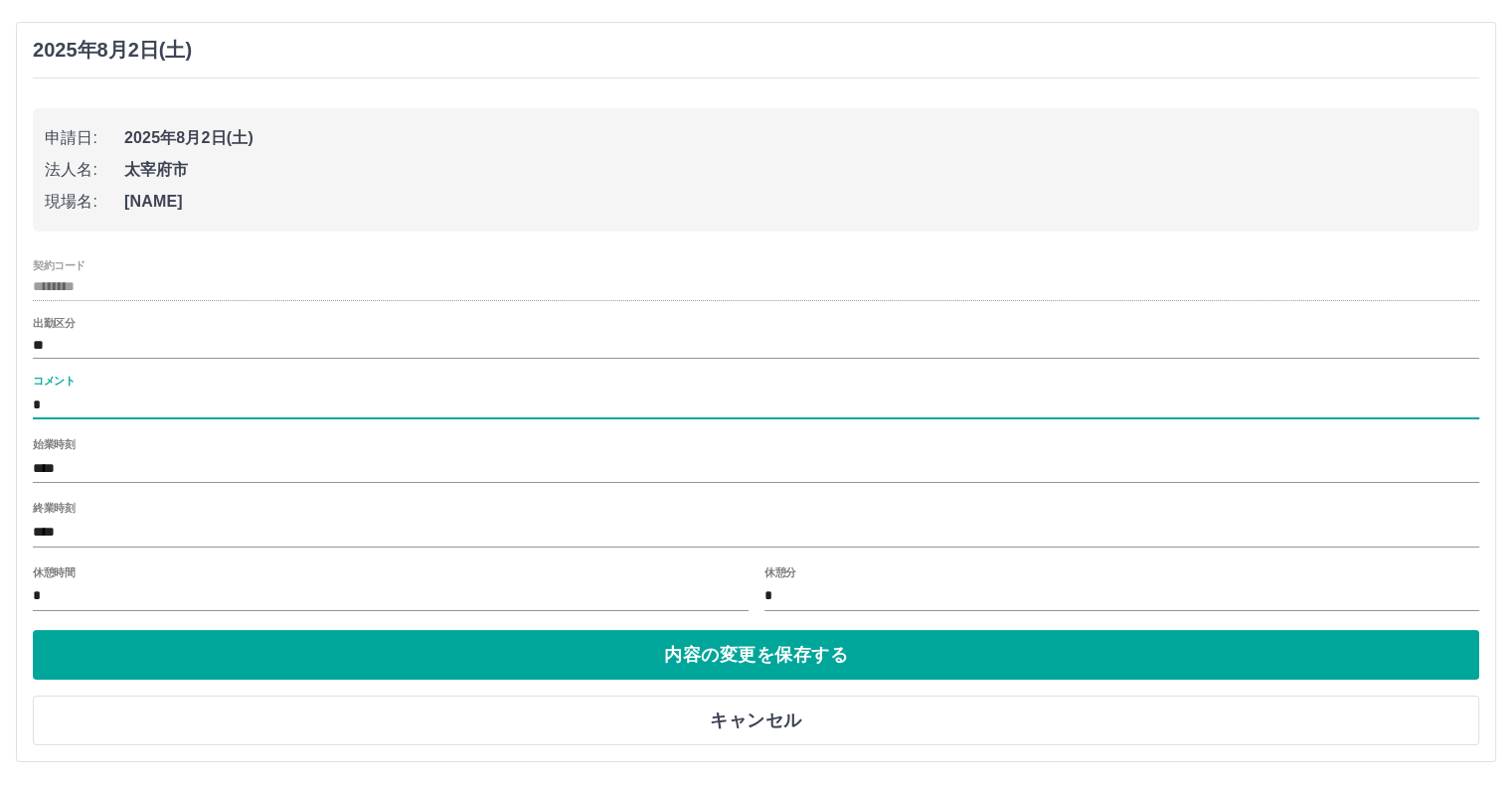 type on "**********" 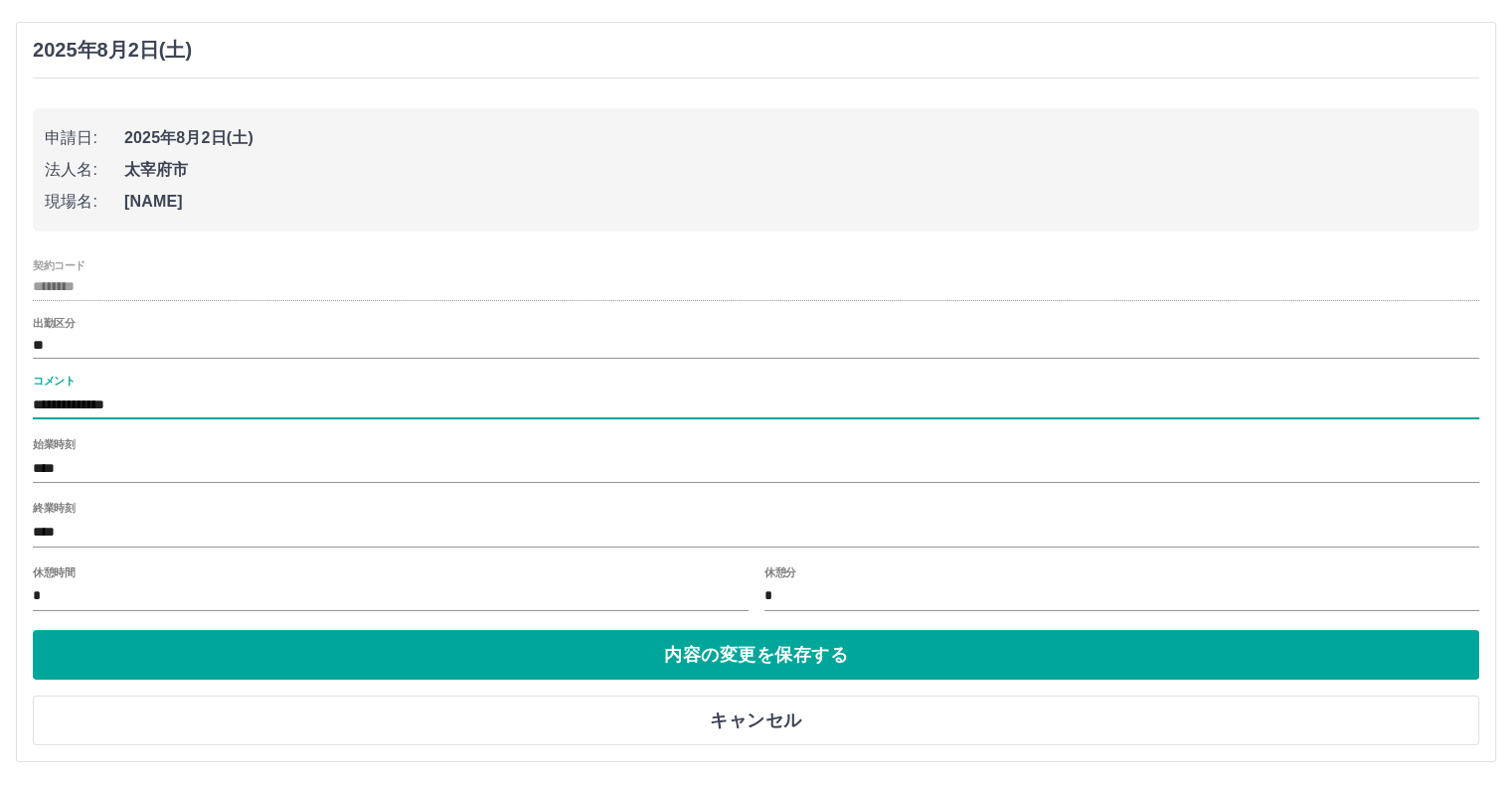 click on "**********" at bounding box center (756, 404) 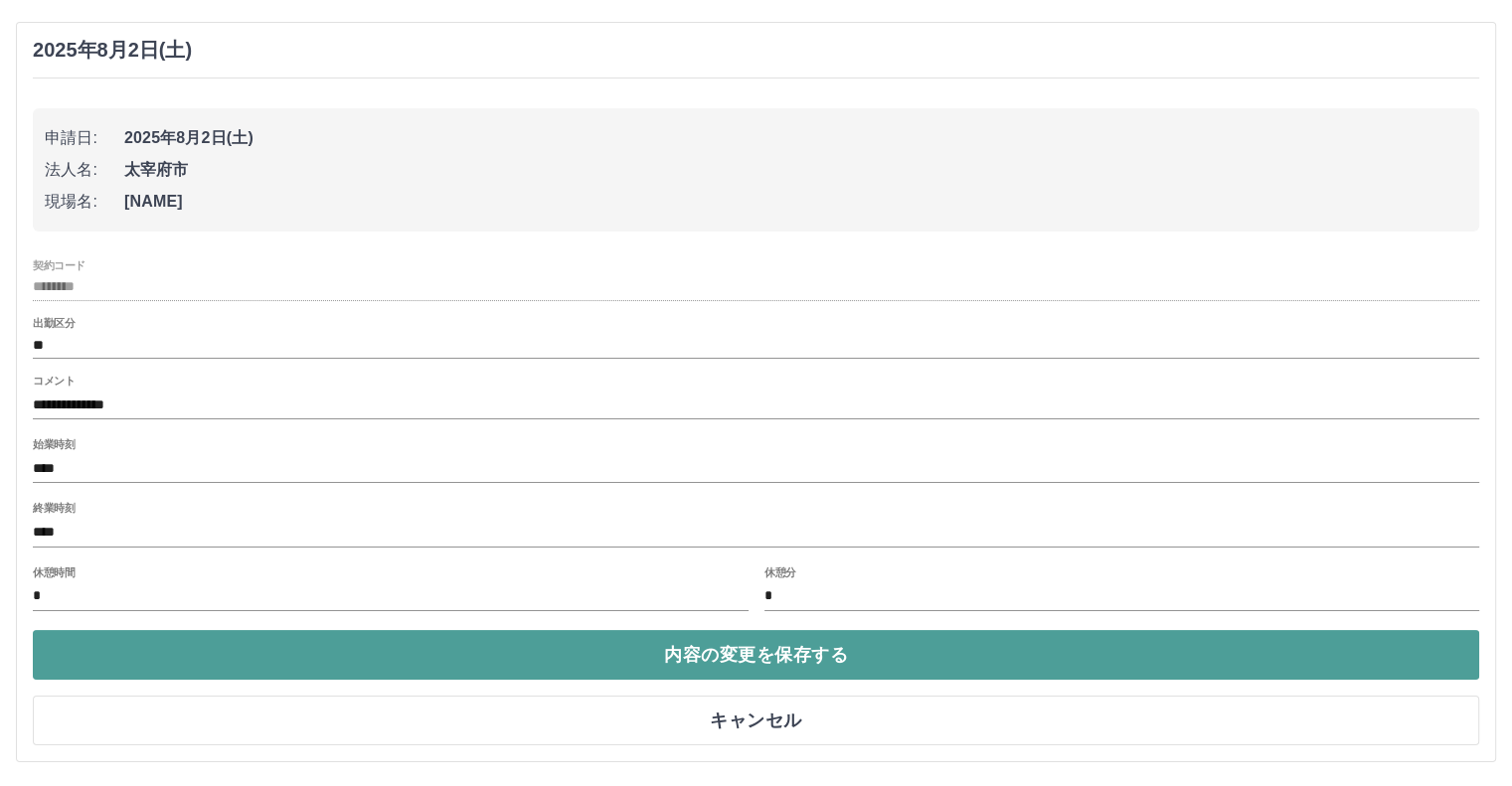 click on "内容の変更を保存する" at bounding box center (756, 655) 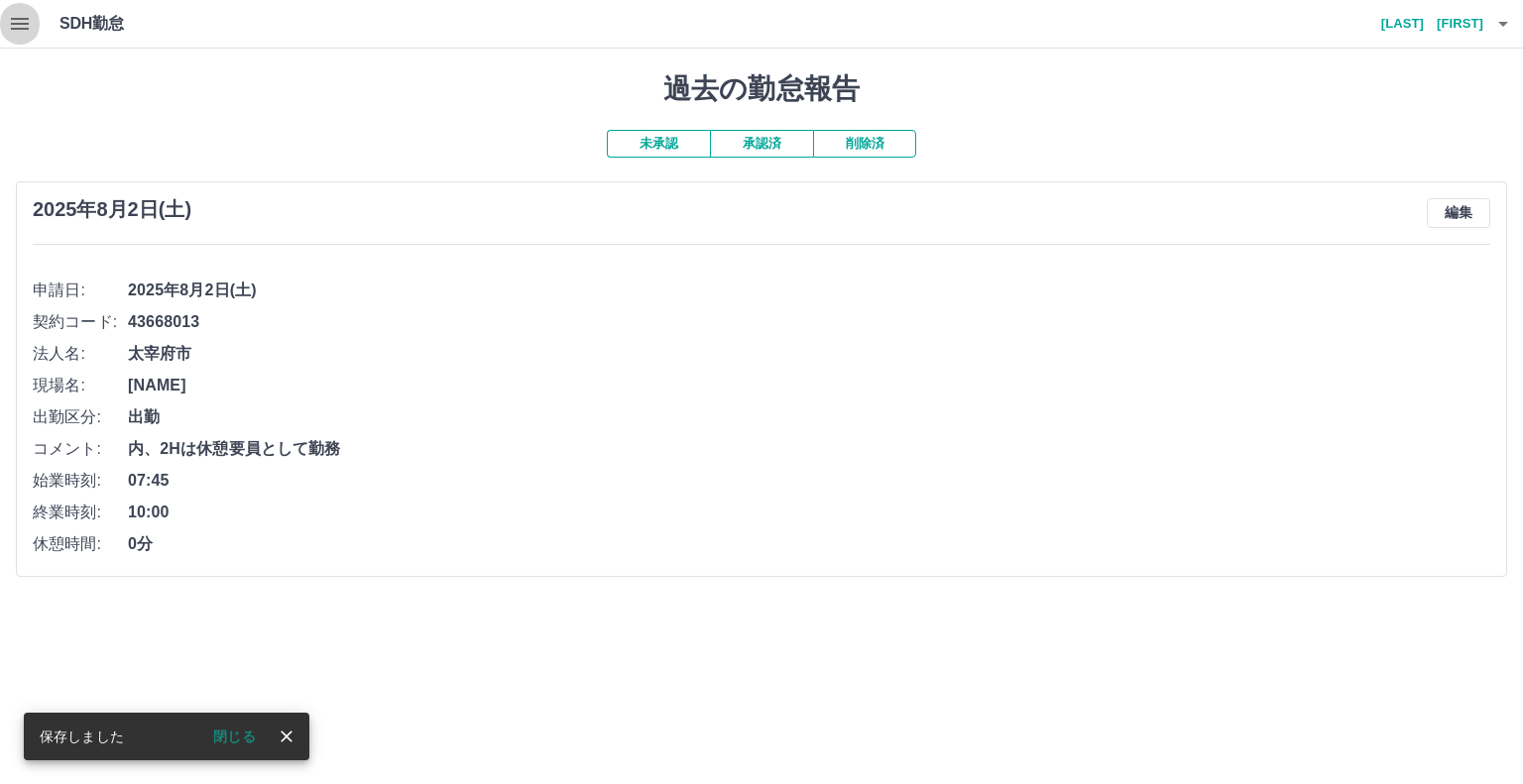 click 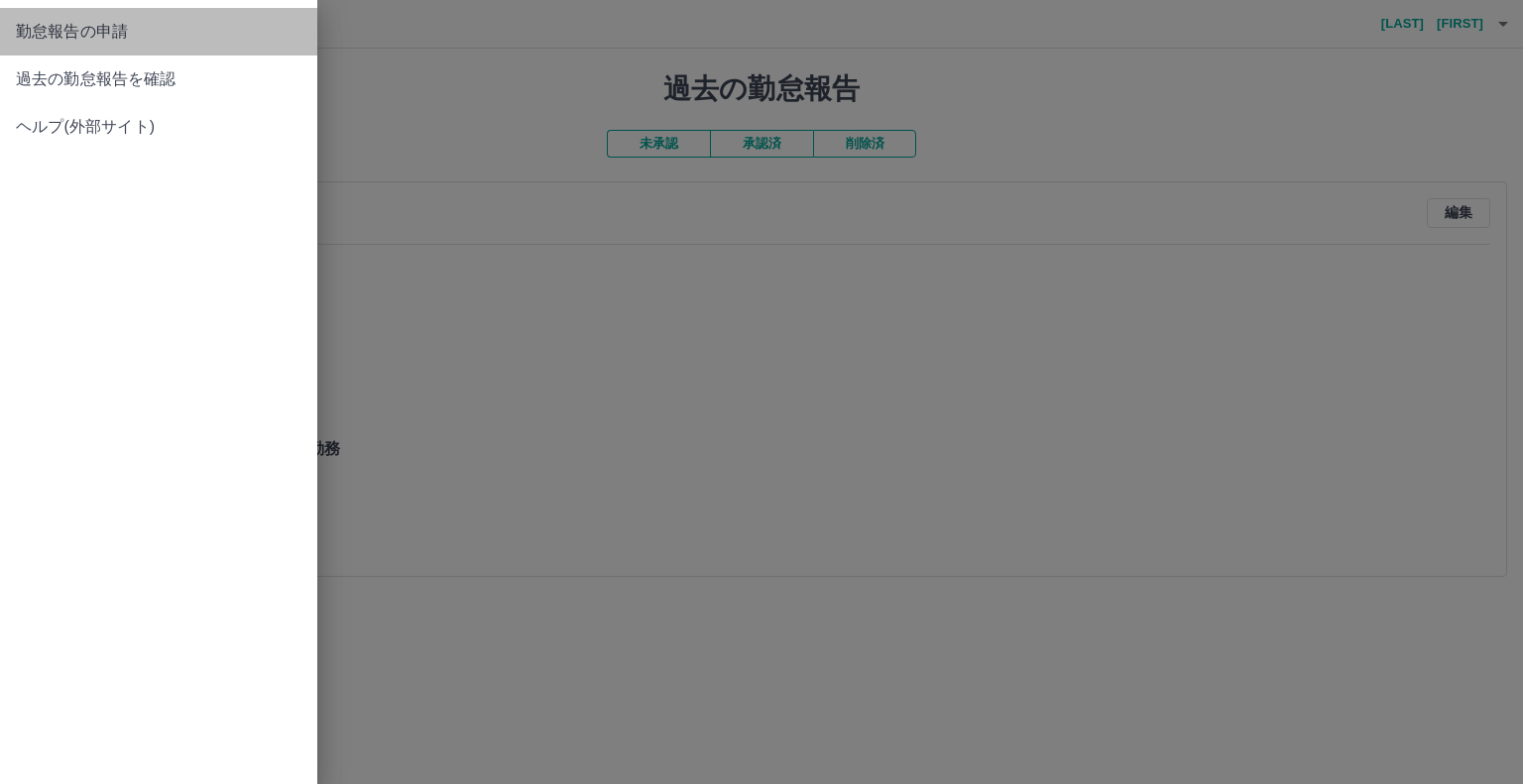 click on "勤怠報告の申請" at bounding box center (159, 32) 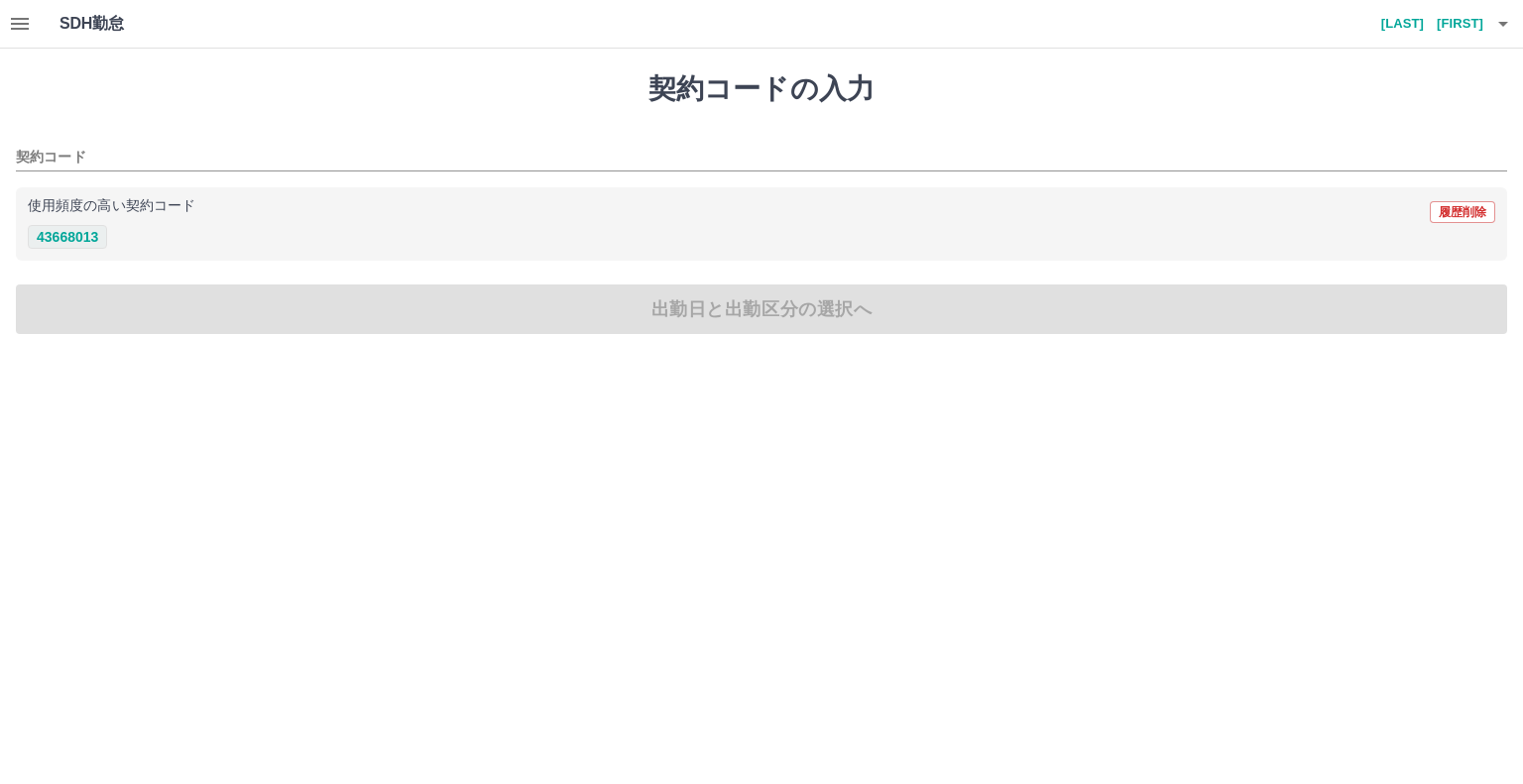 click on "43668013" at bounding box center (67, 237) 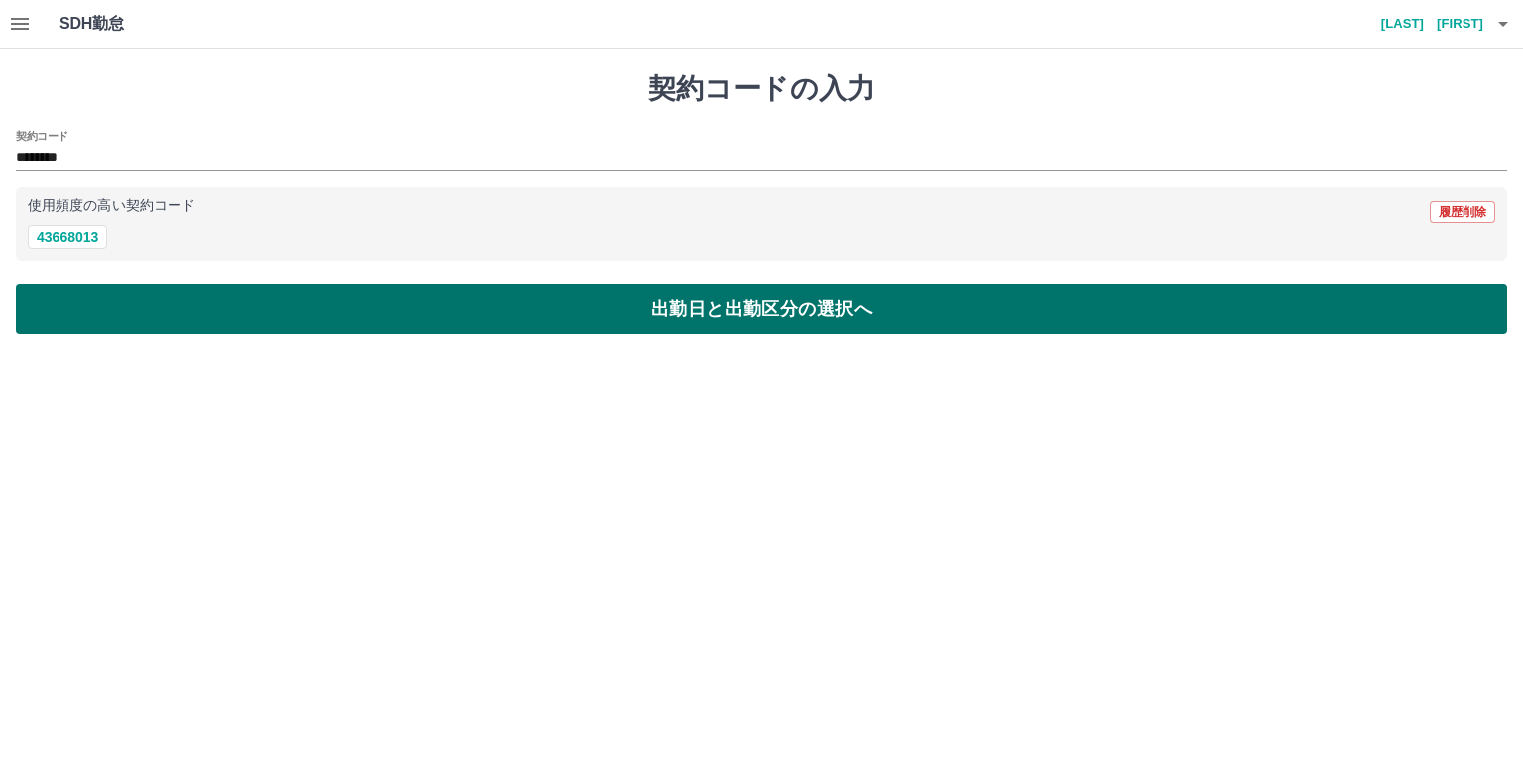 click on "出勤日と出勤区分の選択へ" at bounding box center (762, 309) 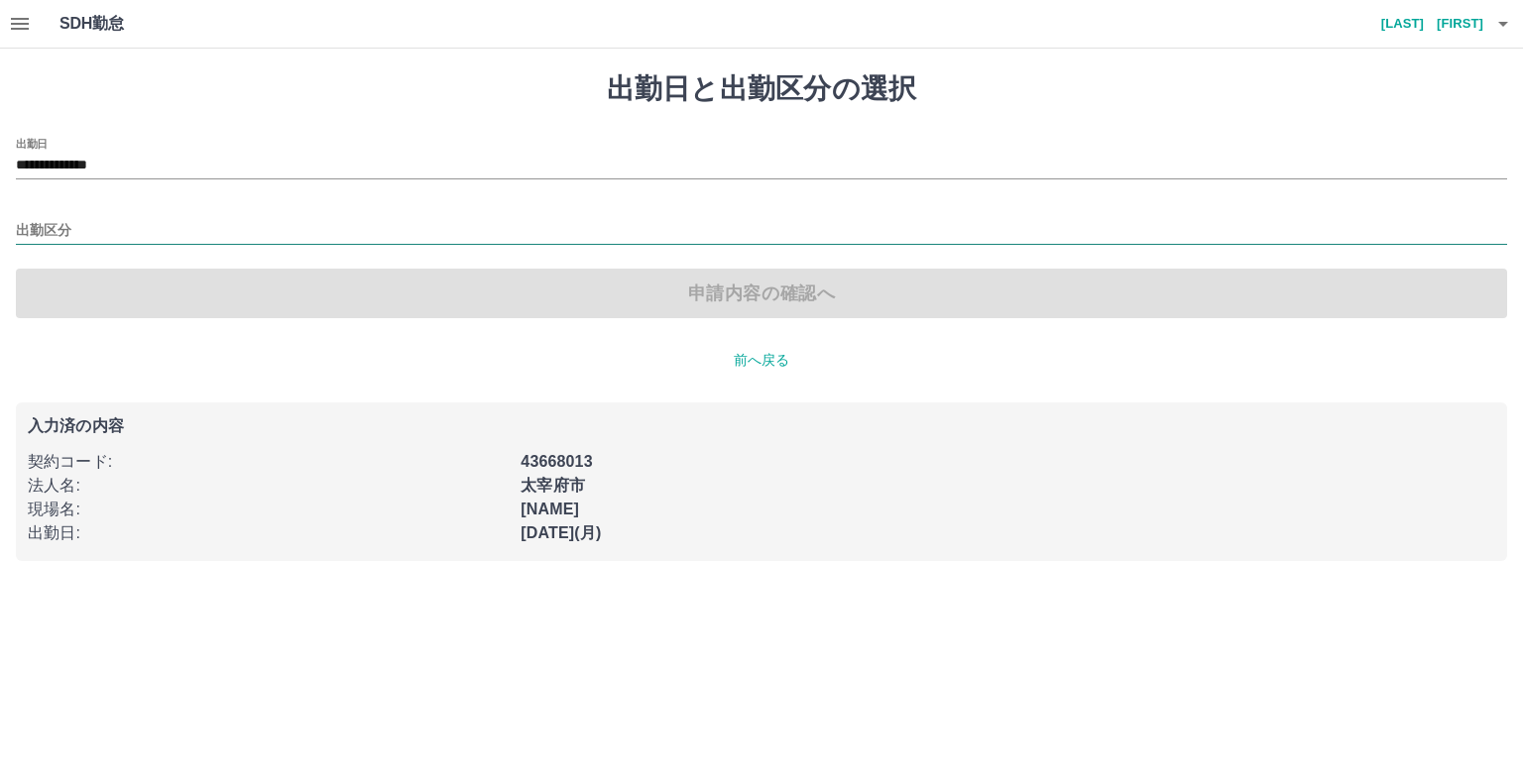 click on "出勤区分" at bounding box center [762, 231] 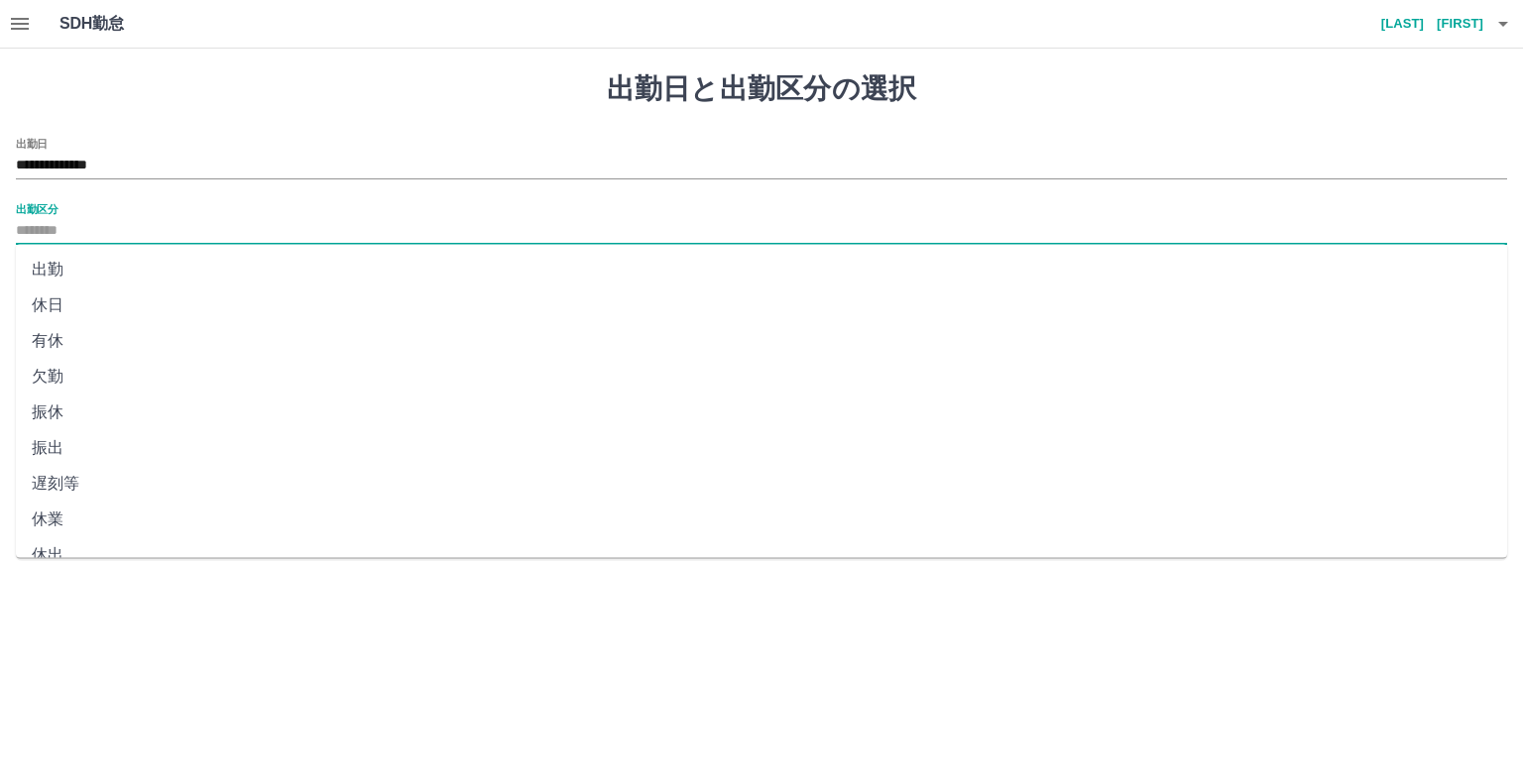 click on "出勤" at bounding box center (762, 270) 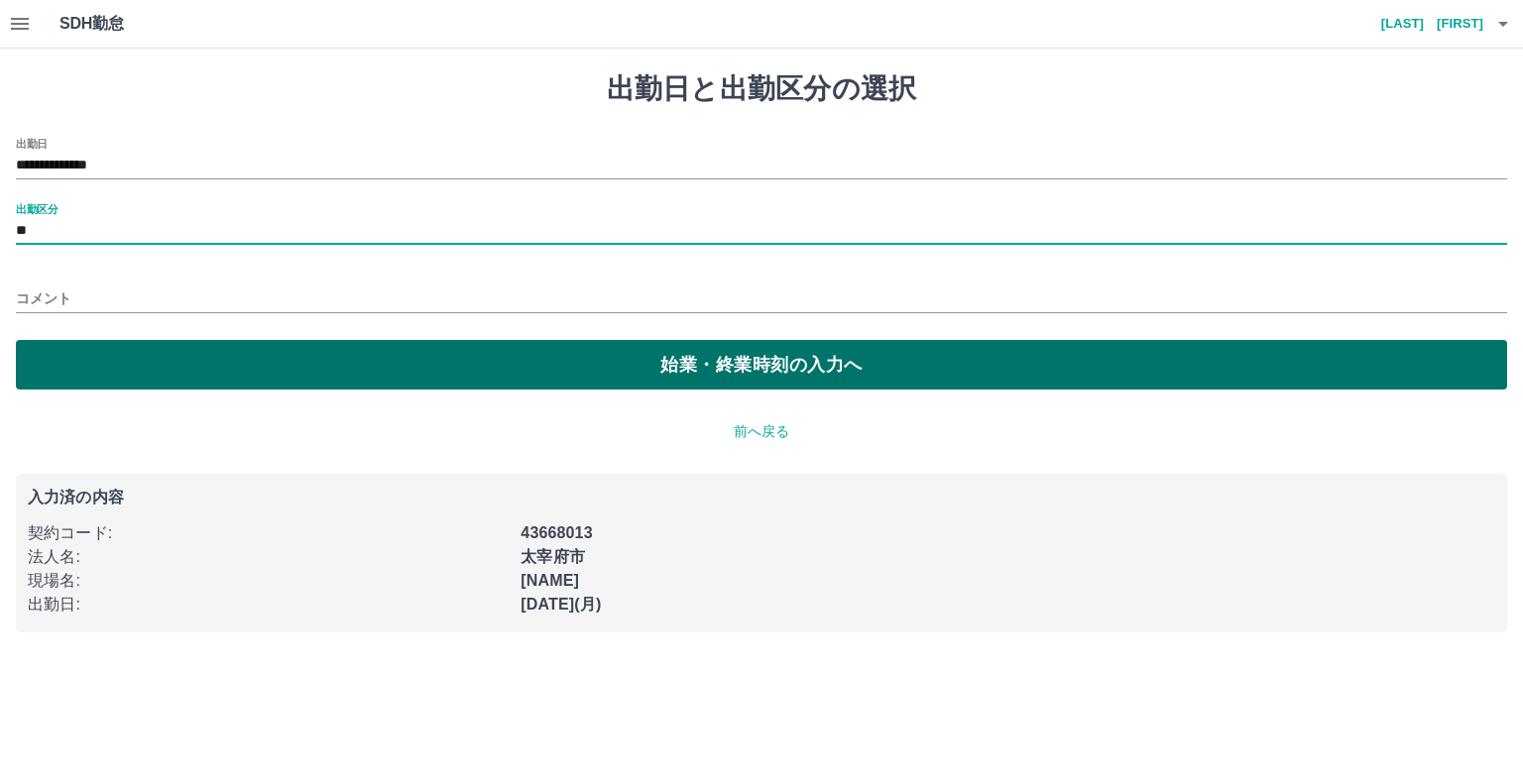 click on "始業・終業時刻の入力へ" at bounding box center [762, 365] 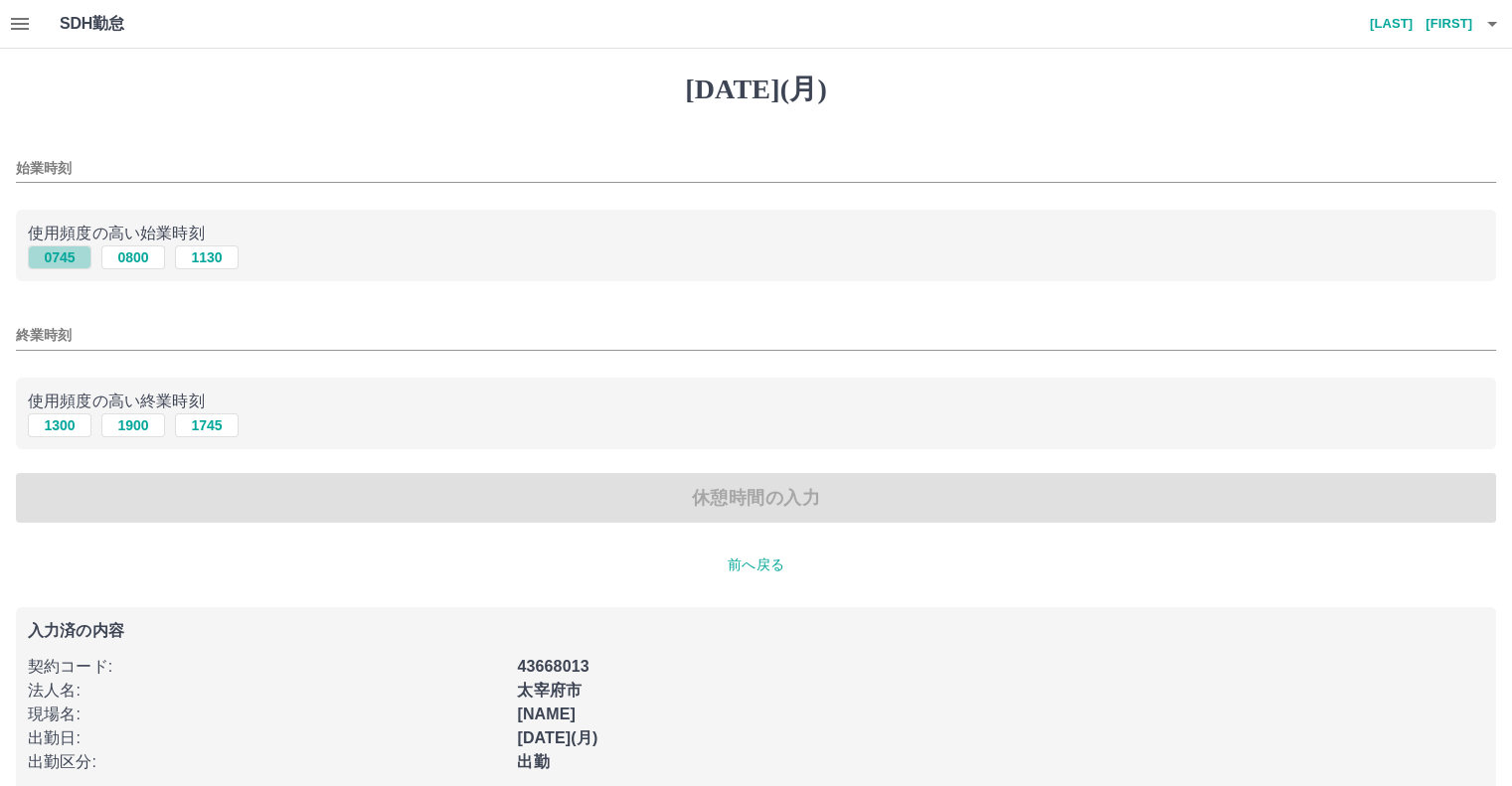 click on "0745" at bounding box center [60, 257] 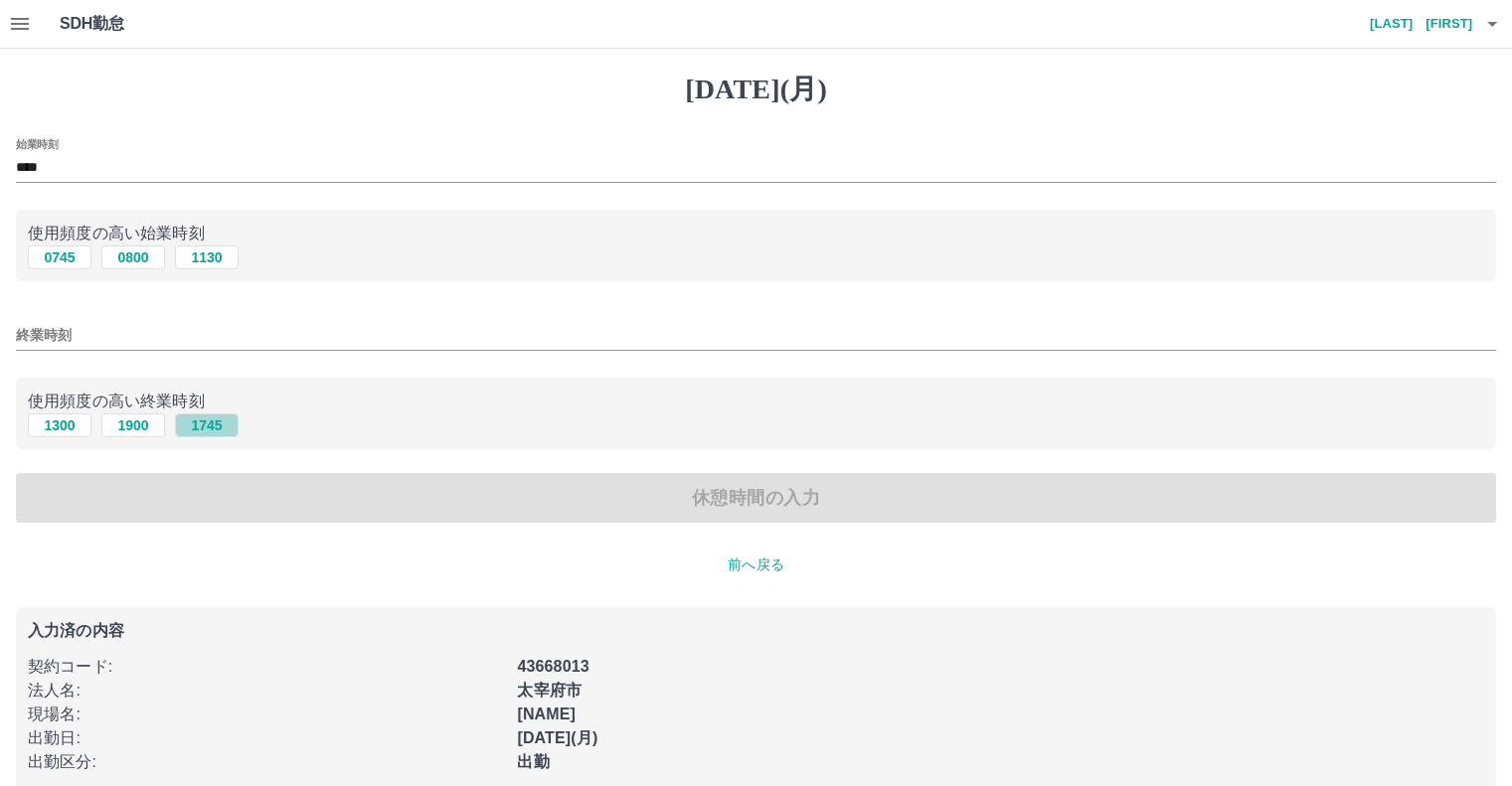 click on "1745" at bounding box center (207, 425) 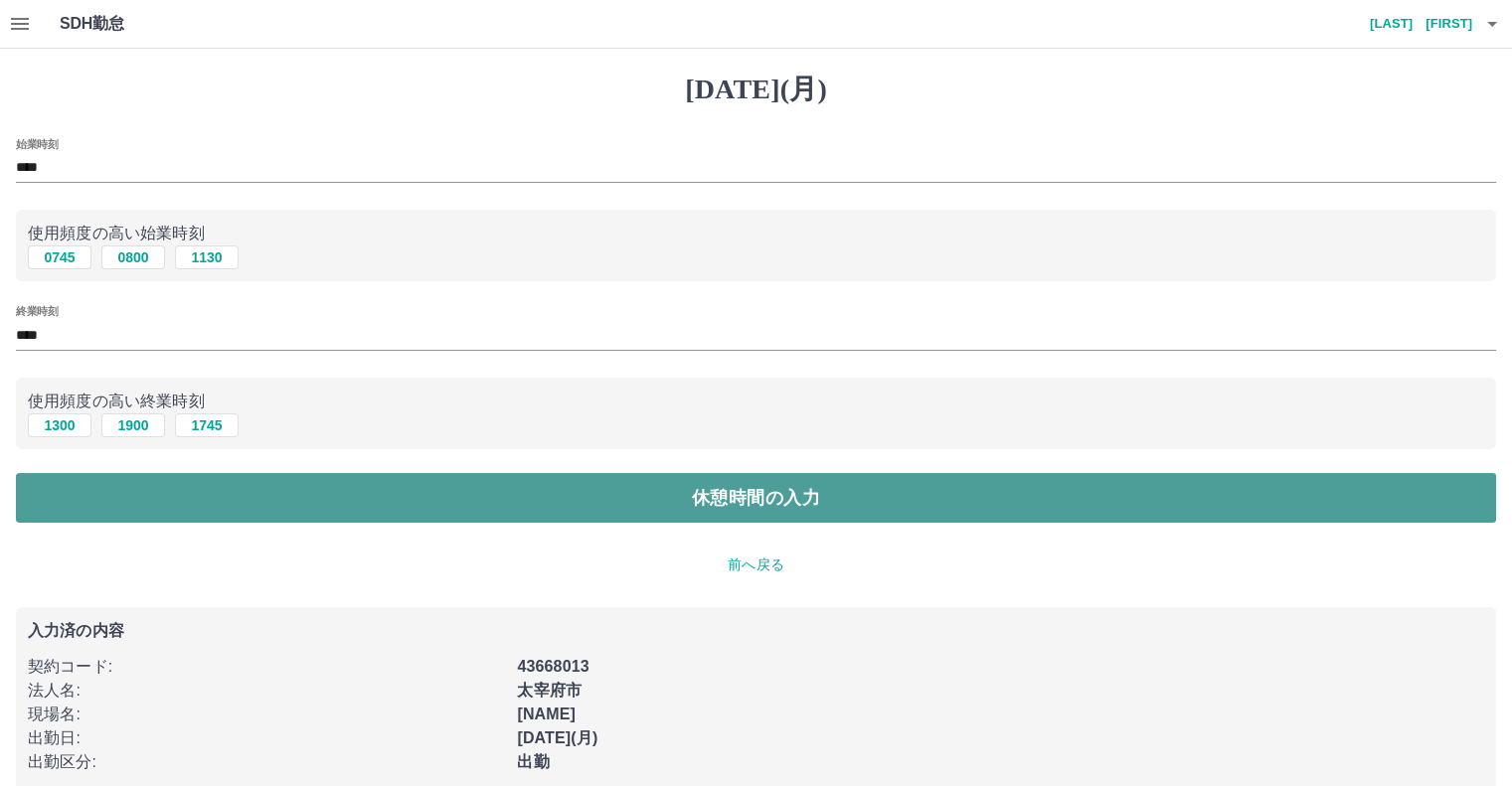 click on "休憩時間の入力" at bounding box center [756, 498] 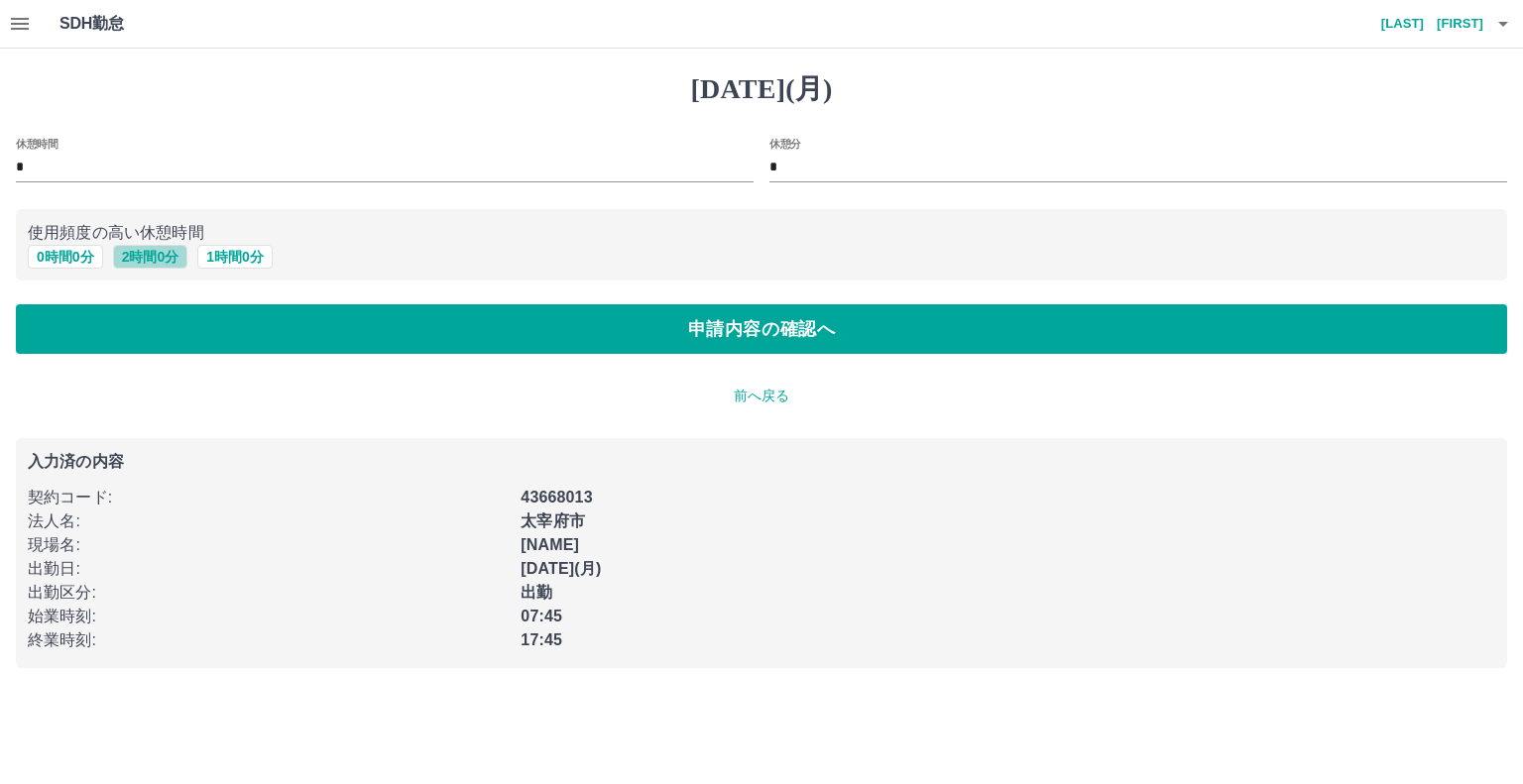 click on "2 時間 0 分" at bounding box center (151, 257) 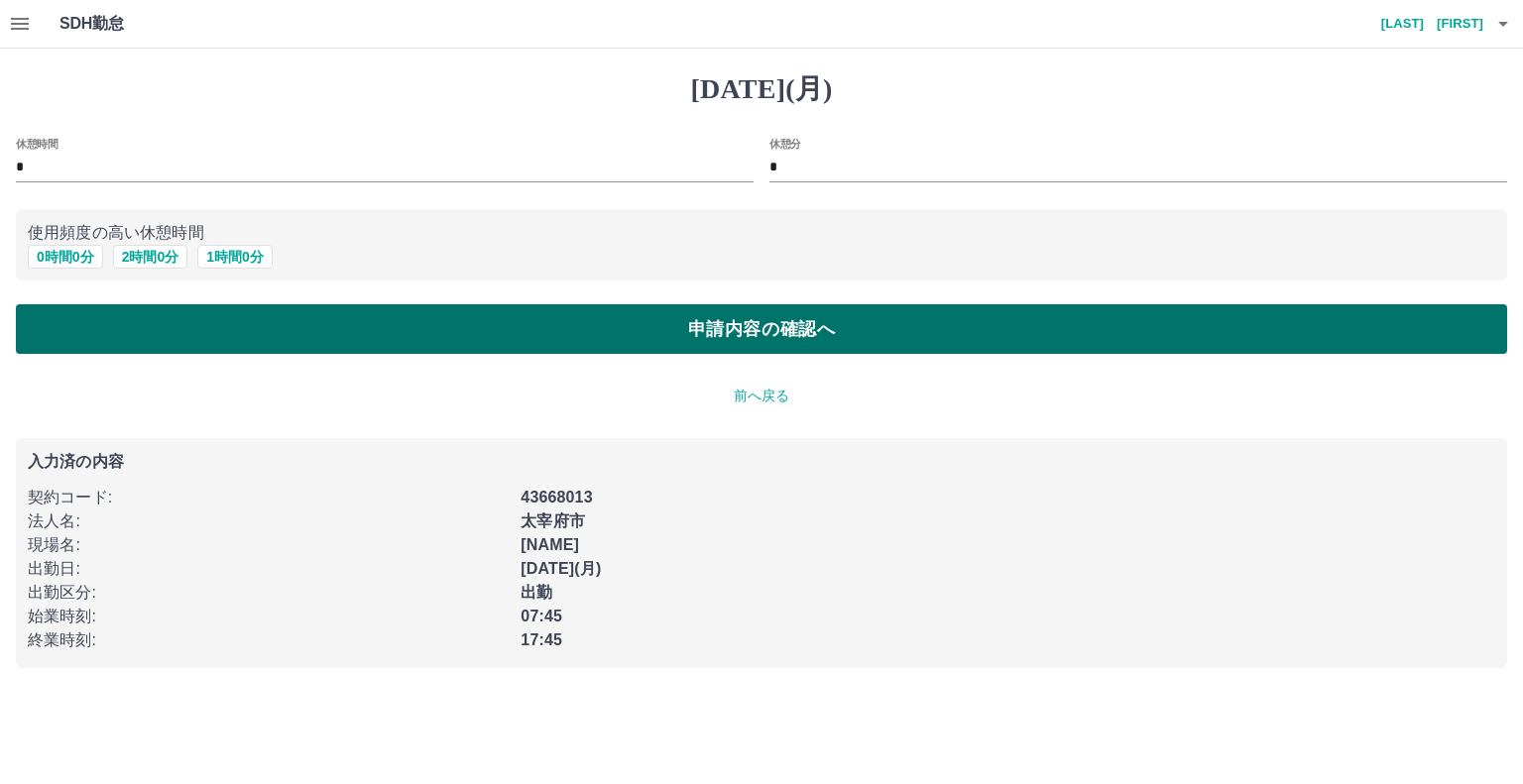 click on "申請内容の確認へ" at bounding box center [762, 329] 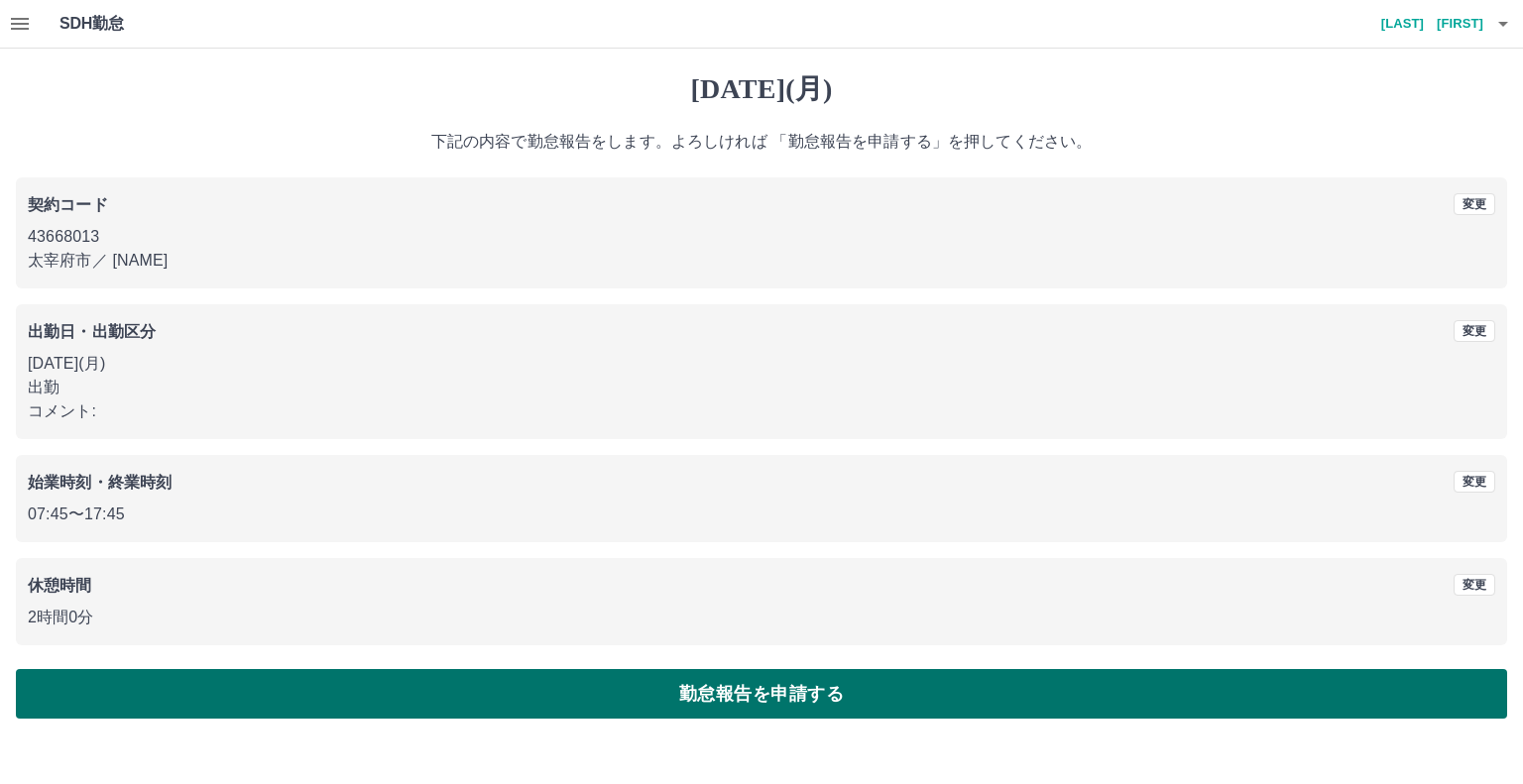 click on "勤怠報告を申請する" at bounding box center [762, 694] 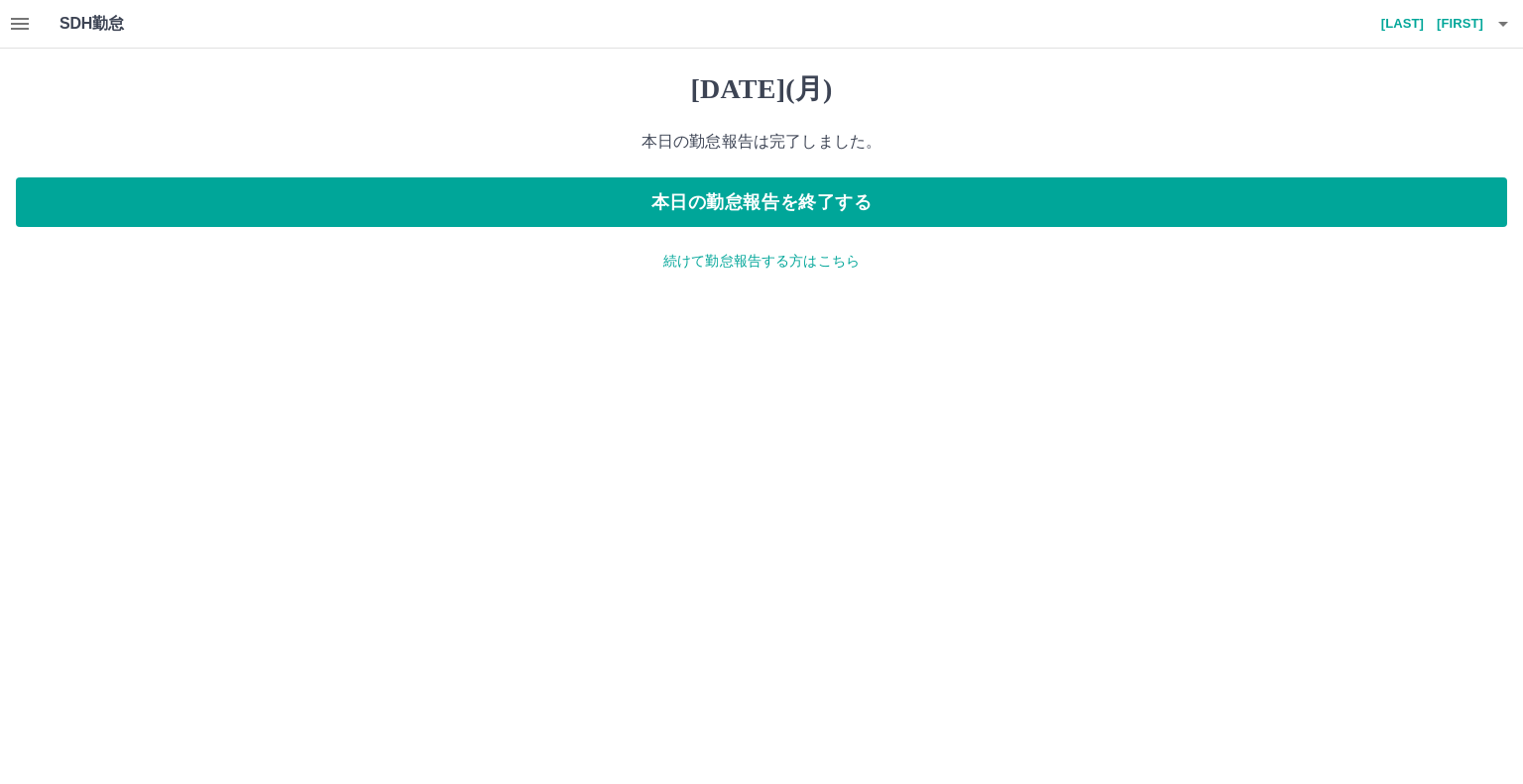 click 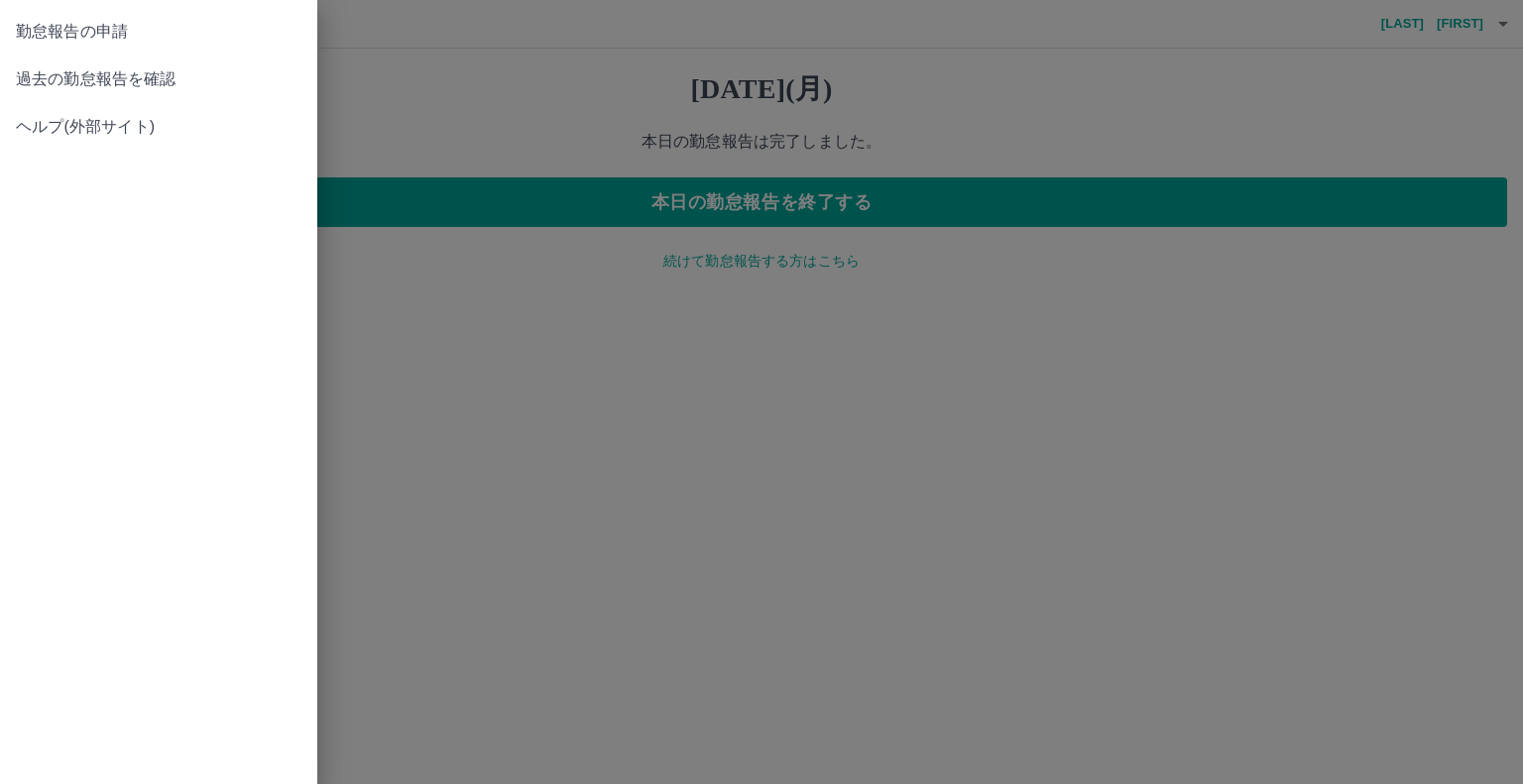 click on "勤怠報告の申請" at bounding box center [159, 32] 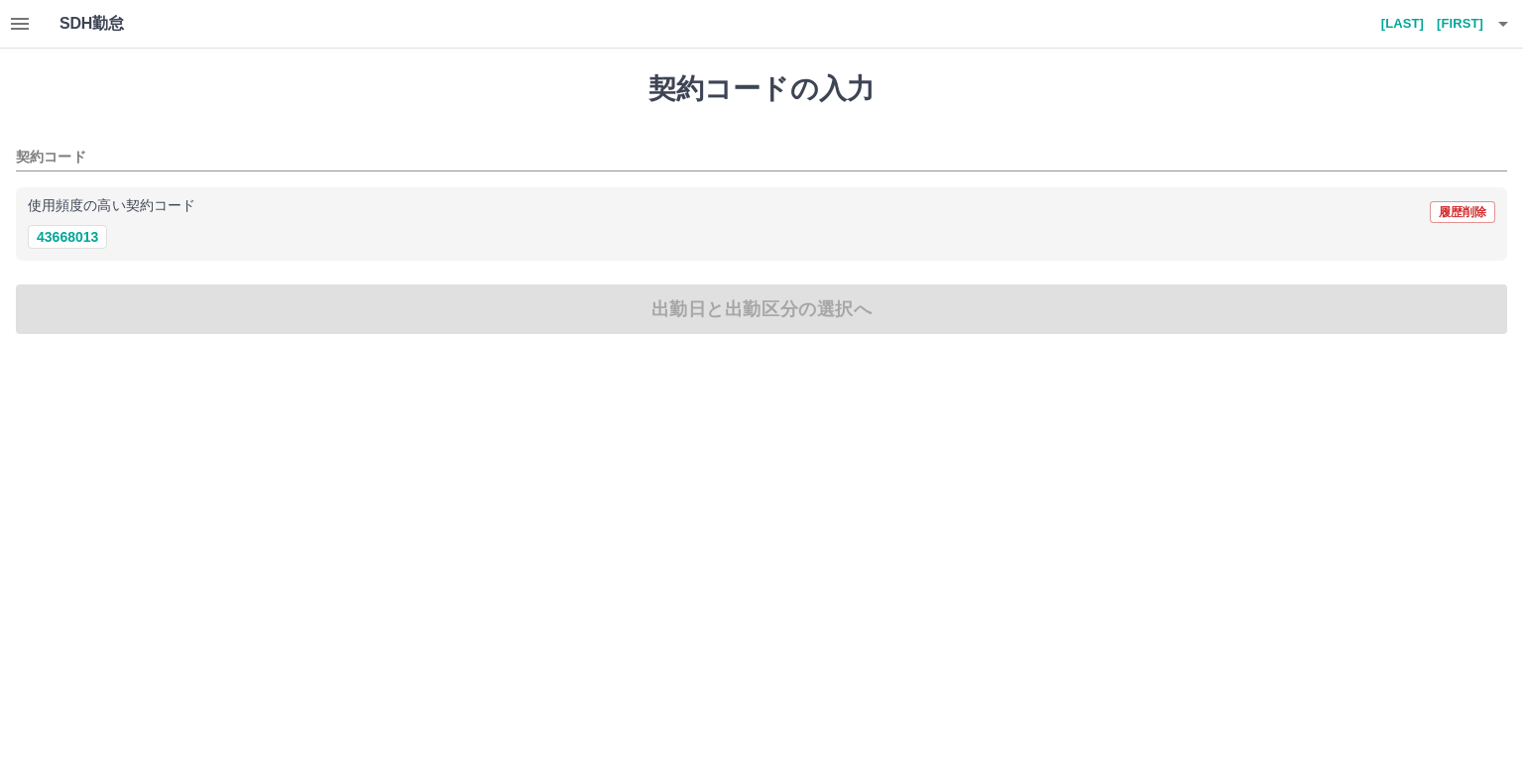 click on "契約コードの入力 契約コード 使用頻度の高い契約コード 履歴削除 43668013 出勤日と出勤区分の選択へ" at bounding box center [762, 203] 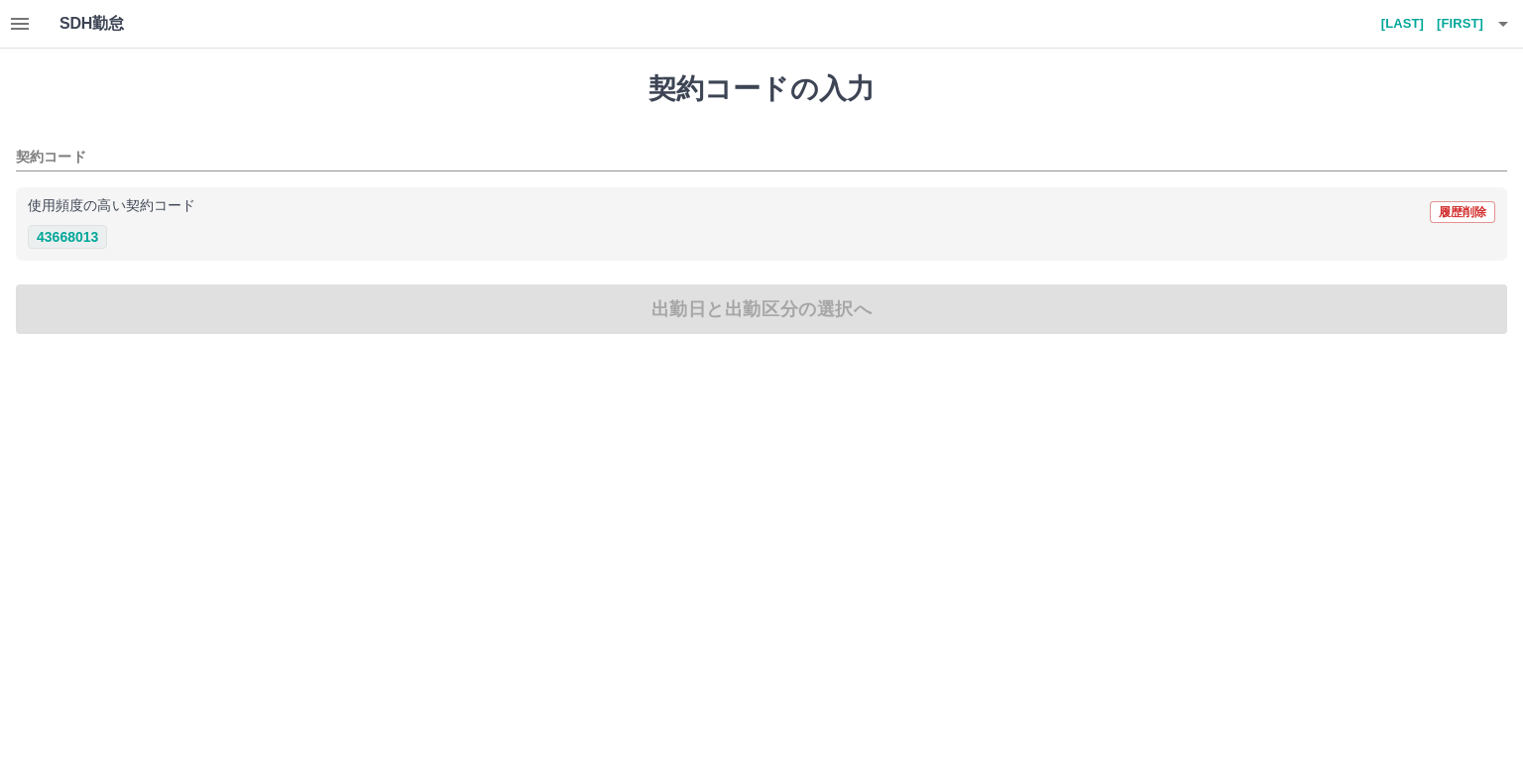 click on "43668013" at bounding box center (67, 237) 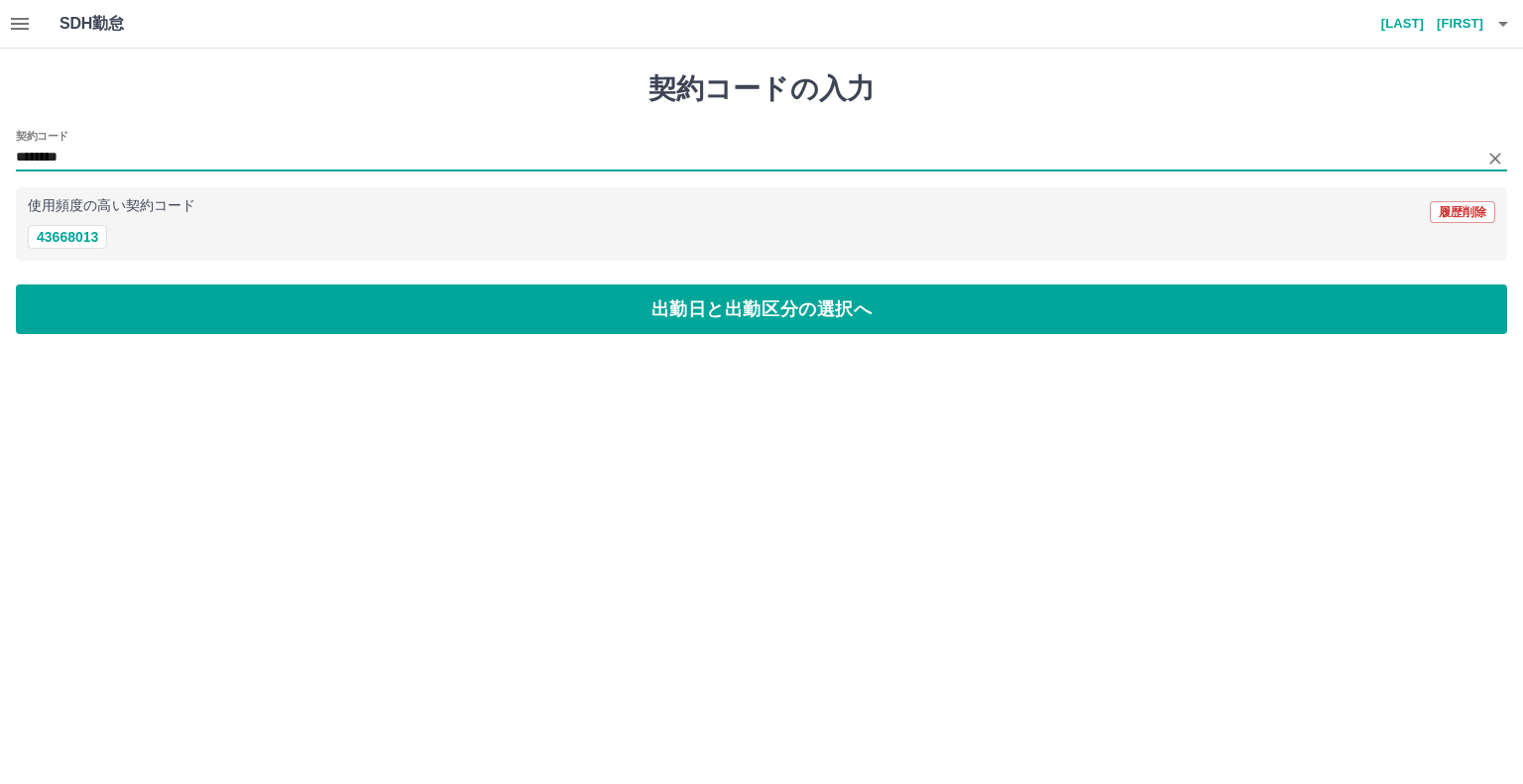 click on "********" at bounding box center (747, 158) 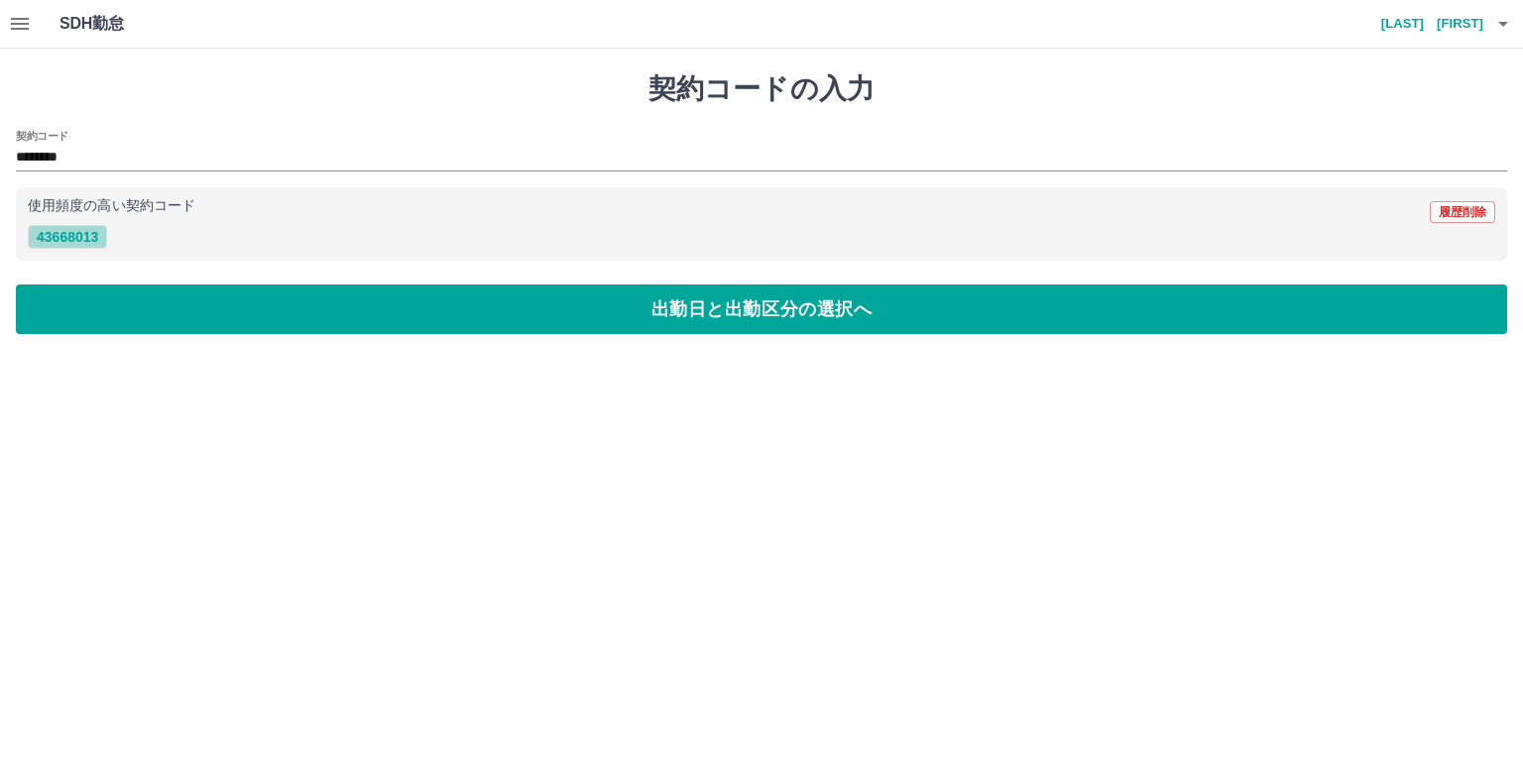 click on "43668013" at bounding box center [67, 237] 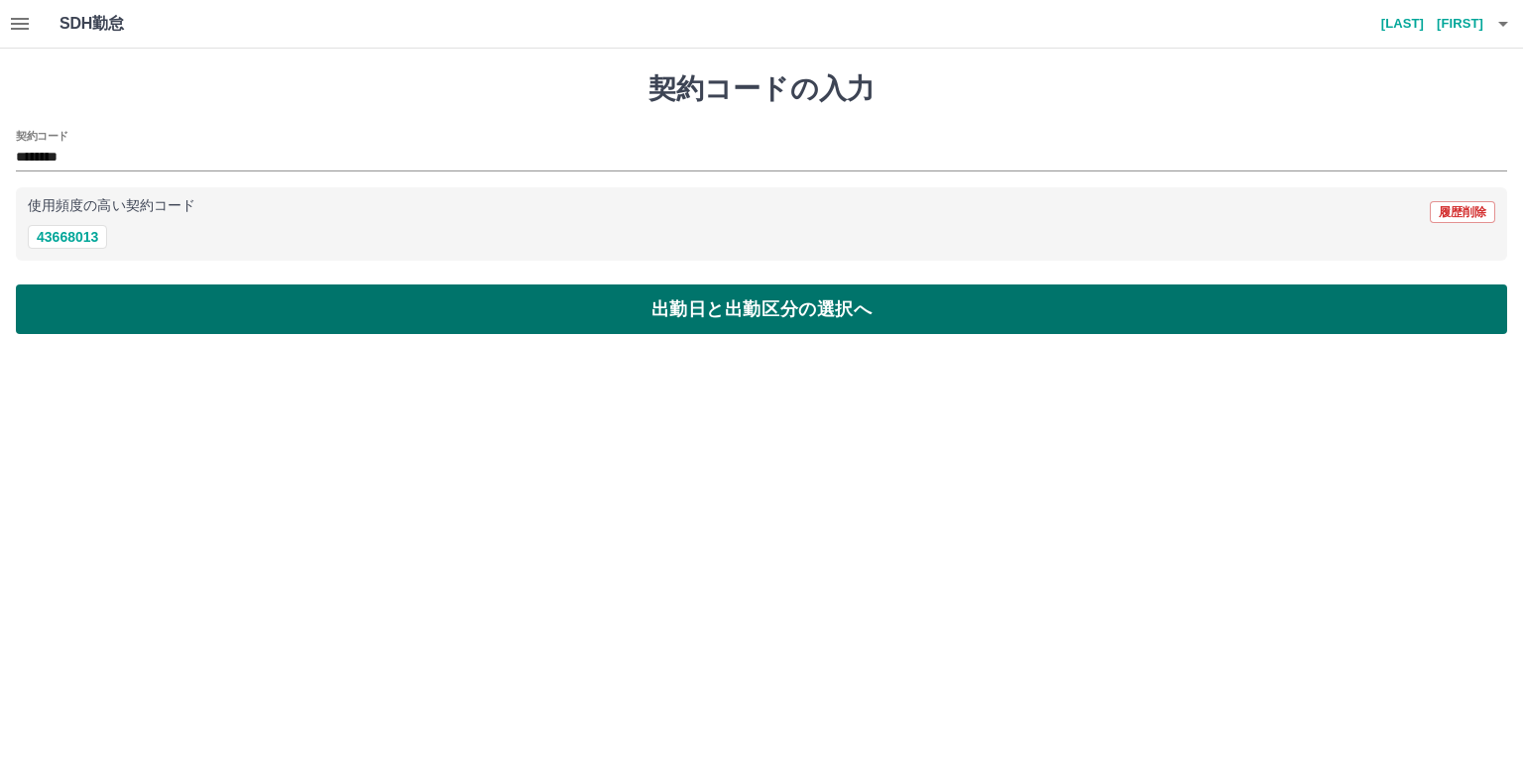 click on "出勤日と出勤区分の選択へ" at bounding box center (762, 309) 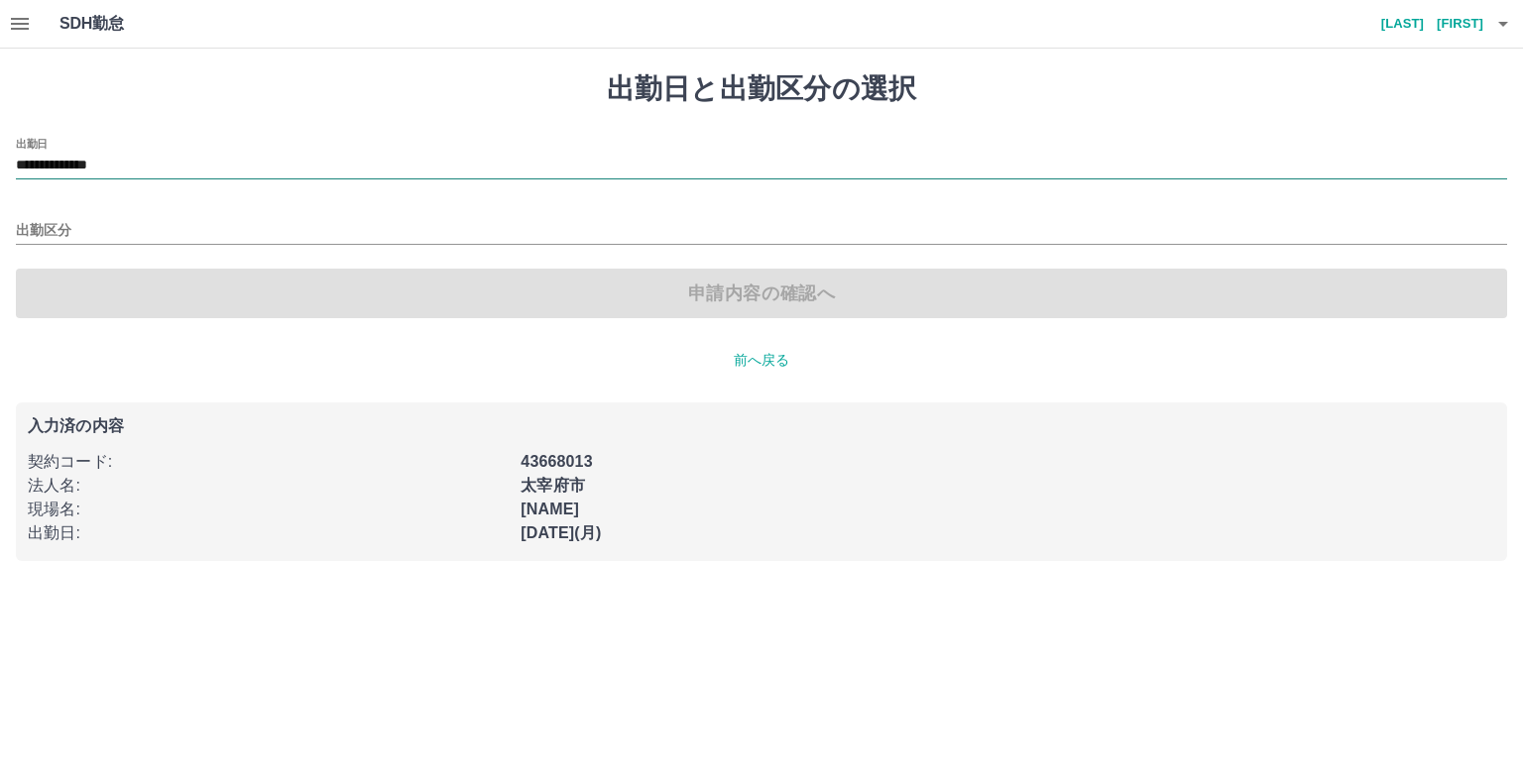 click on "**********" at bounding box center [762, 166] 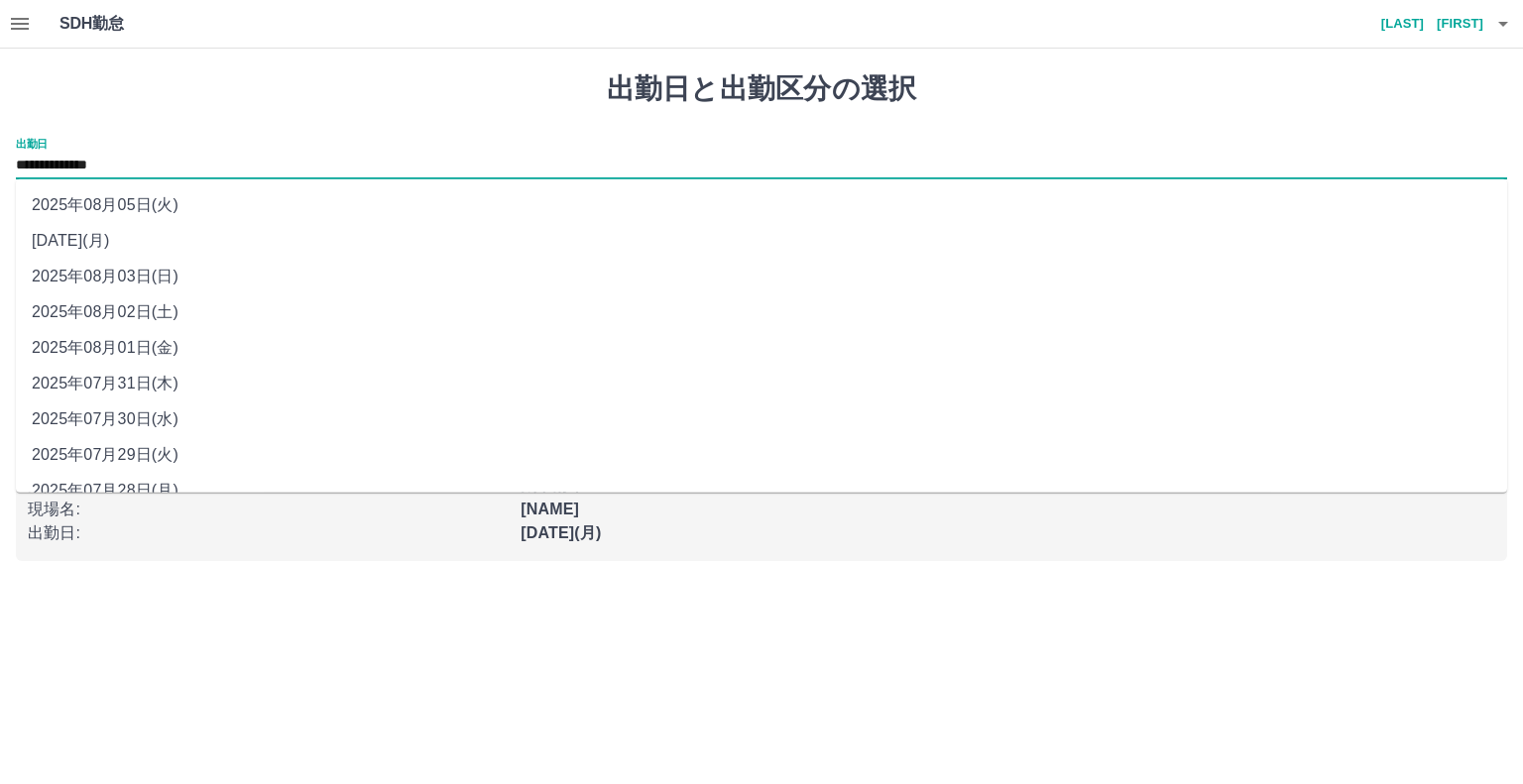 click on "2025年08月05日(火)" at bounding box center [762, 205] 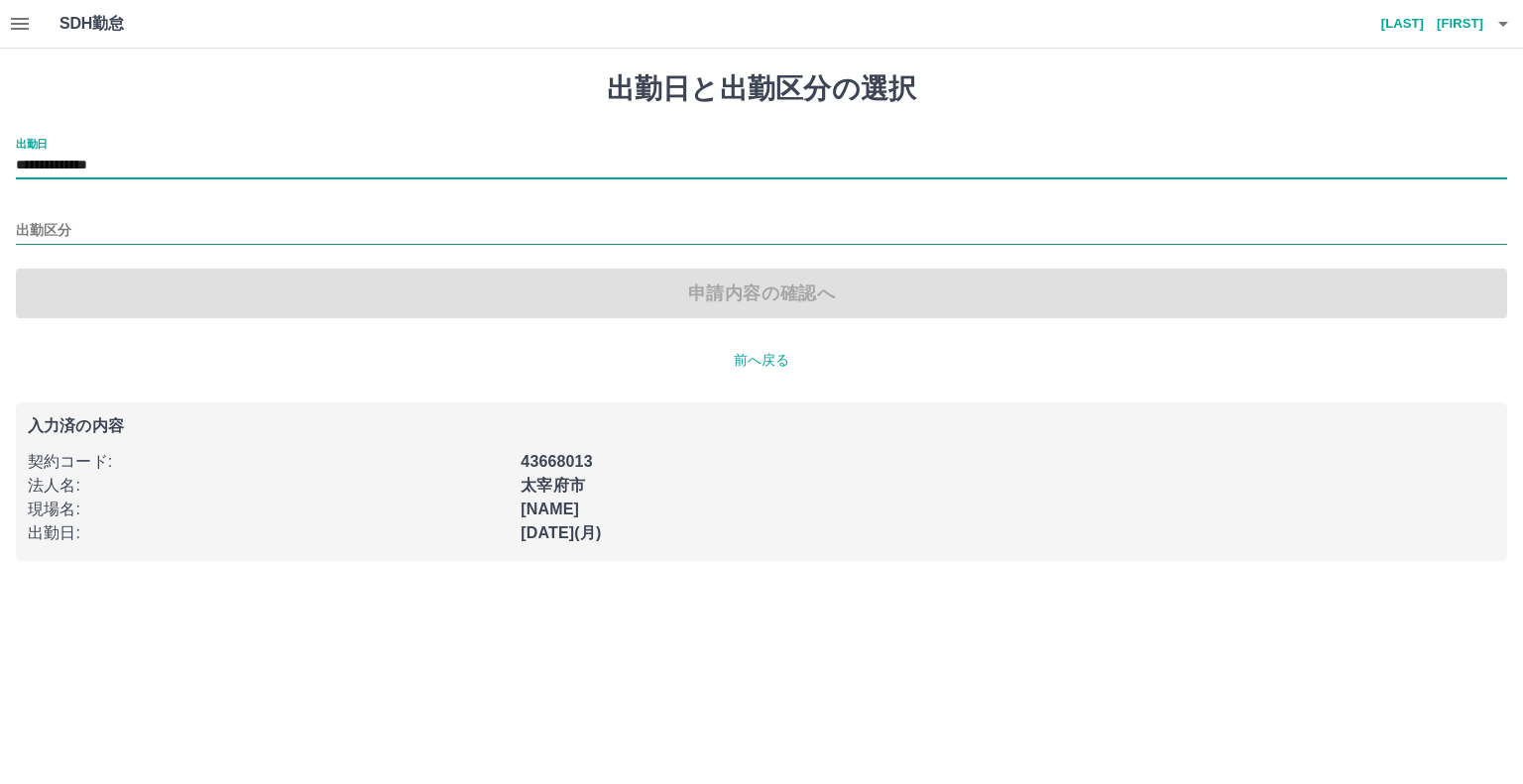 click on "出勤区分" at bounding box center (762, 231) 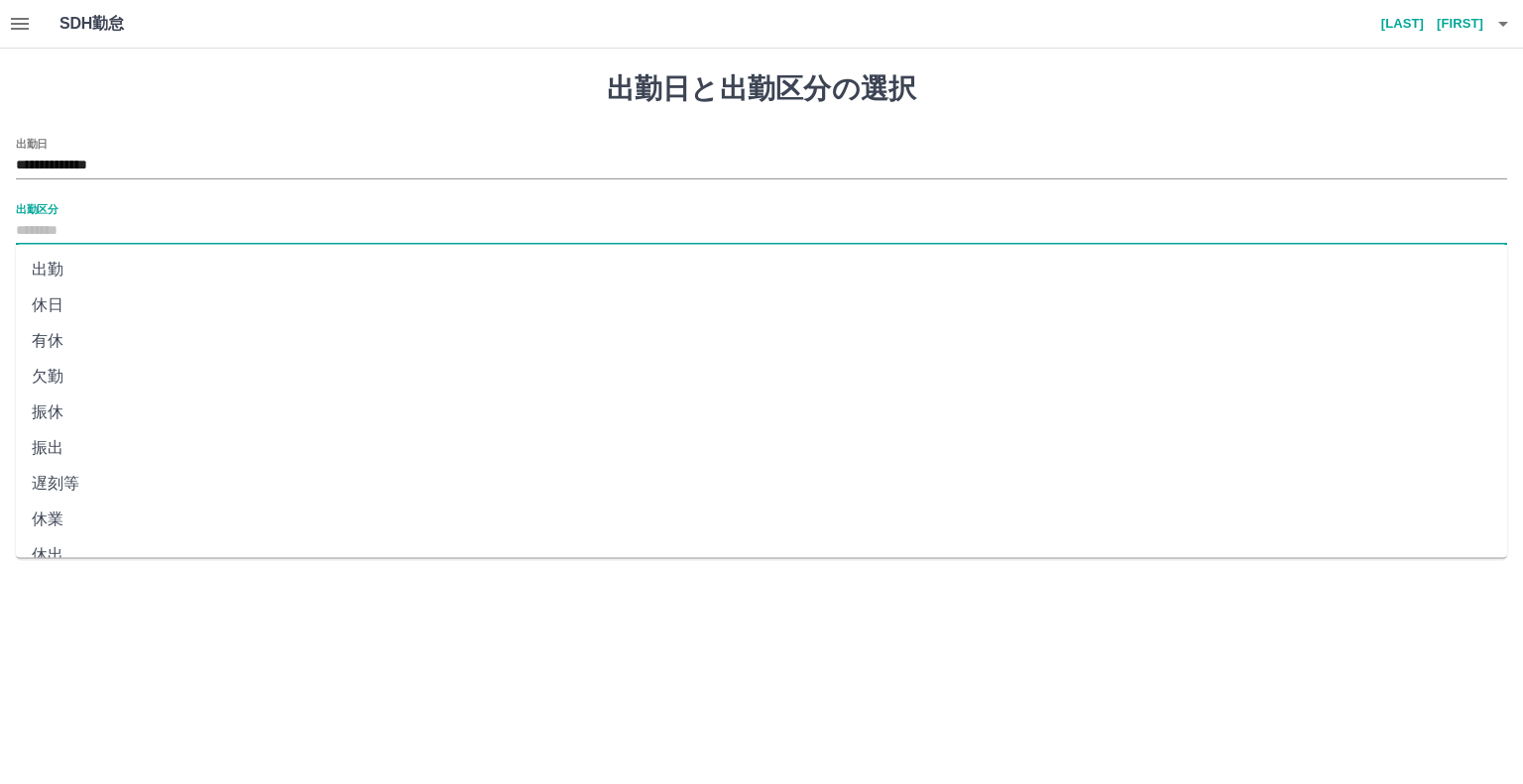 click on "出勤" at bounding box center (762, 270) 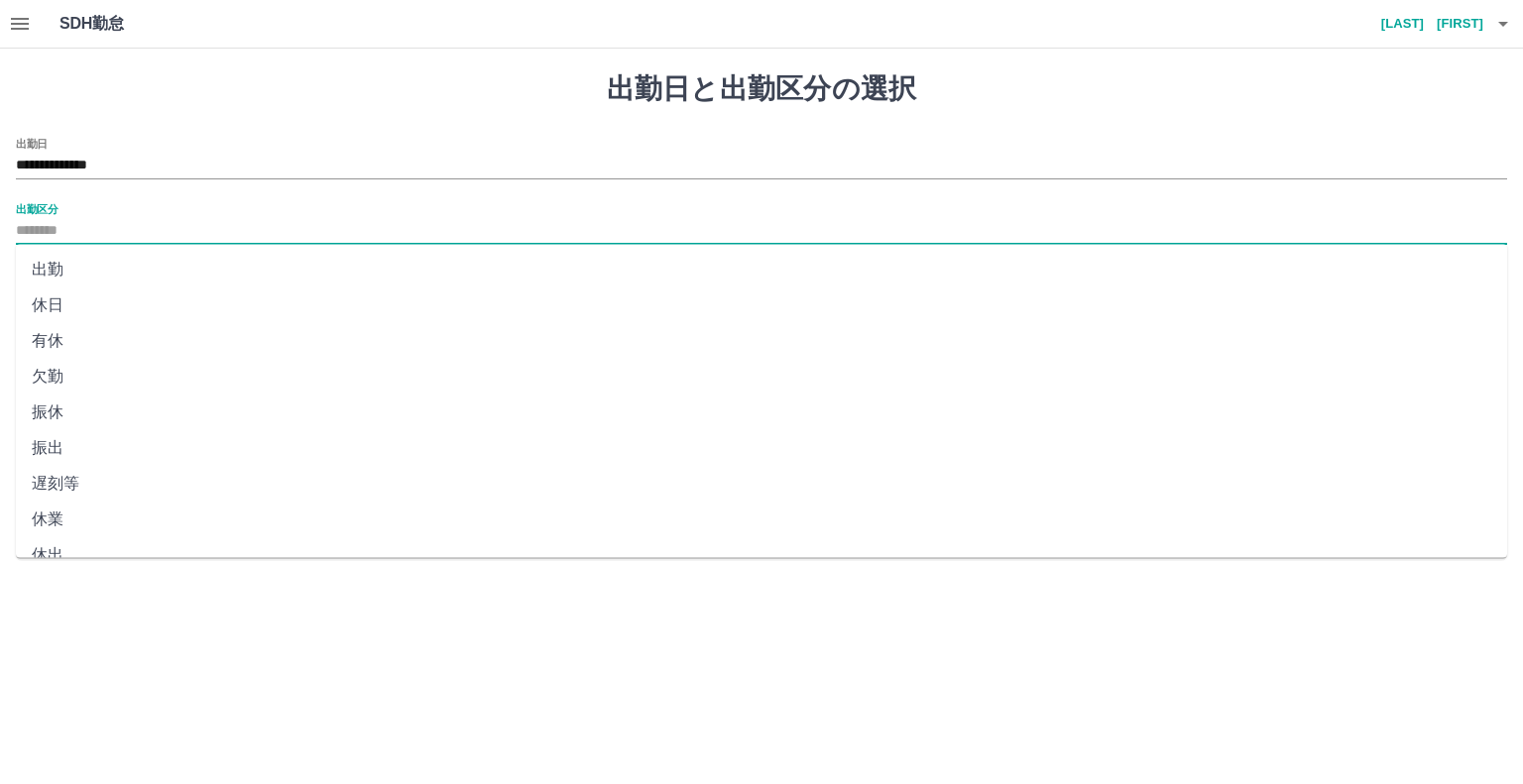 type on "**" 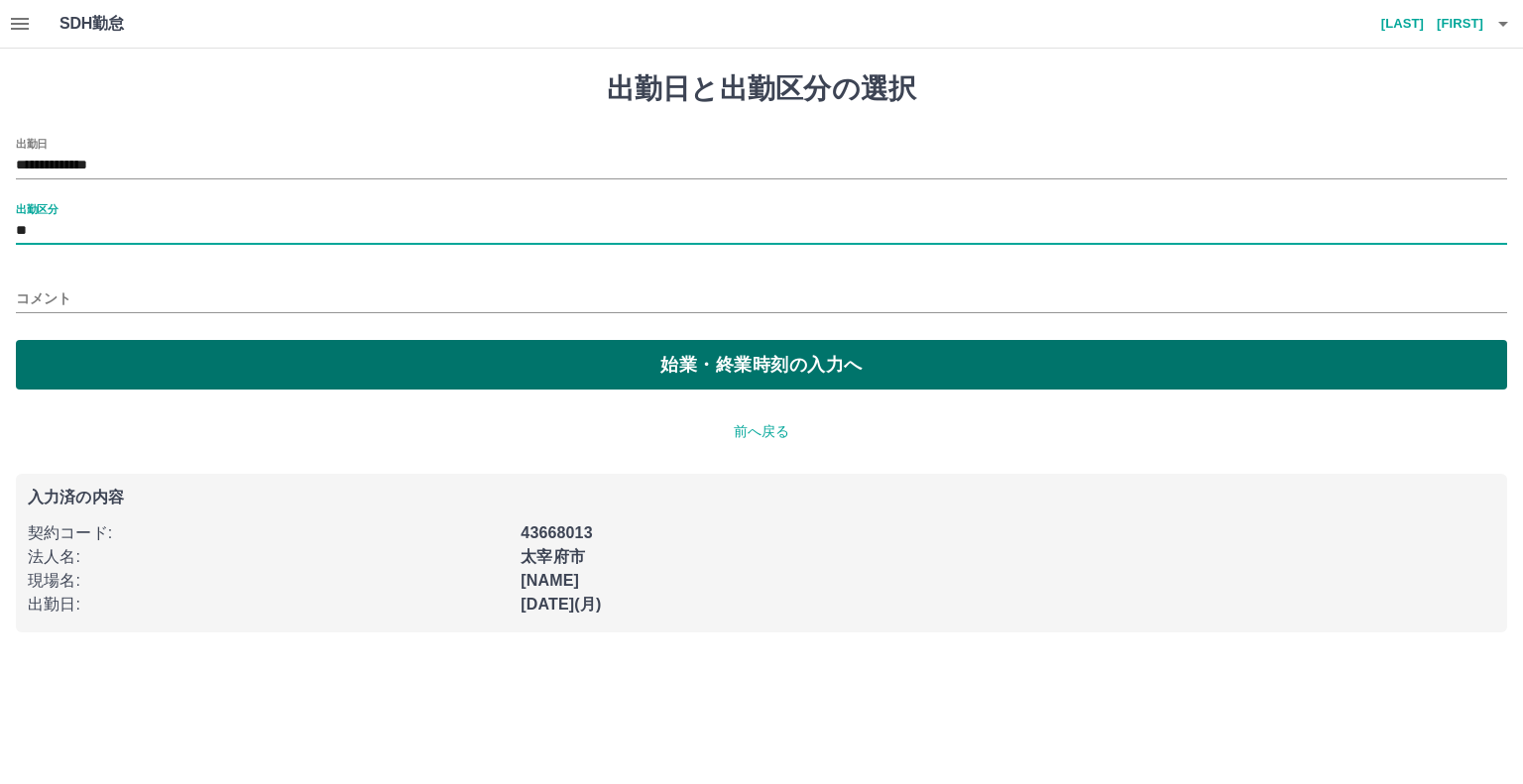 click on "始業・終業時刻の入力へ" at bounding box center (762, 365) 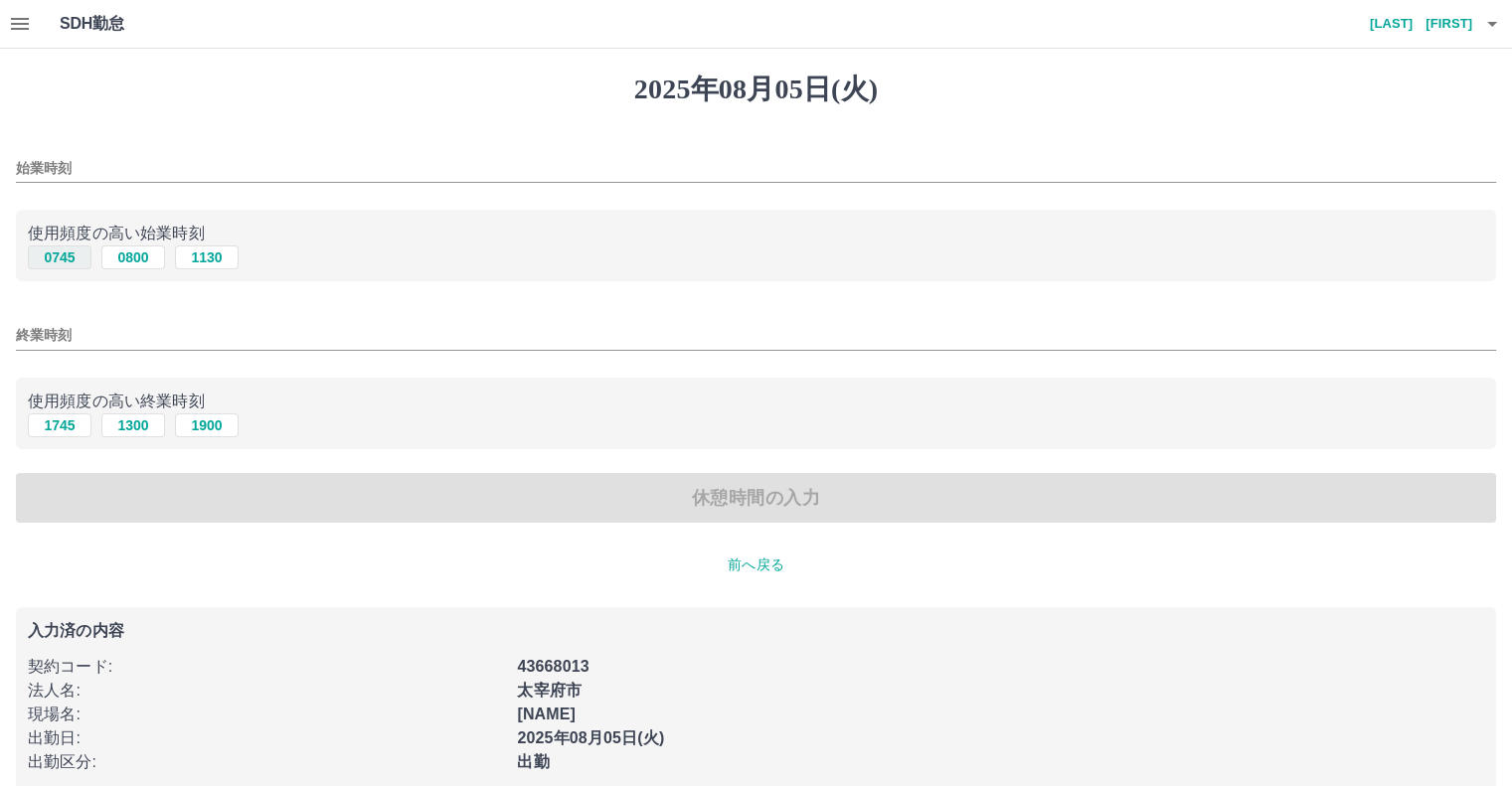 click on "0745" at bounding box center (60, 257) 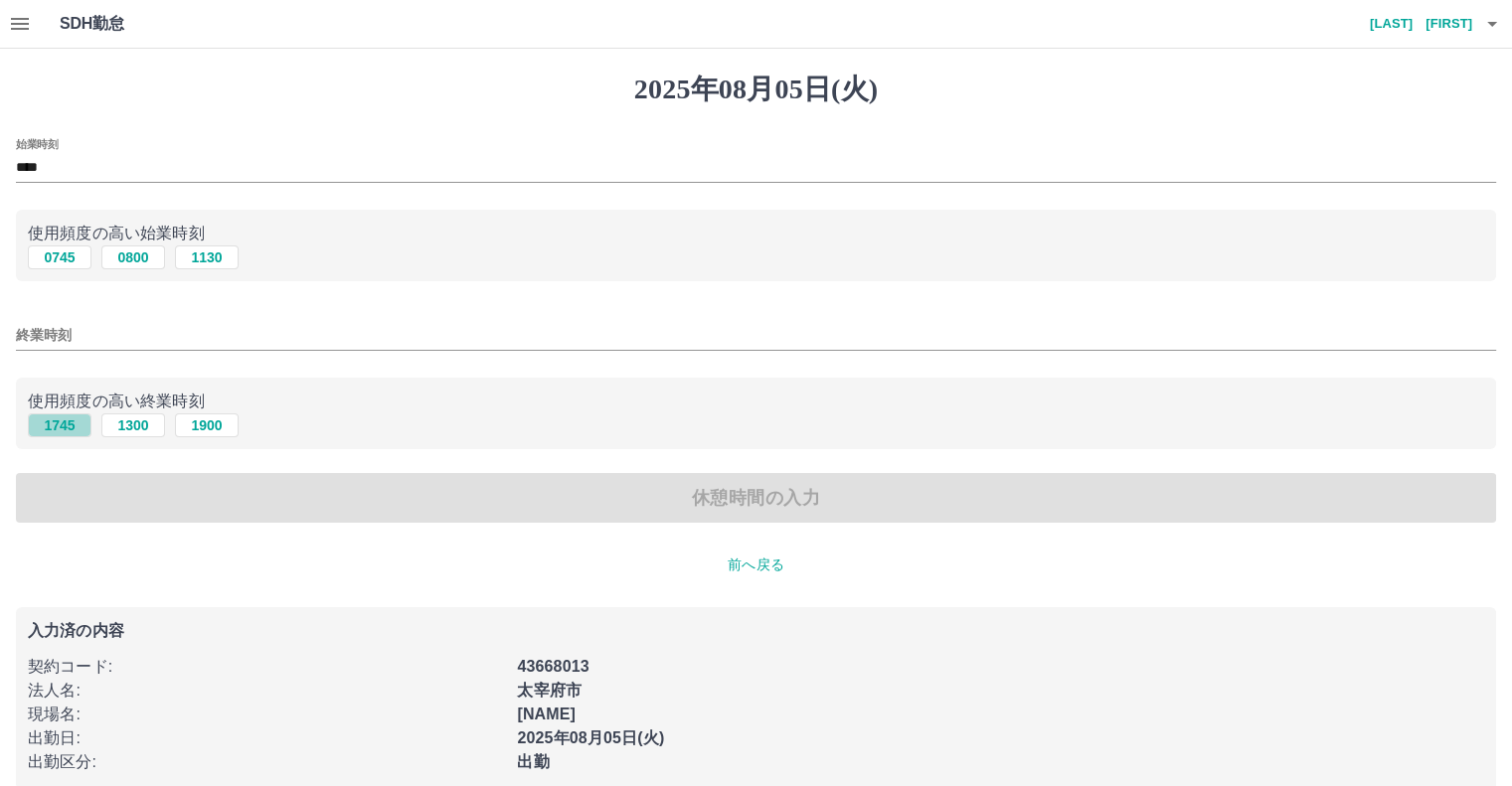 click on "1745" at bounding box center [60, 425] 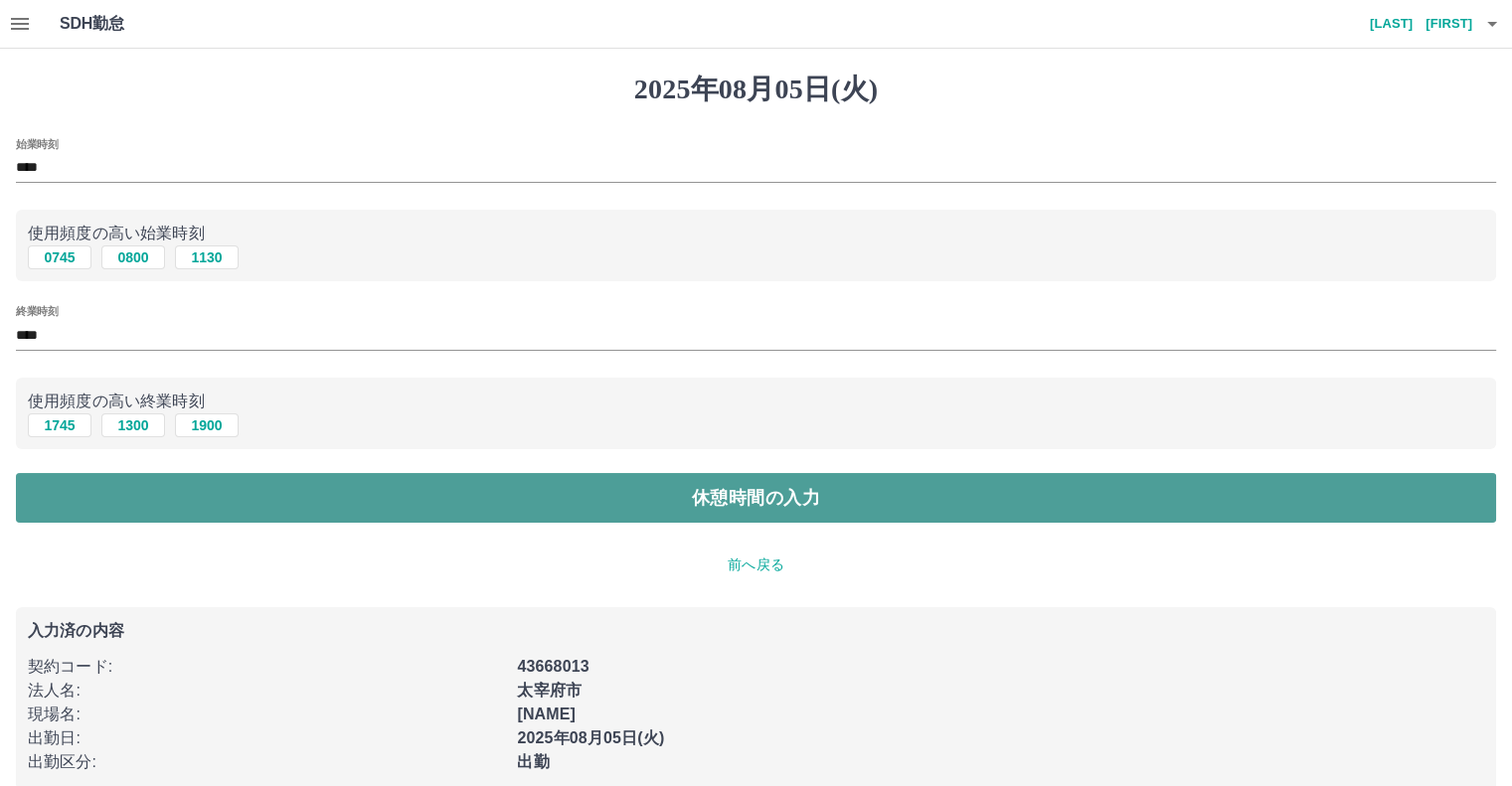 click on "休憩時間の入力" at bounding box center (756, 498) 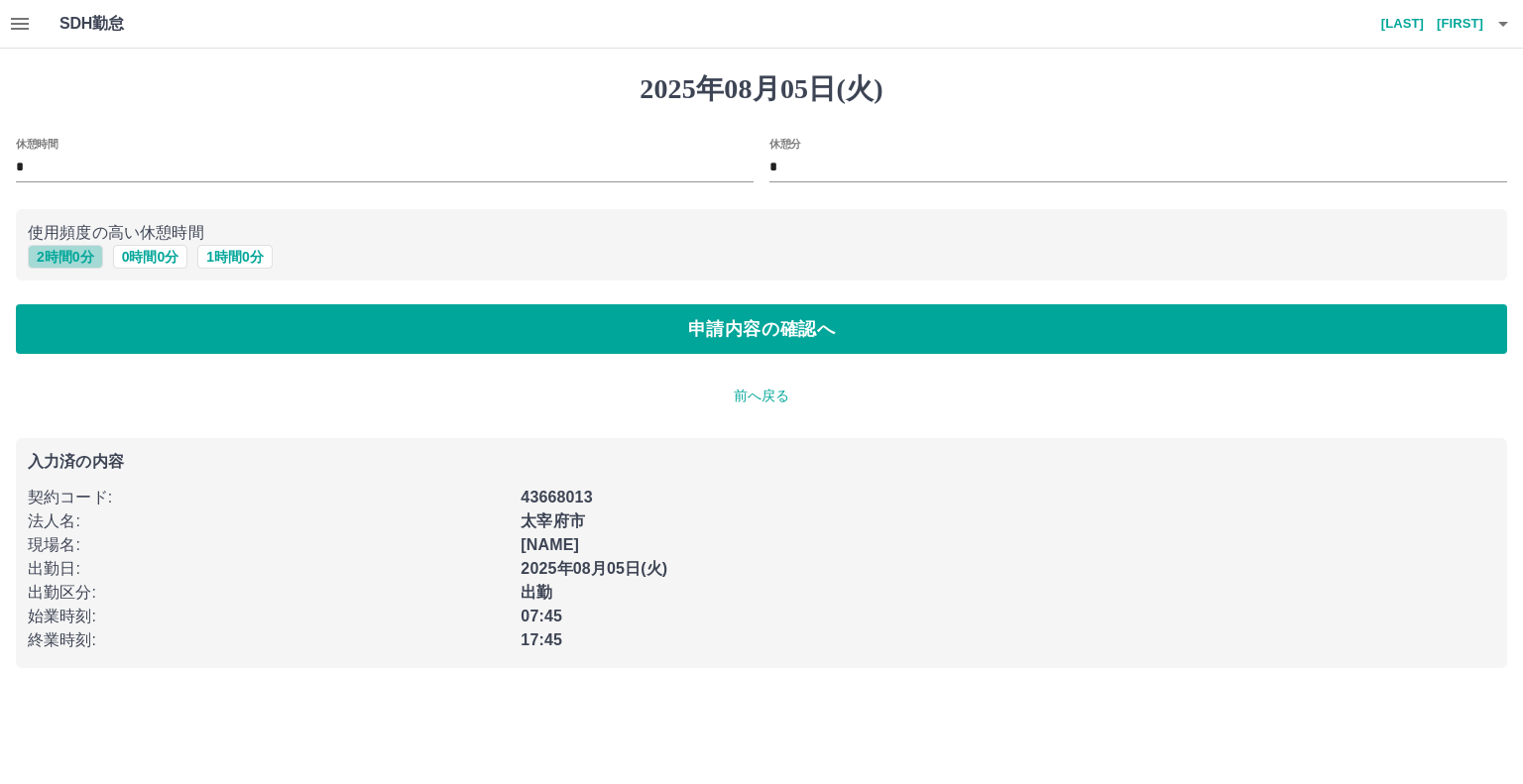 click on "2 時間 0 分" at bounding box center [65, 257] 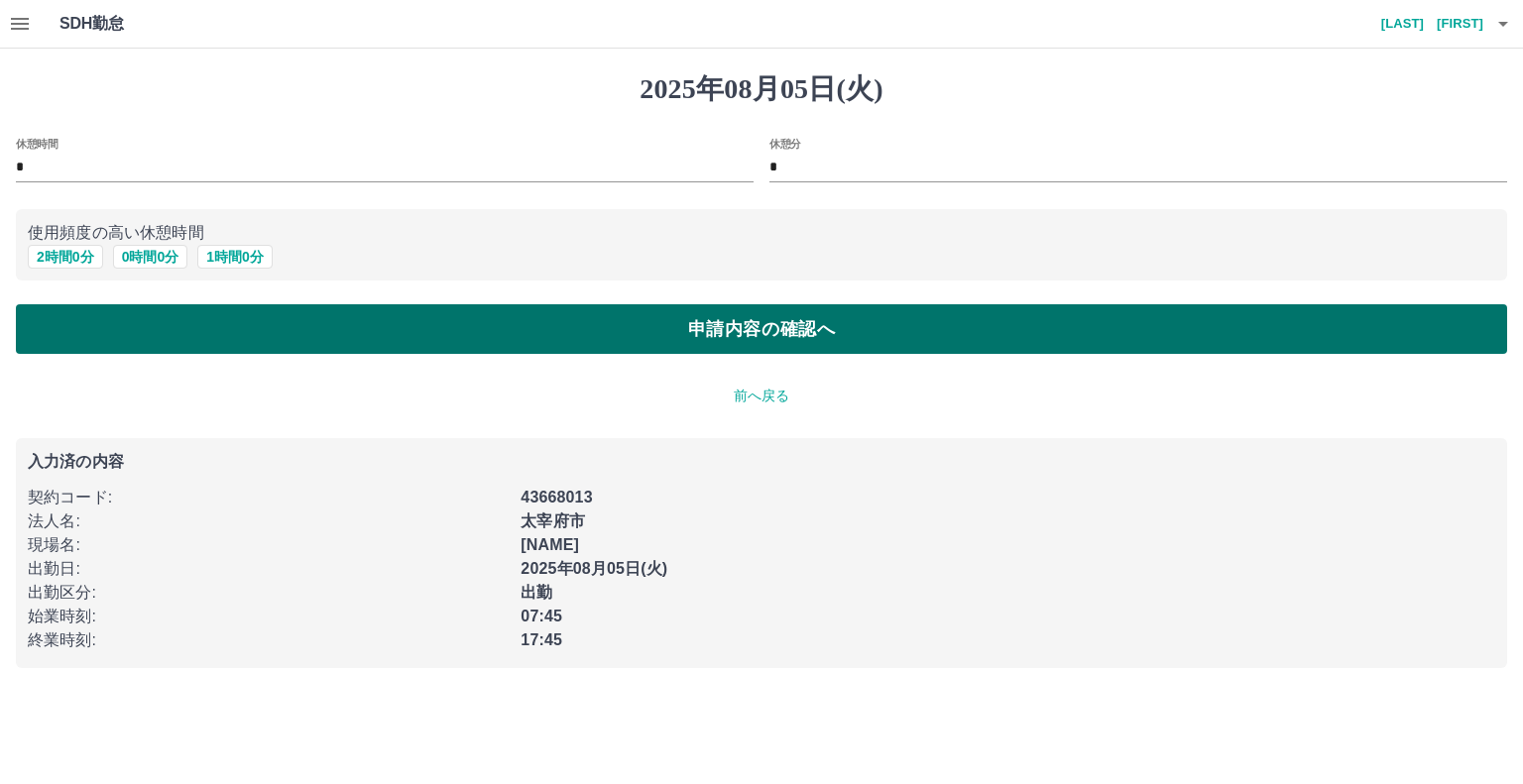 click on "申請内容の確認へ" at bounding box center (762, 329) 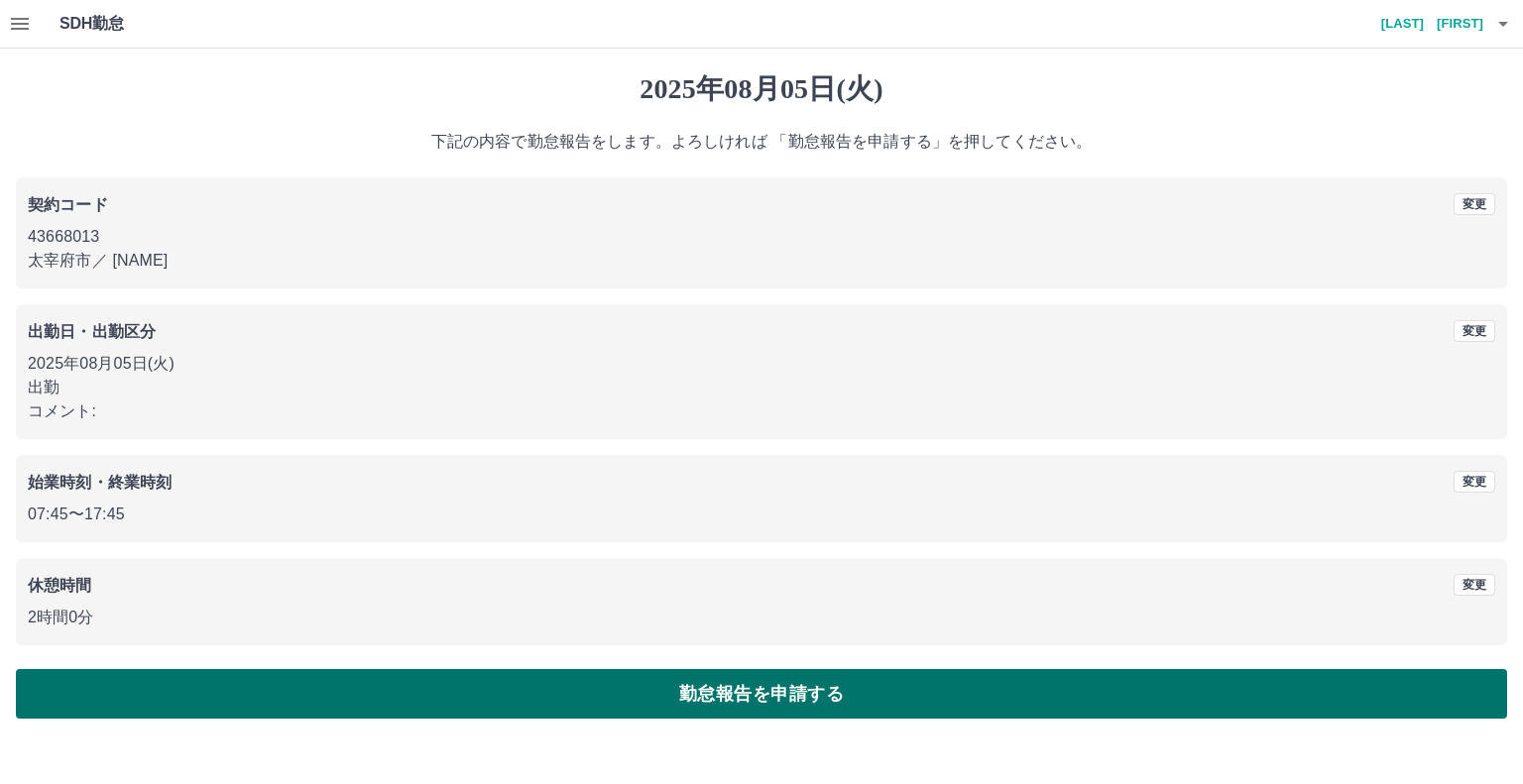 click on "勤怠報告を申請する" at bounding box center (762, 694) 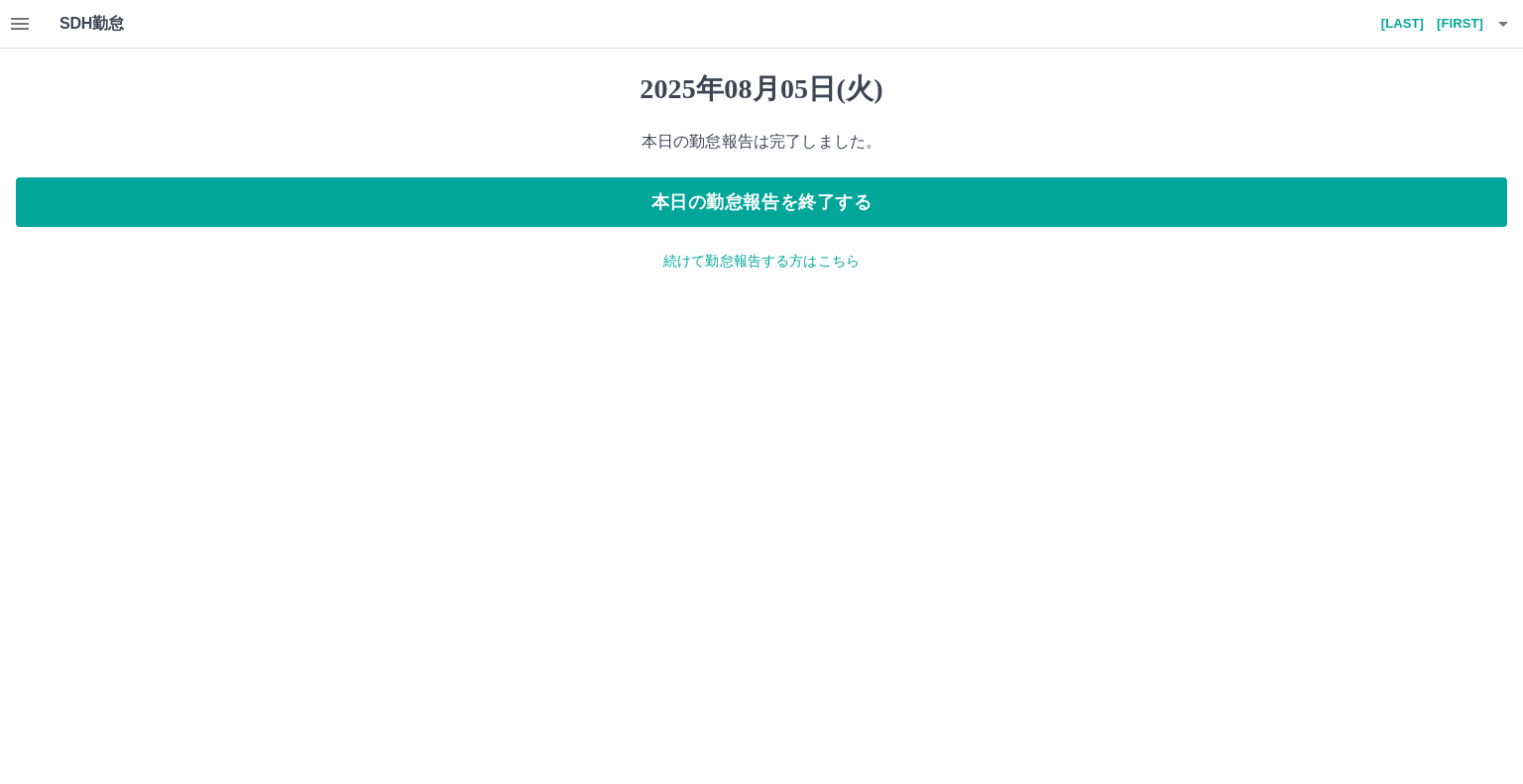 click 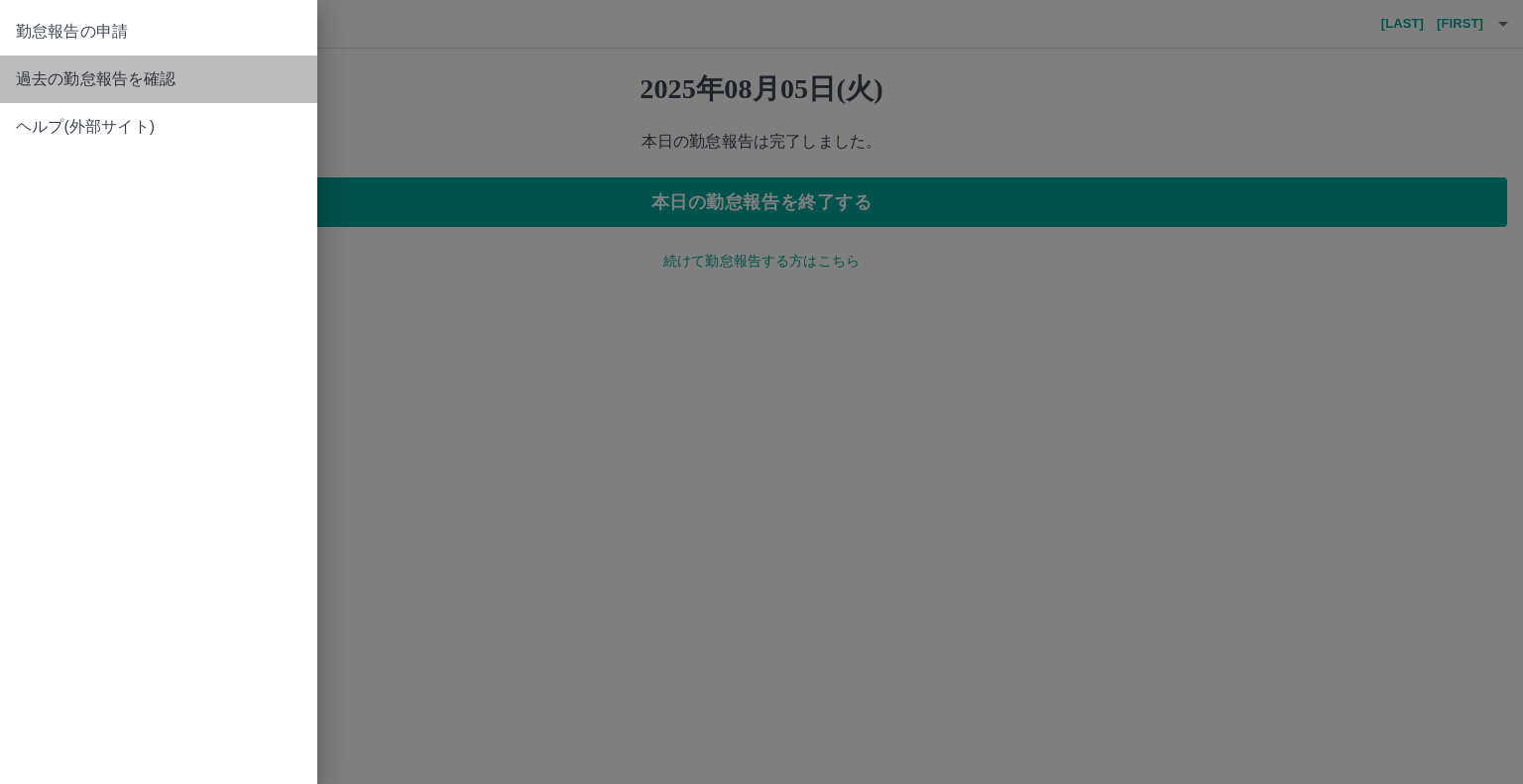 click on "過去の勤怠報告を確認" at bounding box center (159, 79) 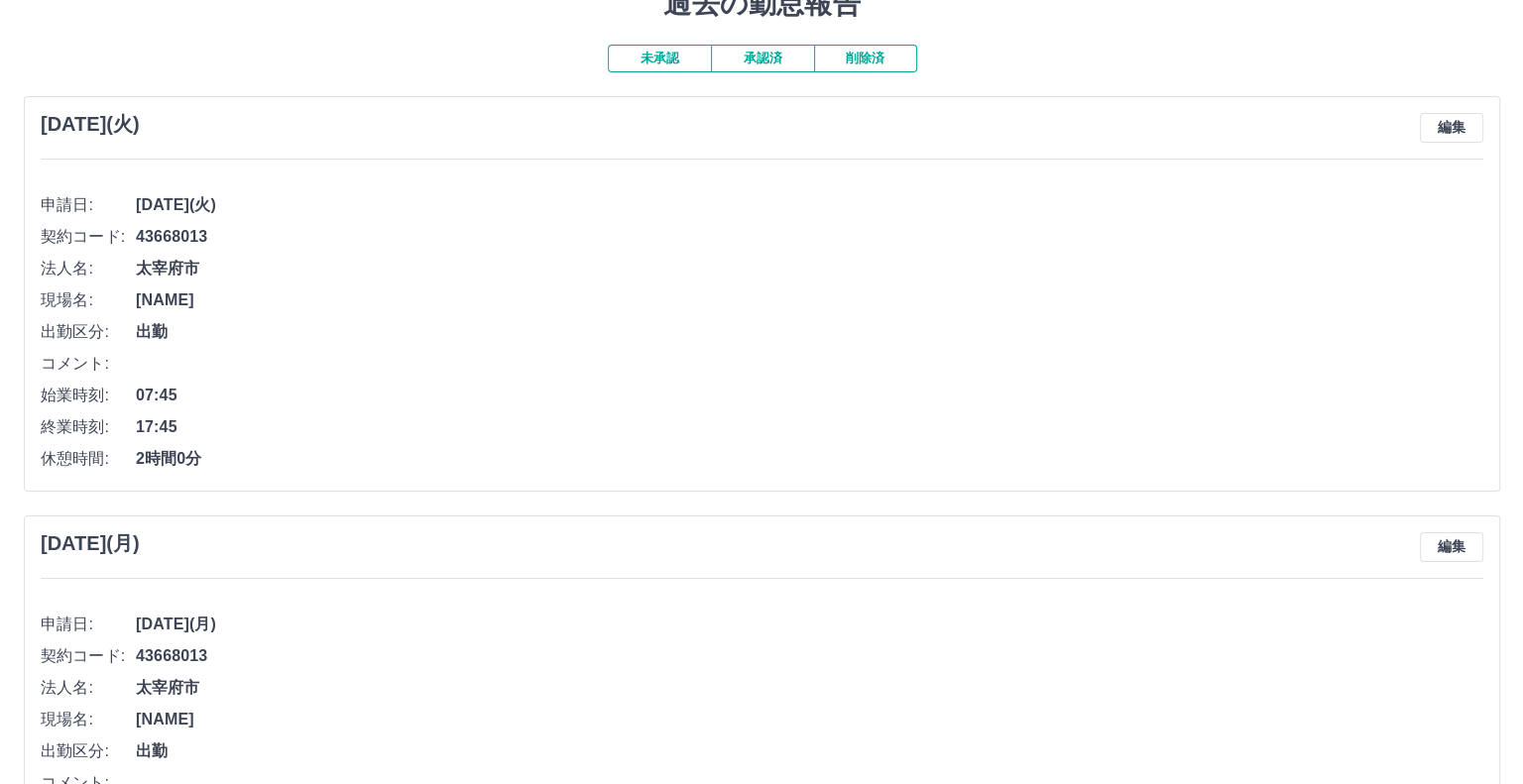 scroll, scrollTop: 0, scrollLeft: 0, axis: both 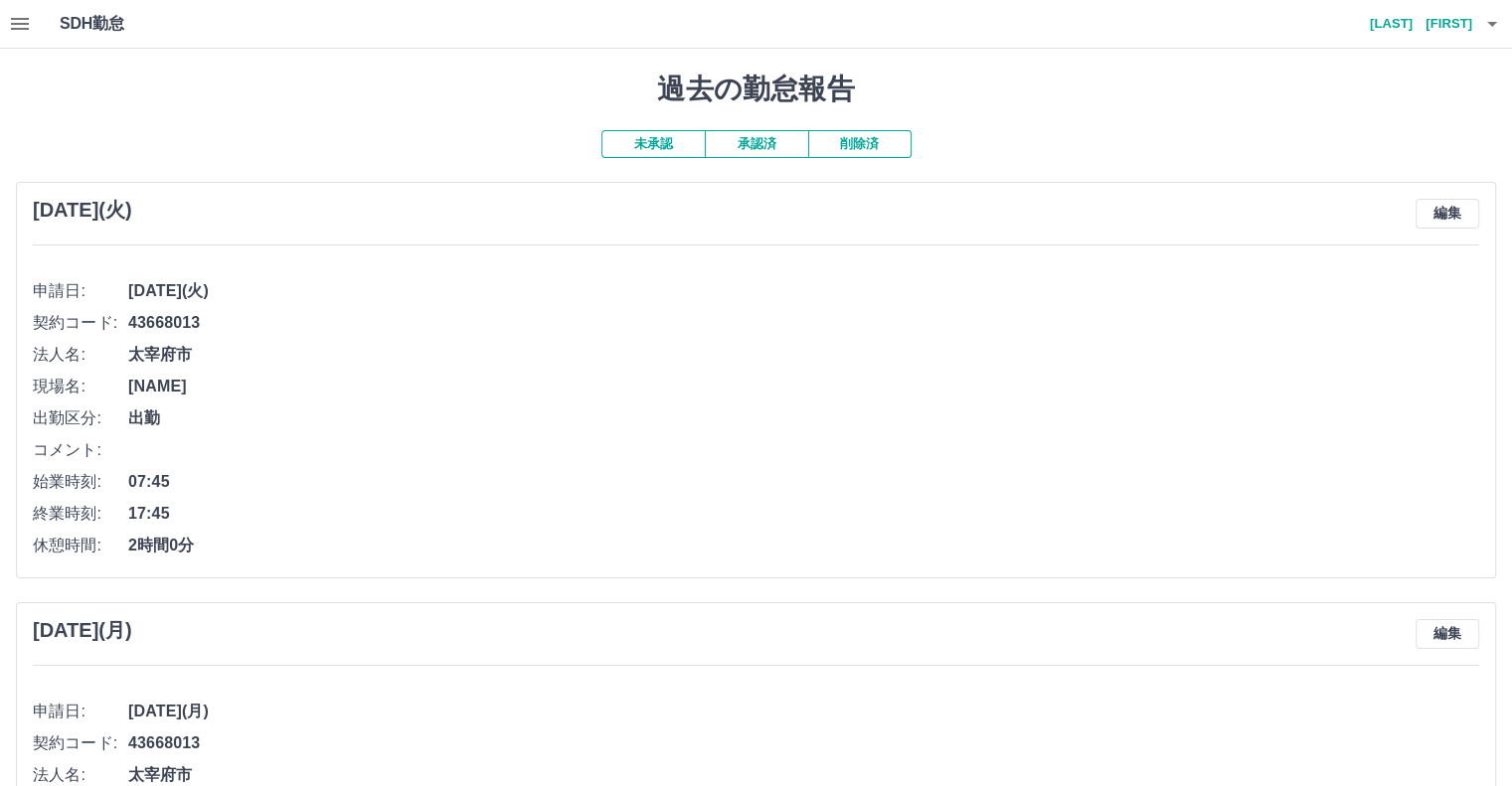 click 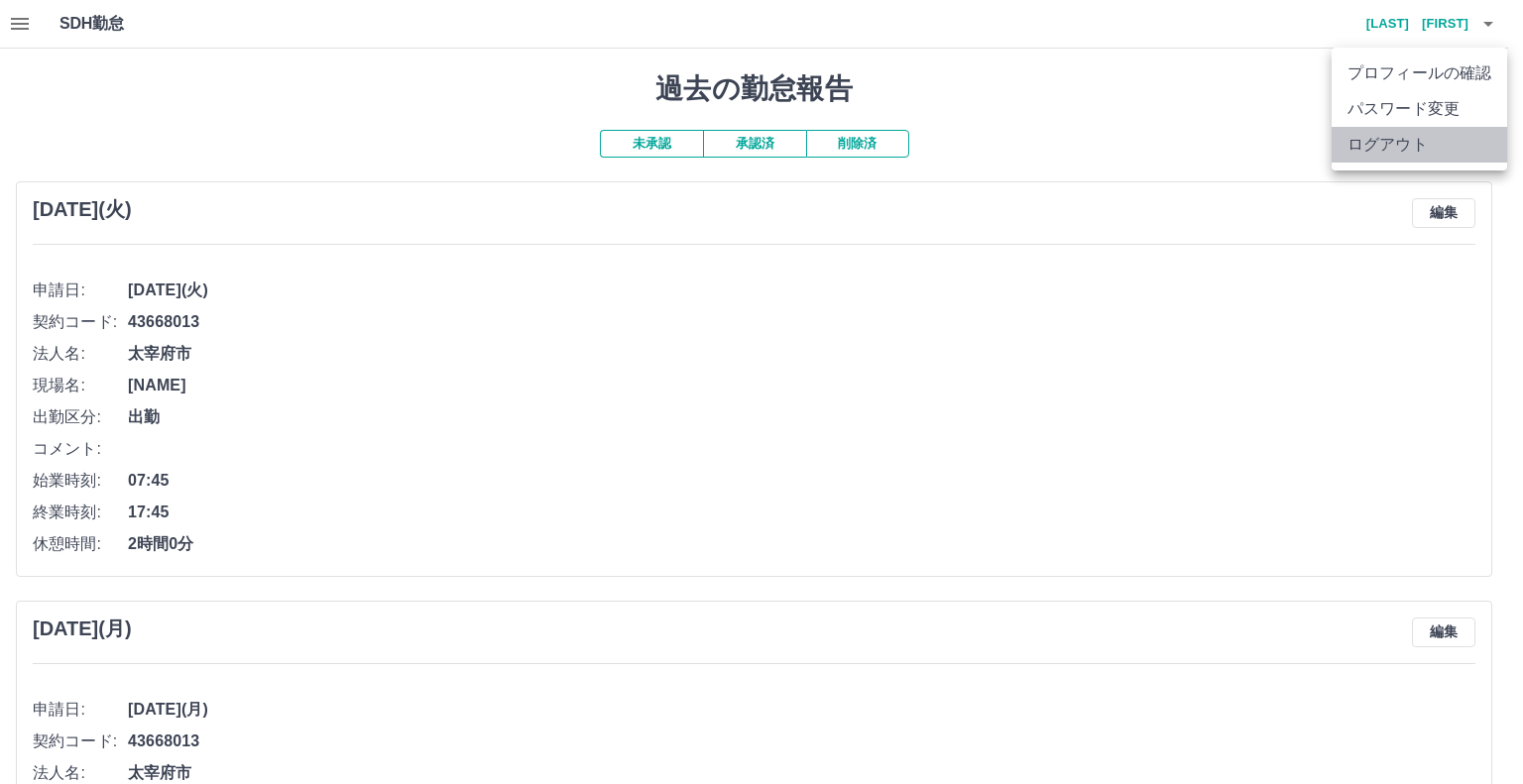 click on "ログアウト" at bounding box center (1419, 145) 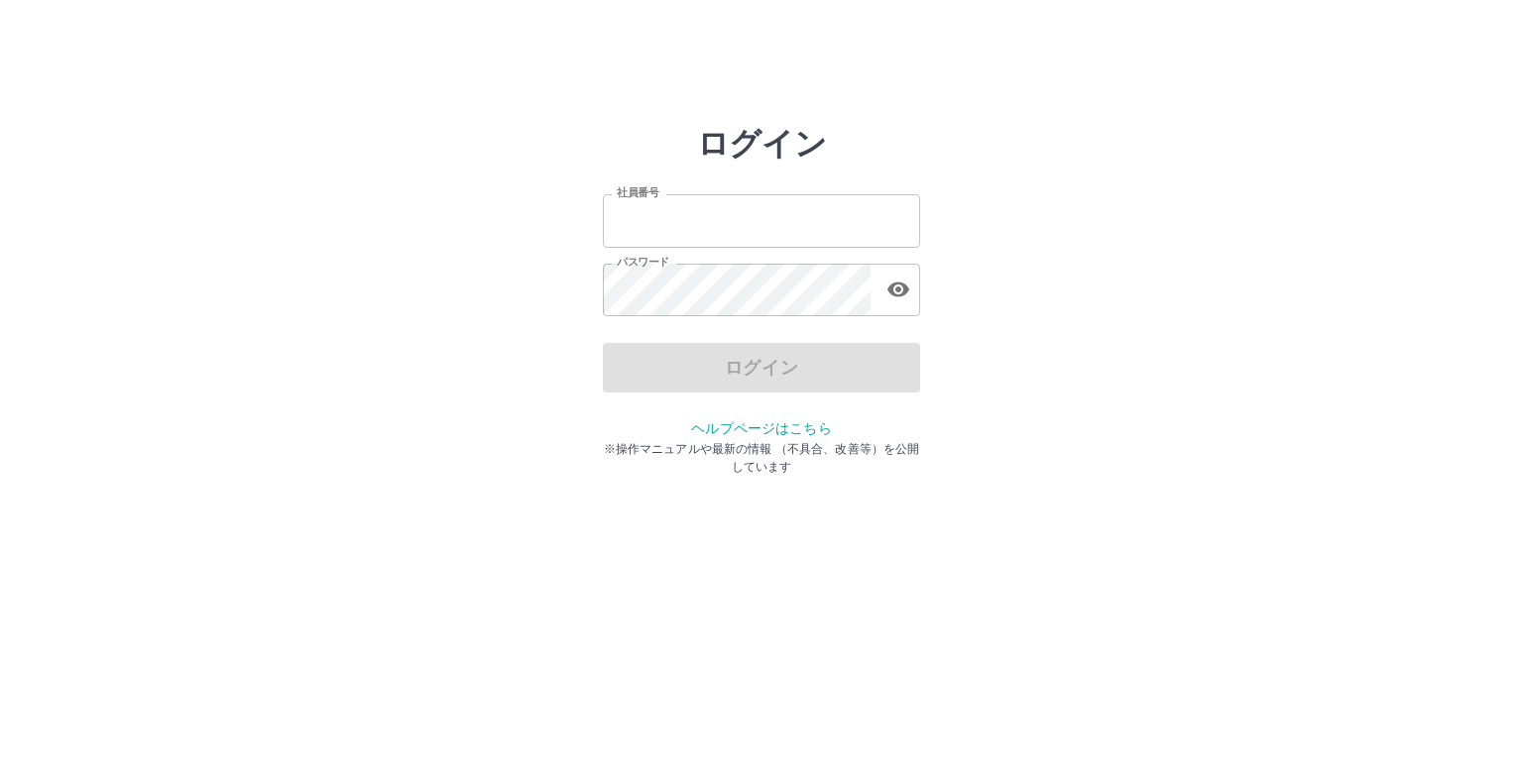 scroll, scrollTop: 0, scrollLeft: 0, axis: both 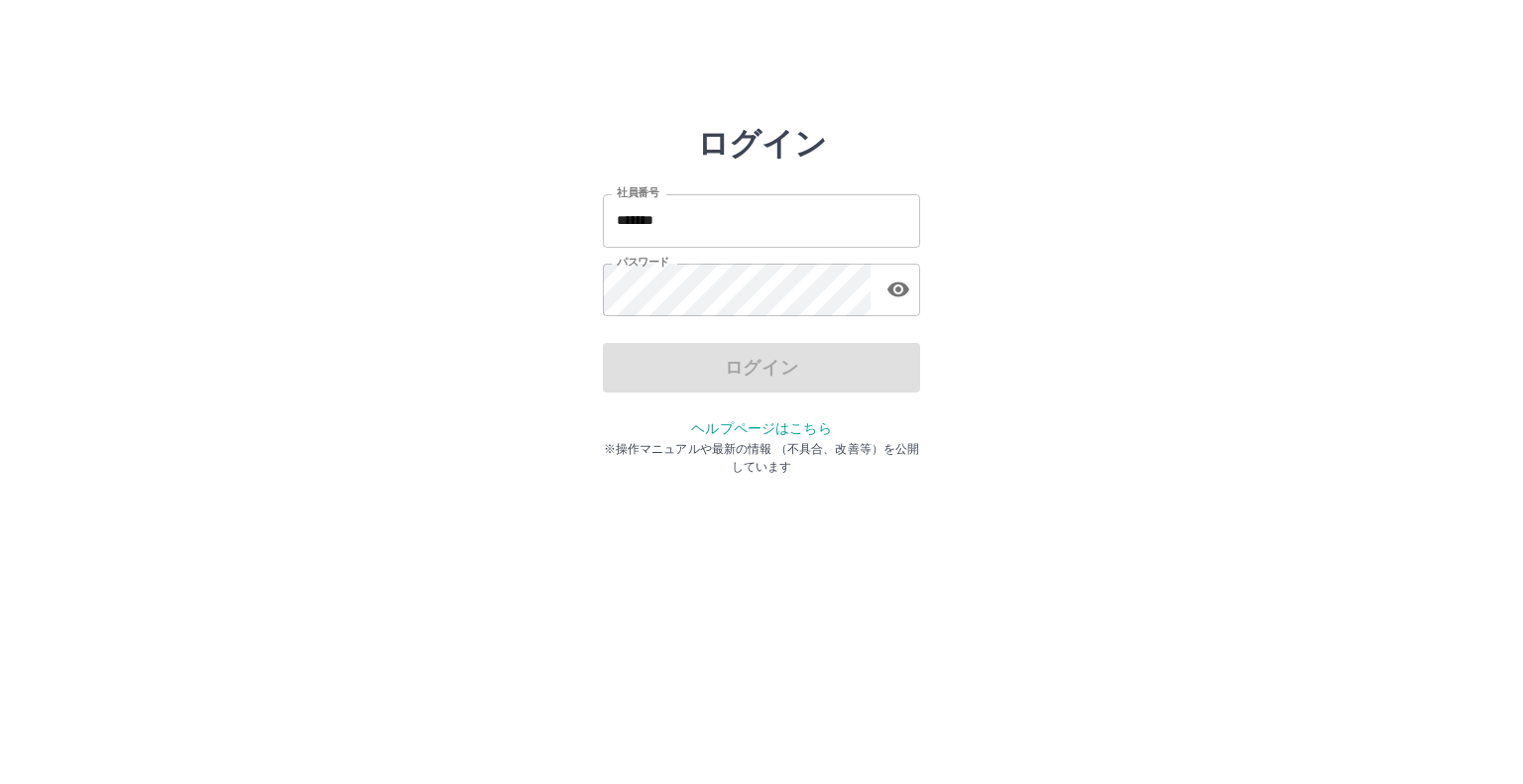 click on "*******" at bounding box center (762, 220) 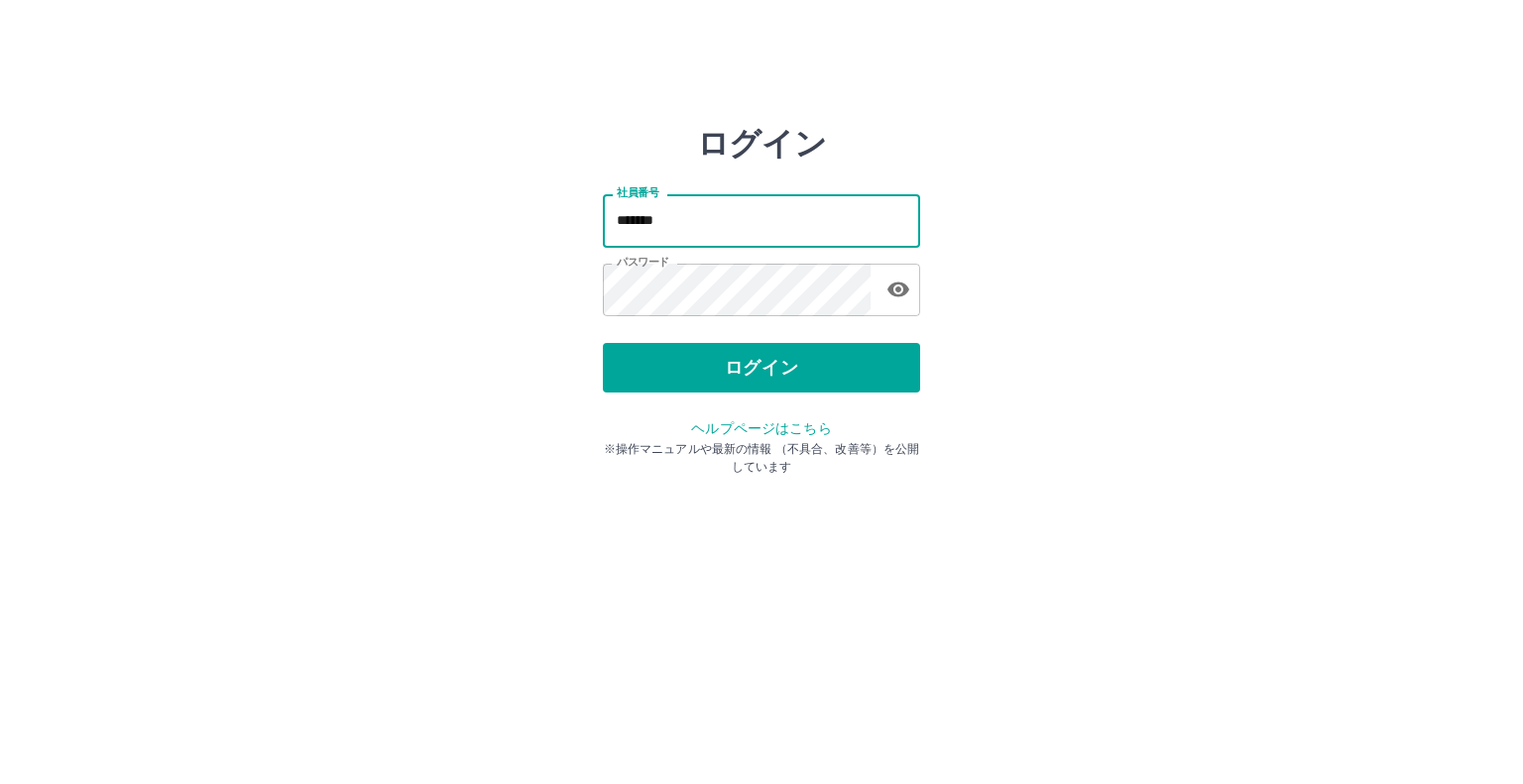 type on "*******" 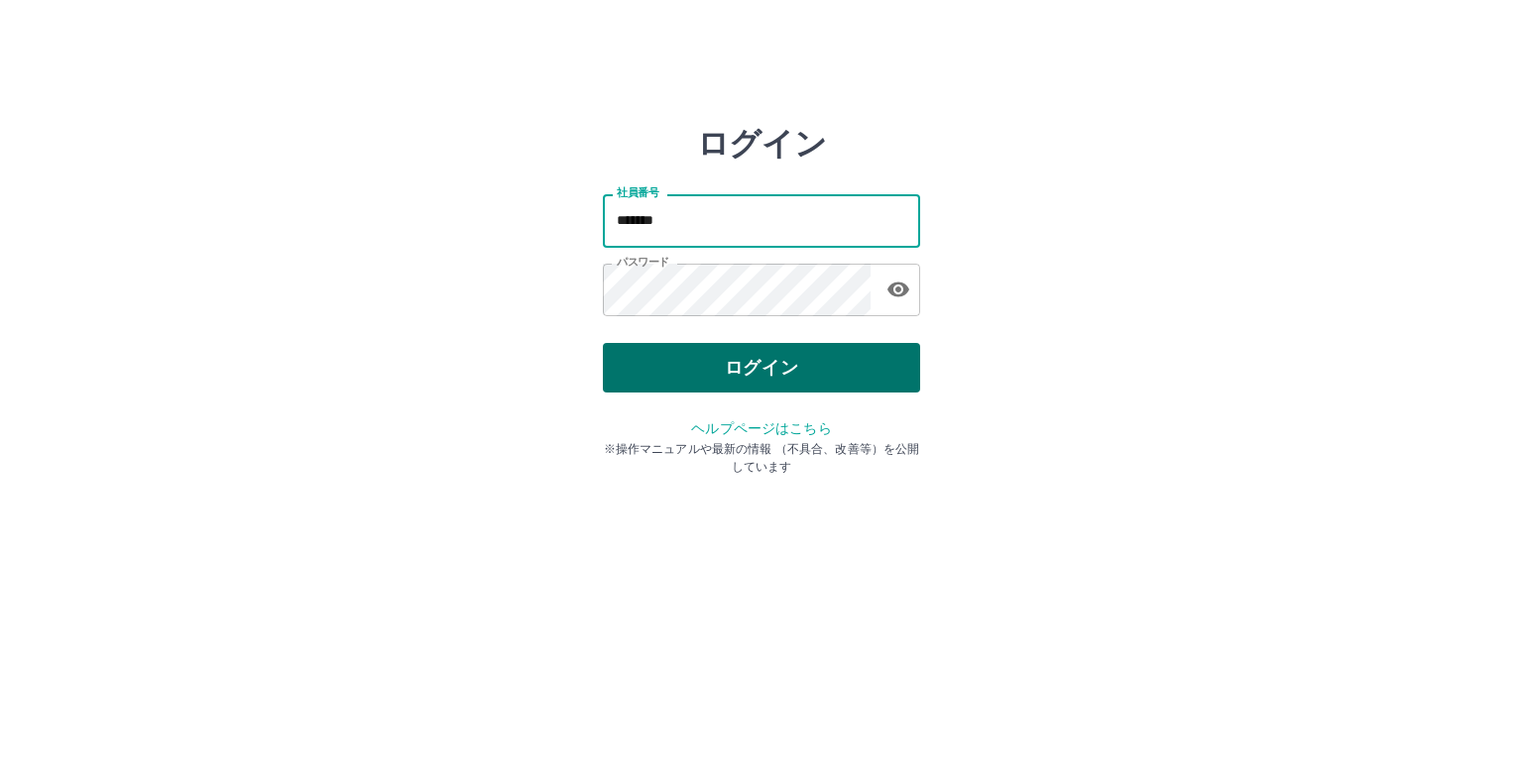 click on "ログイン" at bounding box center (762, 368) 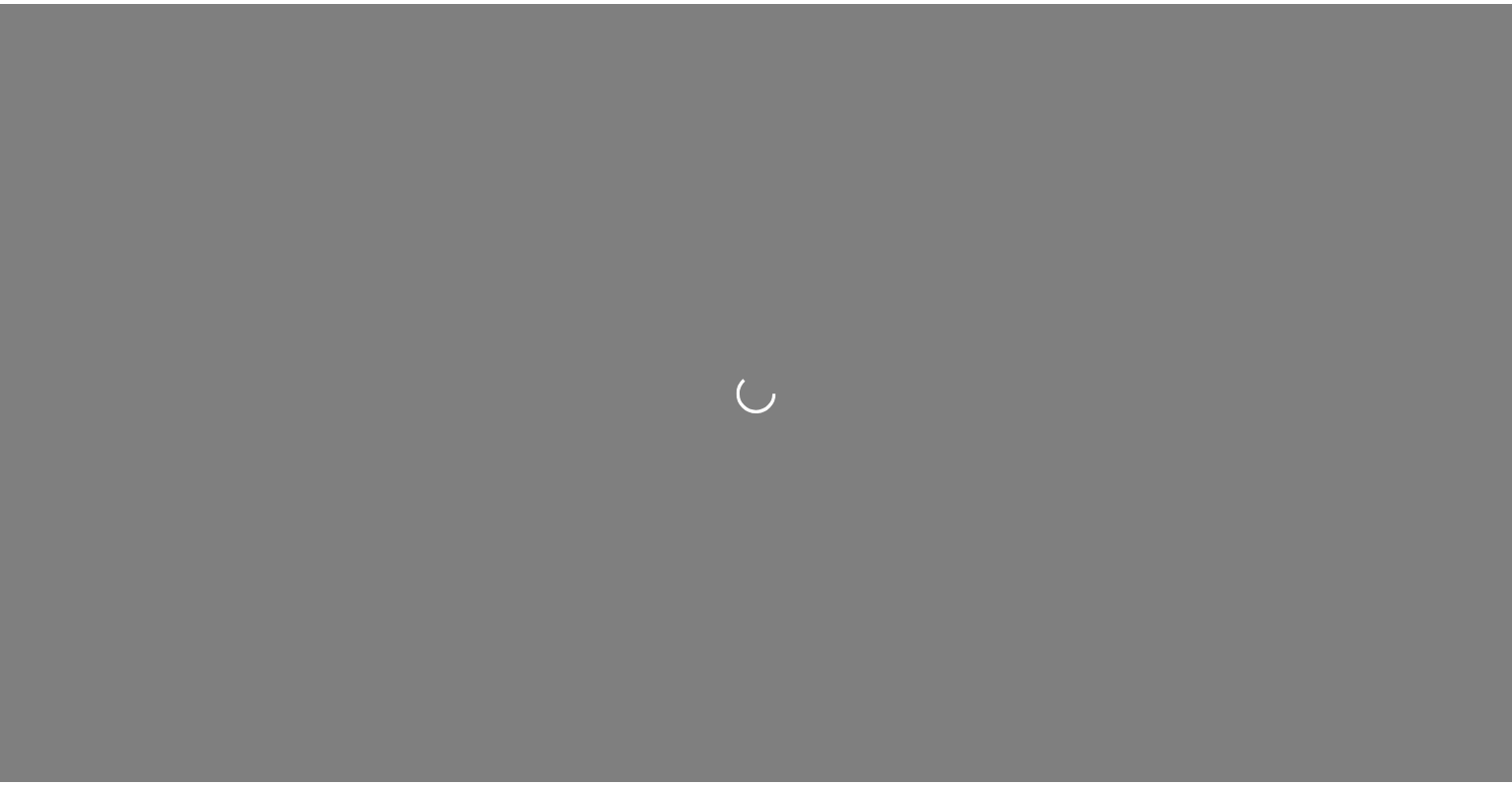 scroll, scrollTop: 0, scrollLeft: 0, axis: both 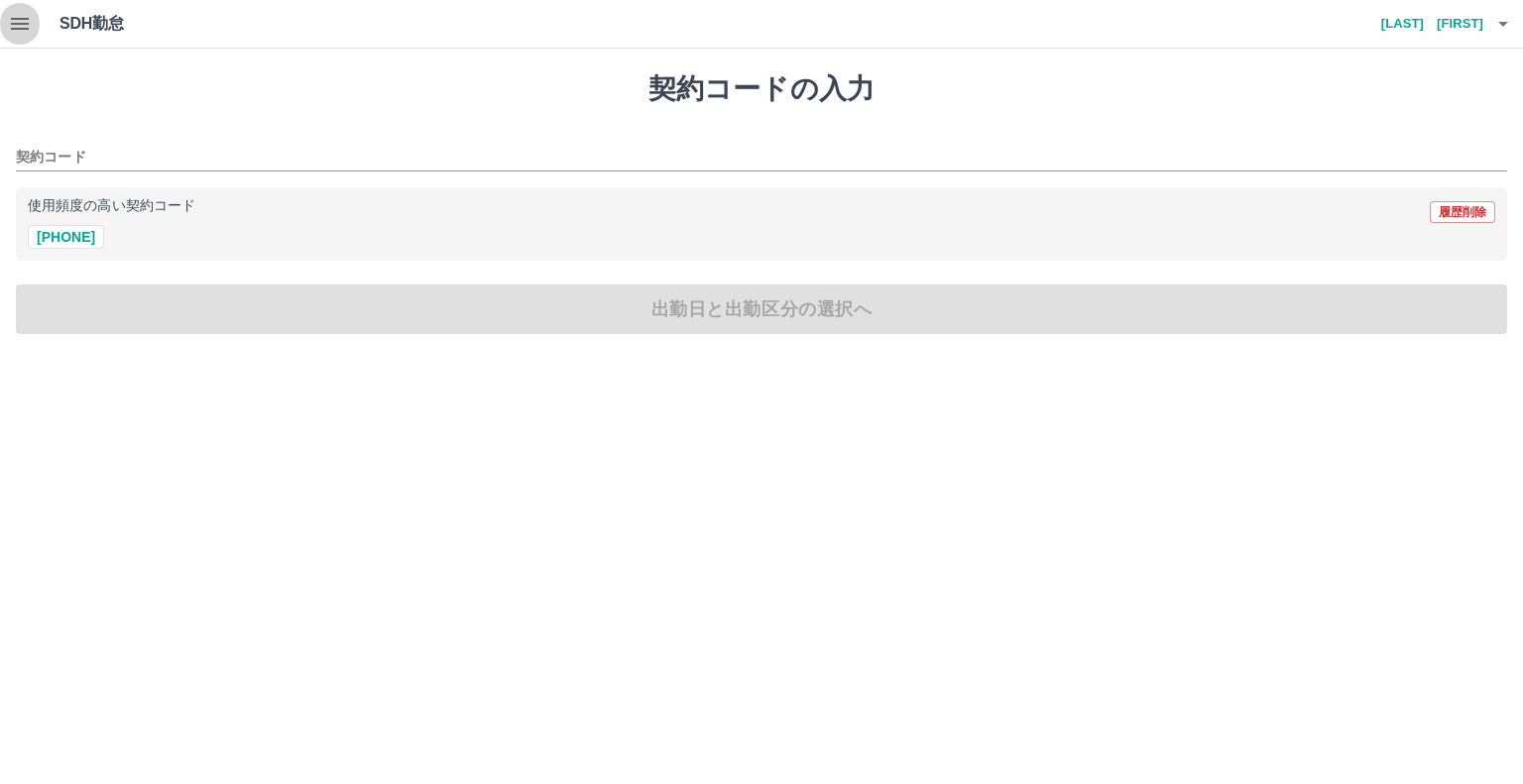 click 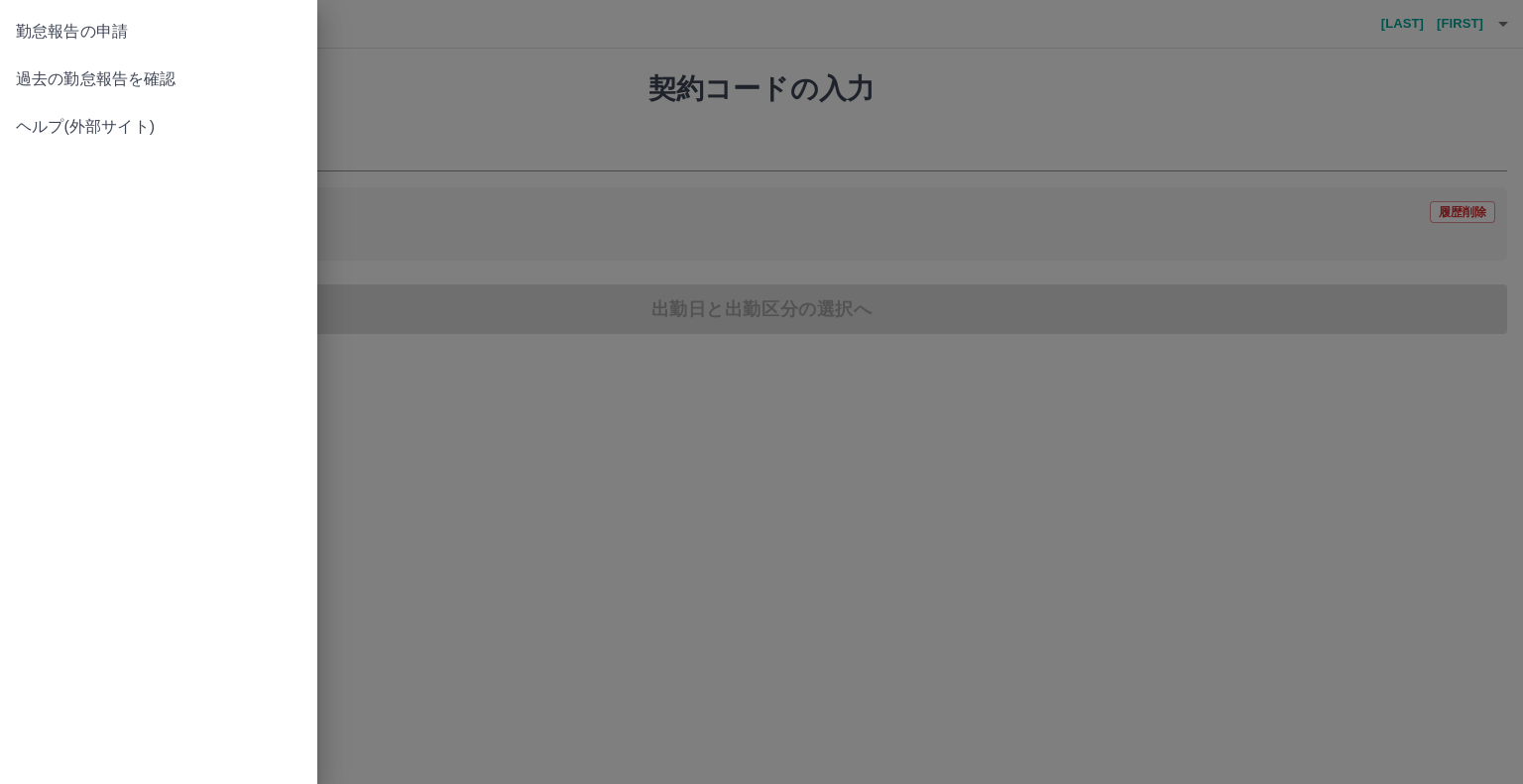 click on "過去の勤怠報告を確認" at bounding box center (159, 79) 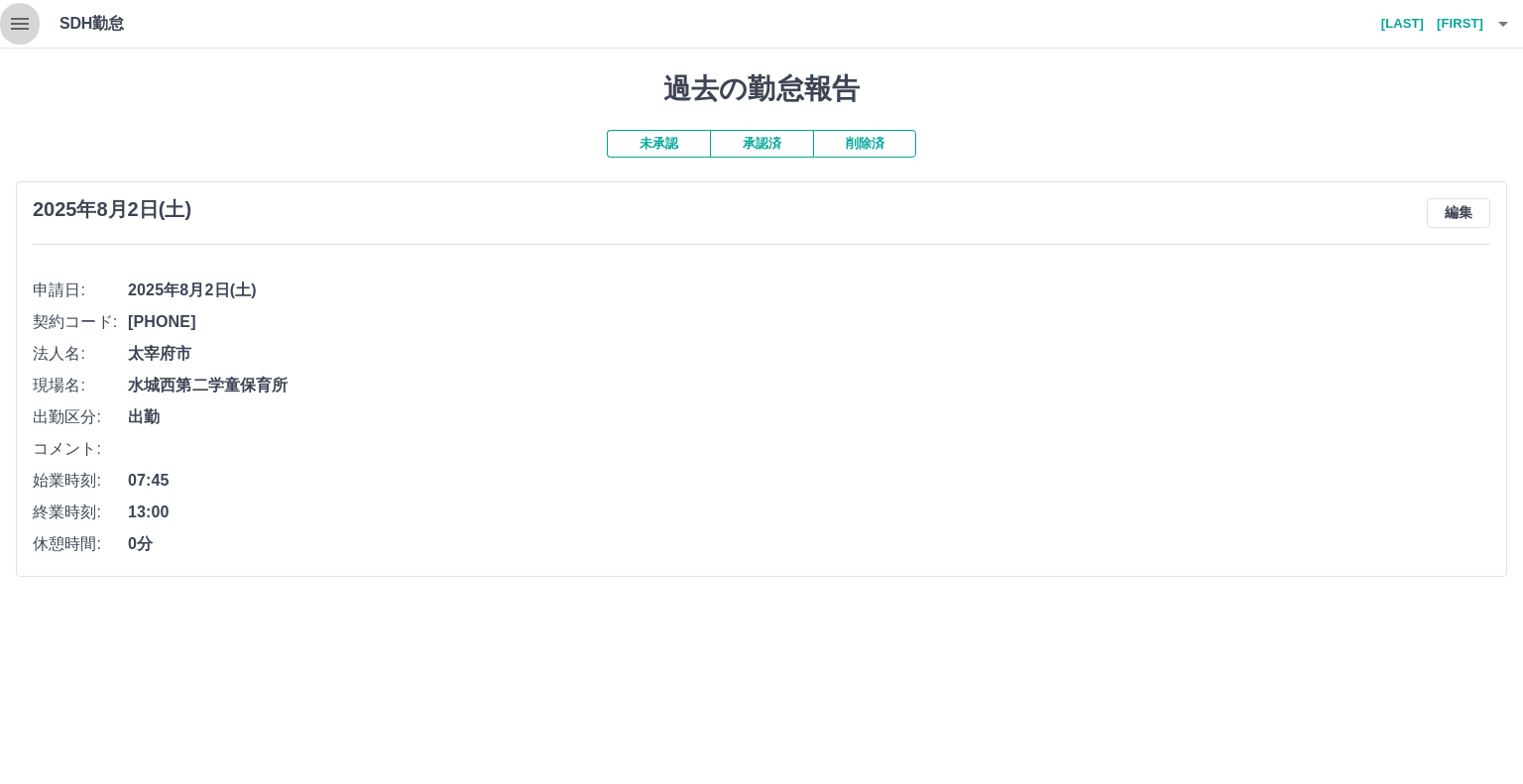 click 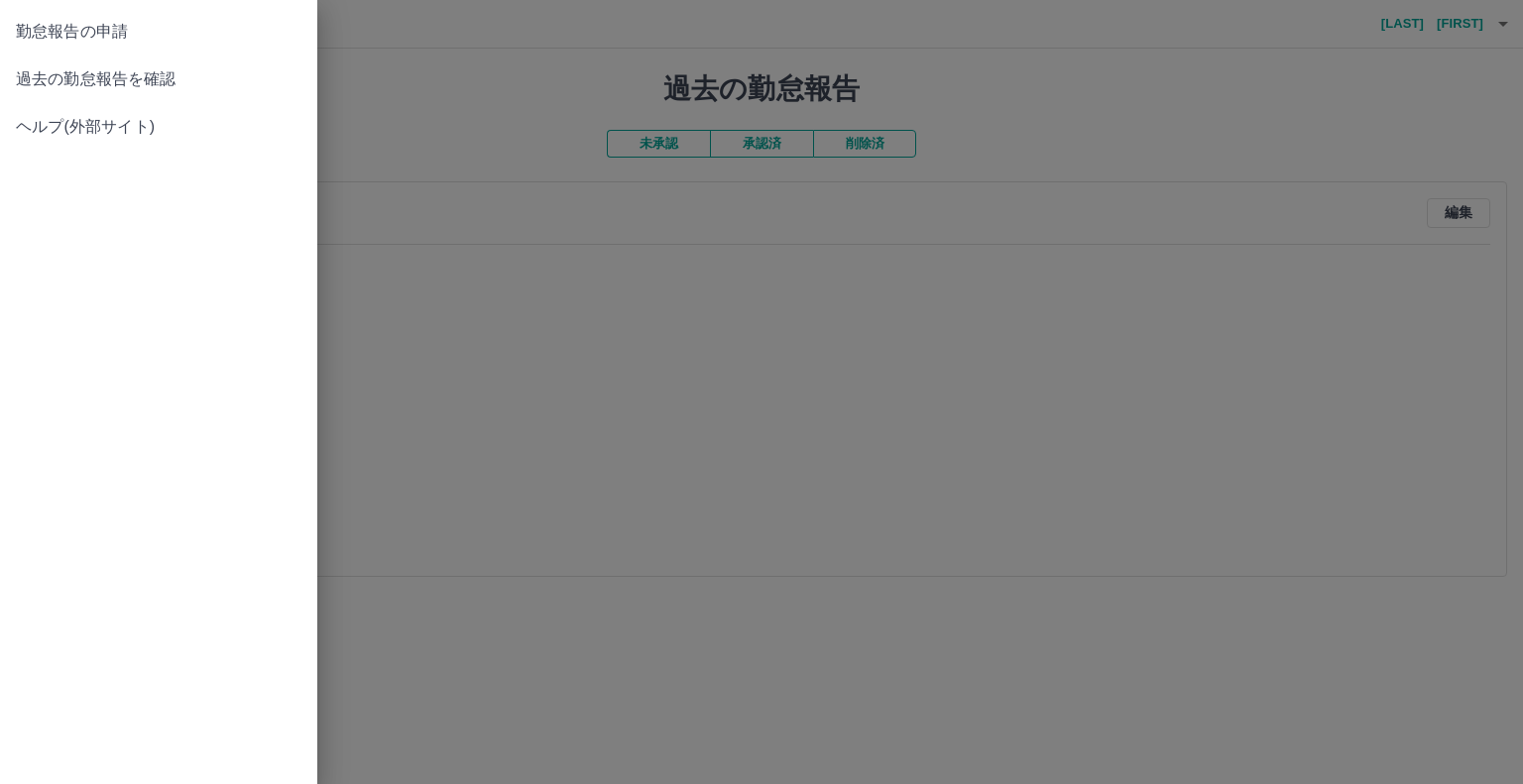 click on "過去の勤怠報告を確認" at bounding box center (159, 79) 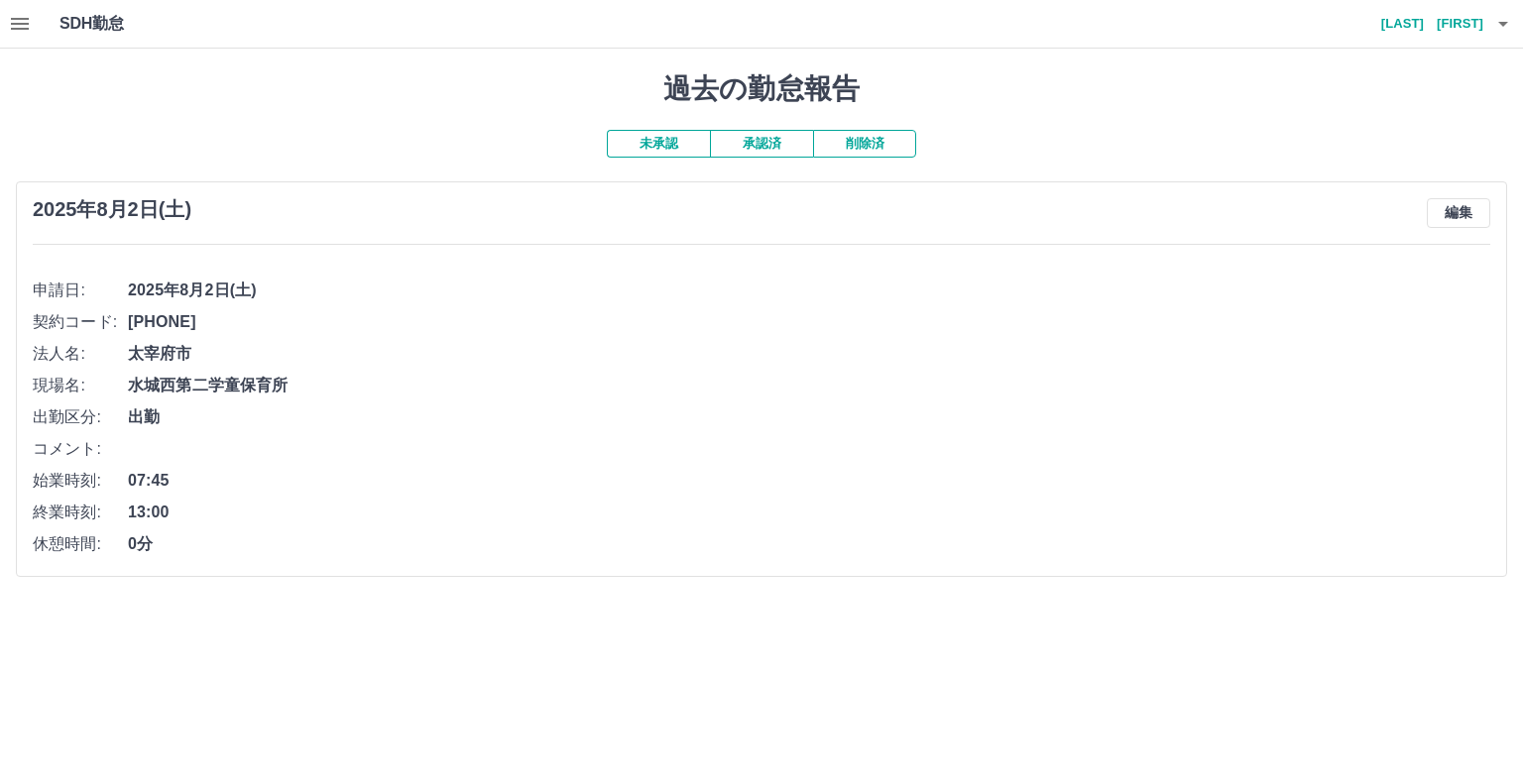 click on "承認済" at bounding box center [762, 144] 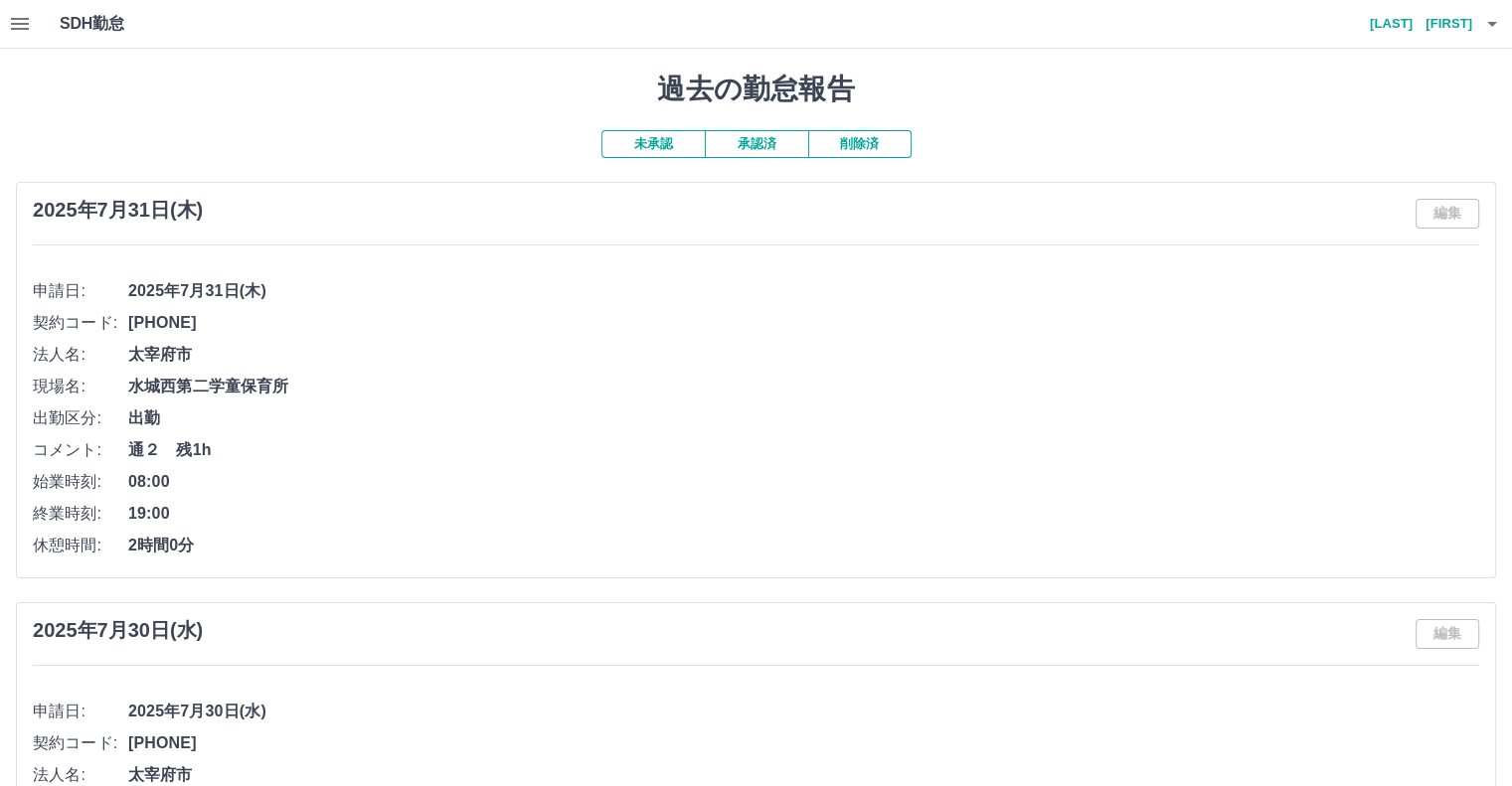 scroll, scrollTop: 0, scrollLeft: 0, axis: both 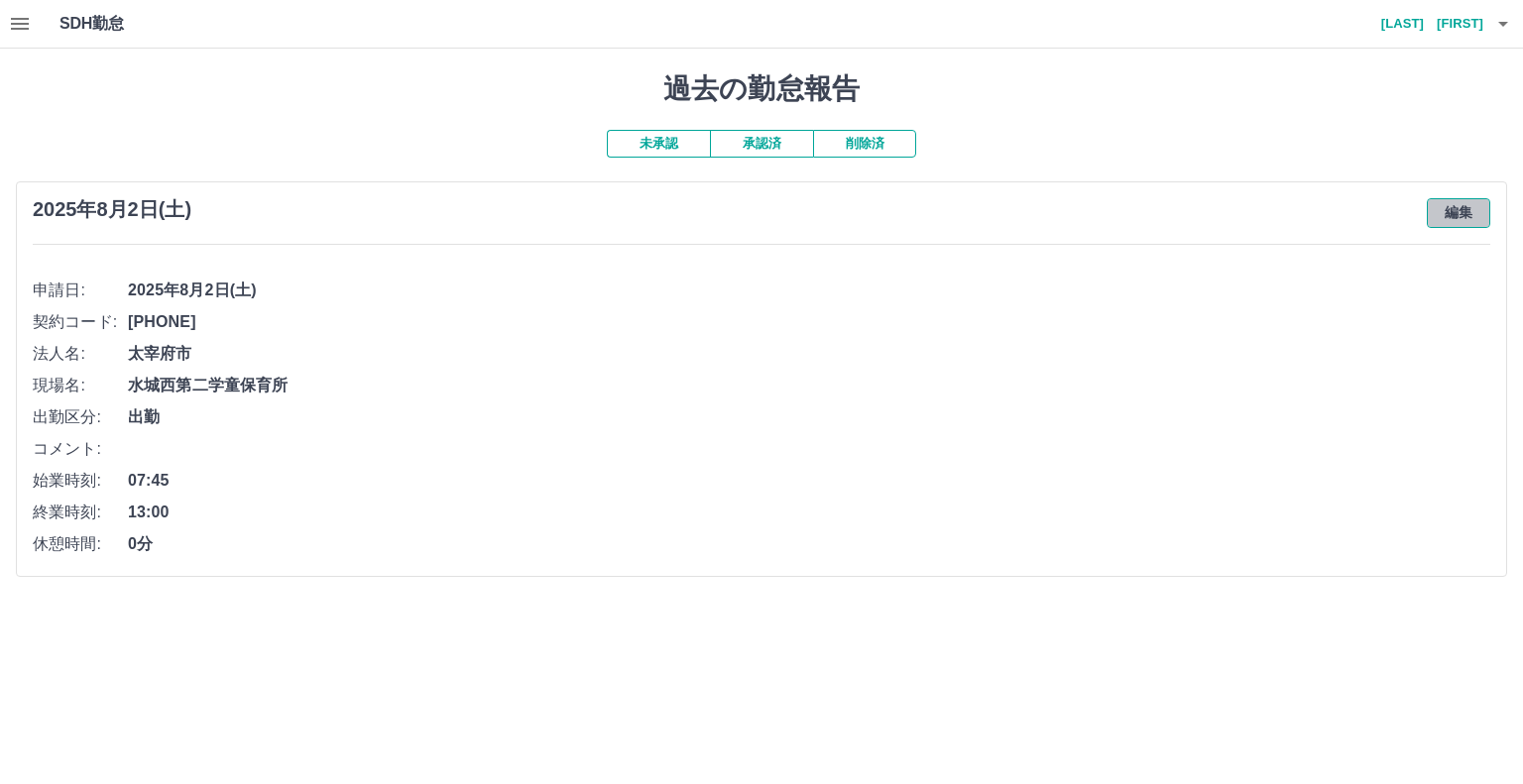 click on "編集" at bounding box center [1459, 213] 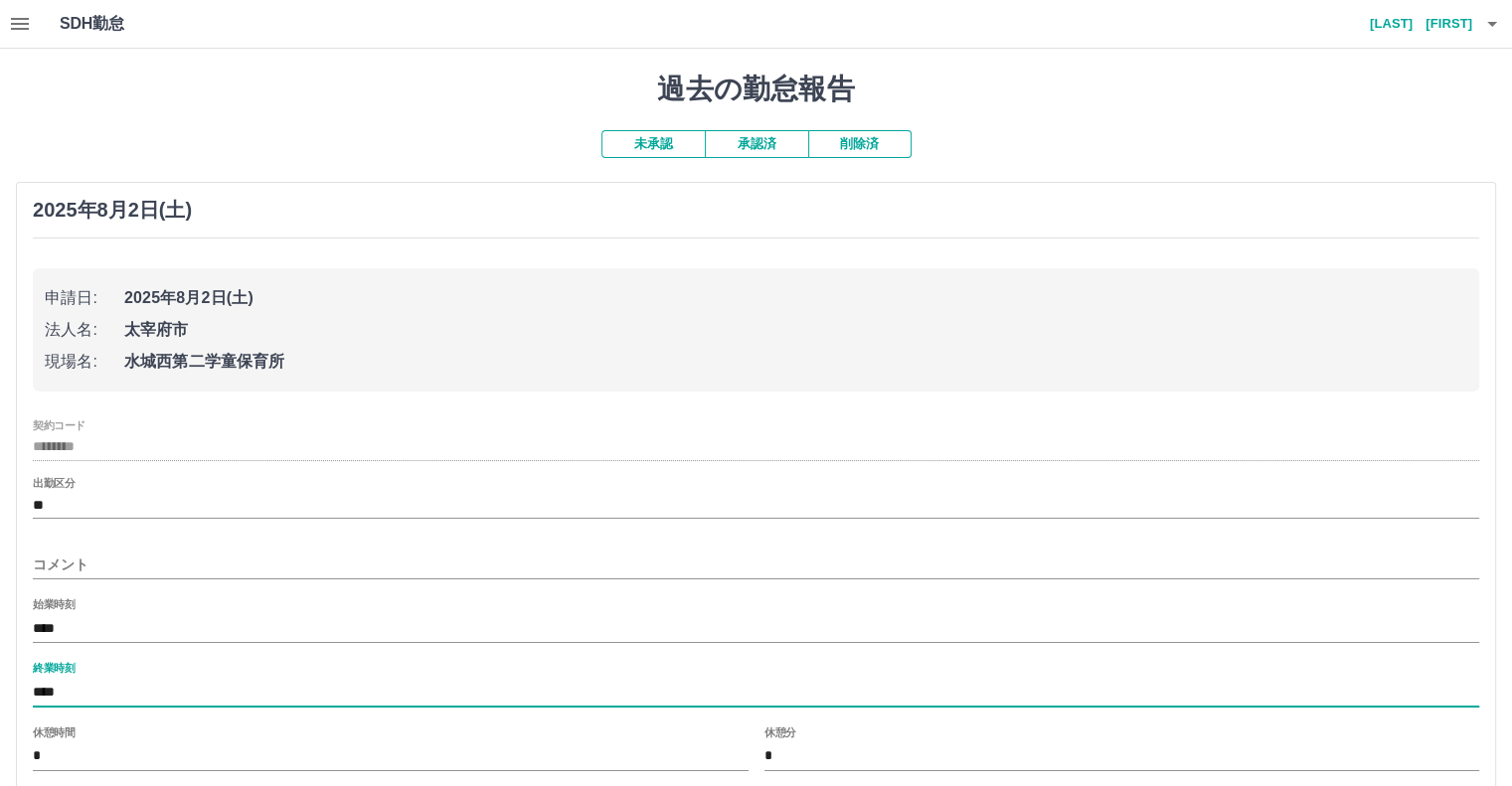 click on "****" at bounding box center [756, 692] 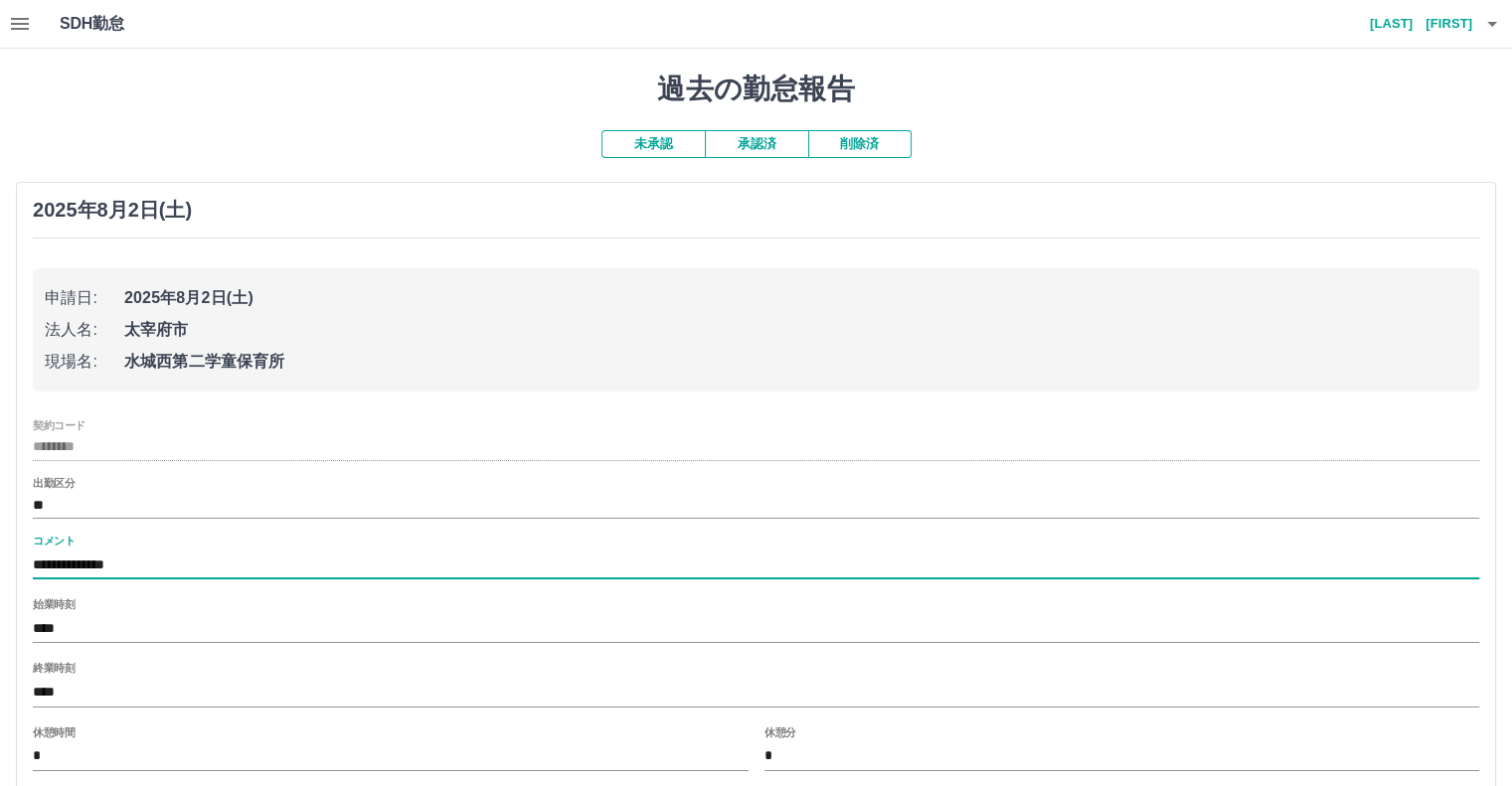 click on "**********" at bounding box center (756, 564) 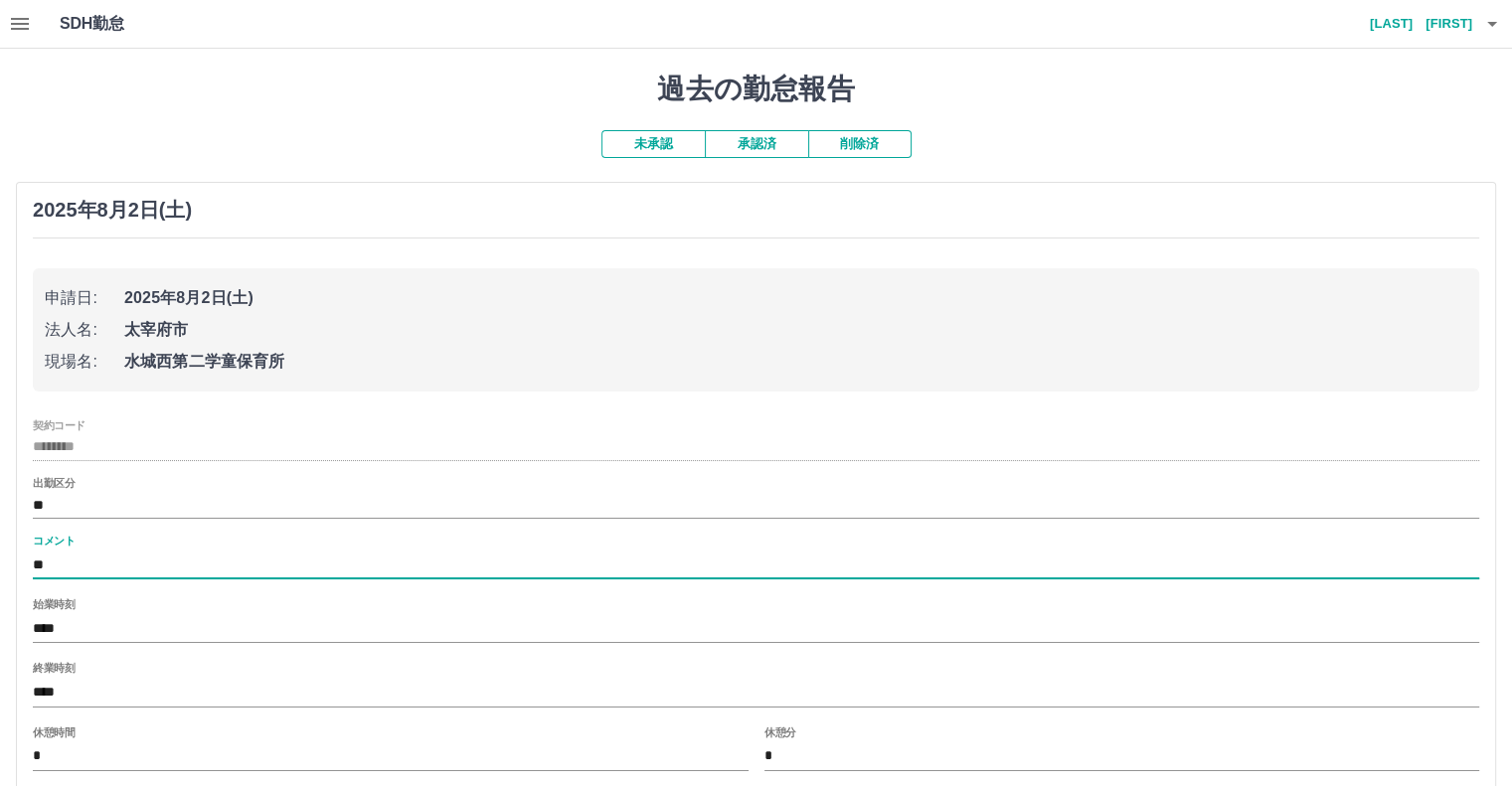 type on "*" 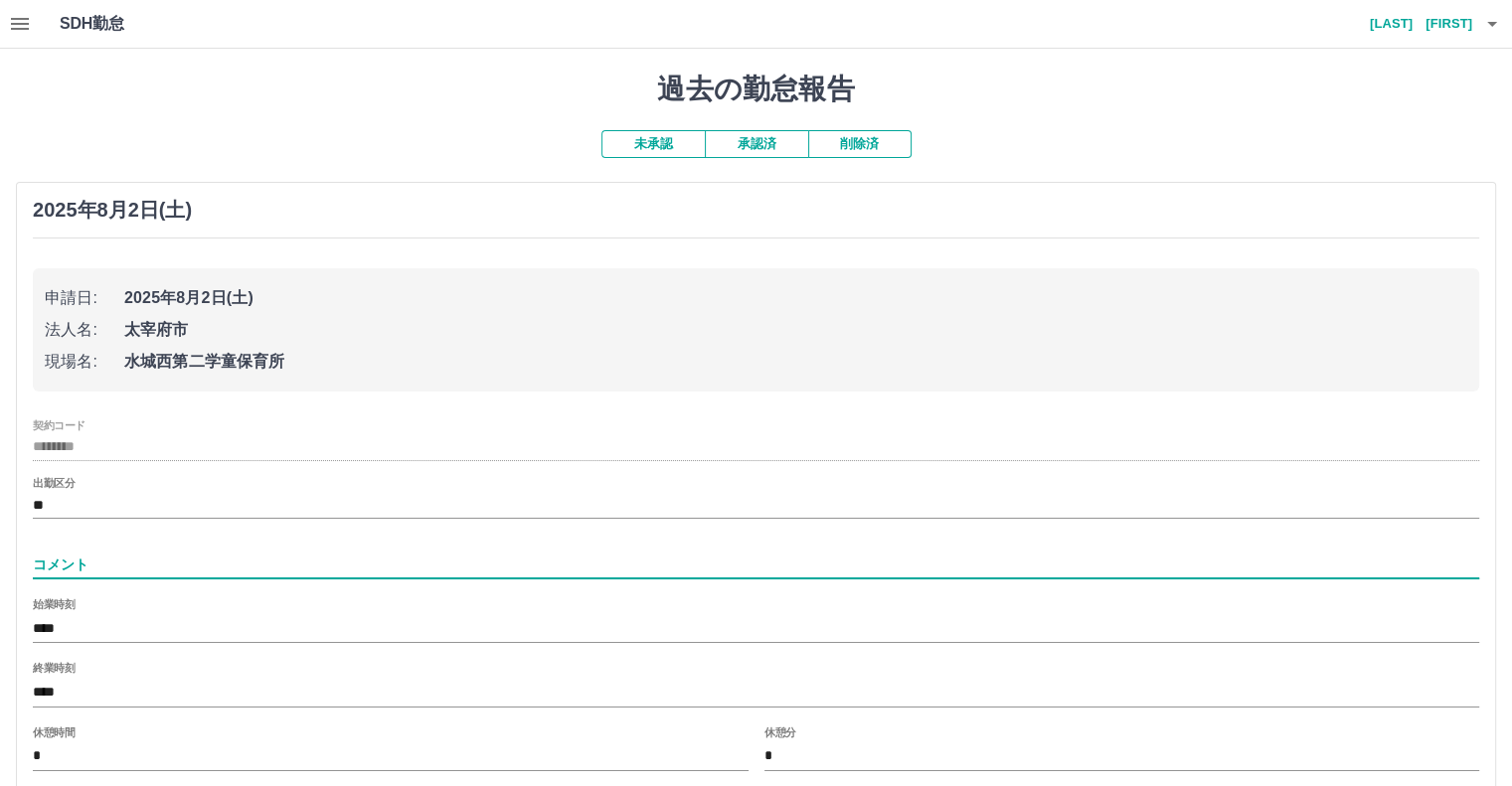 type 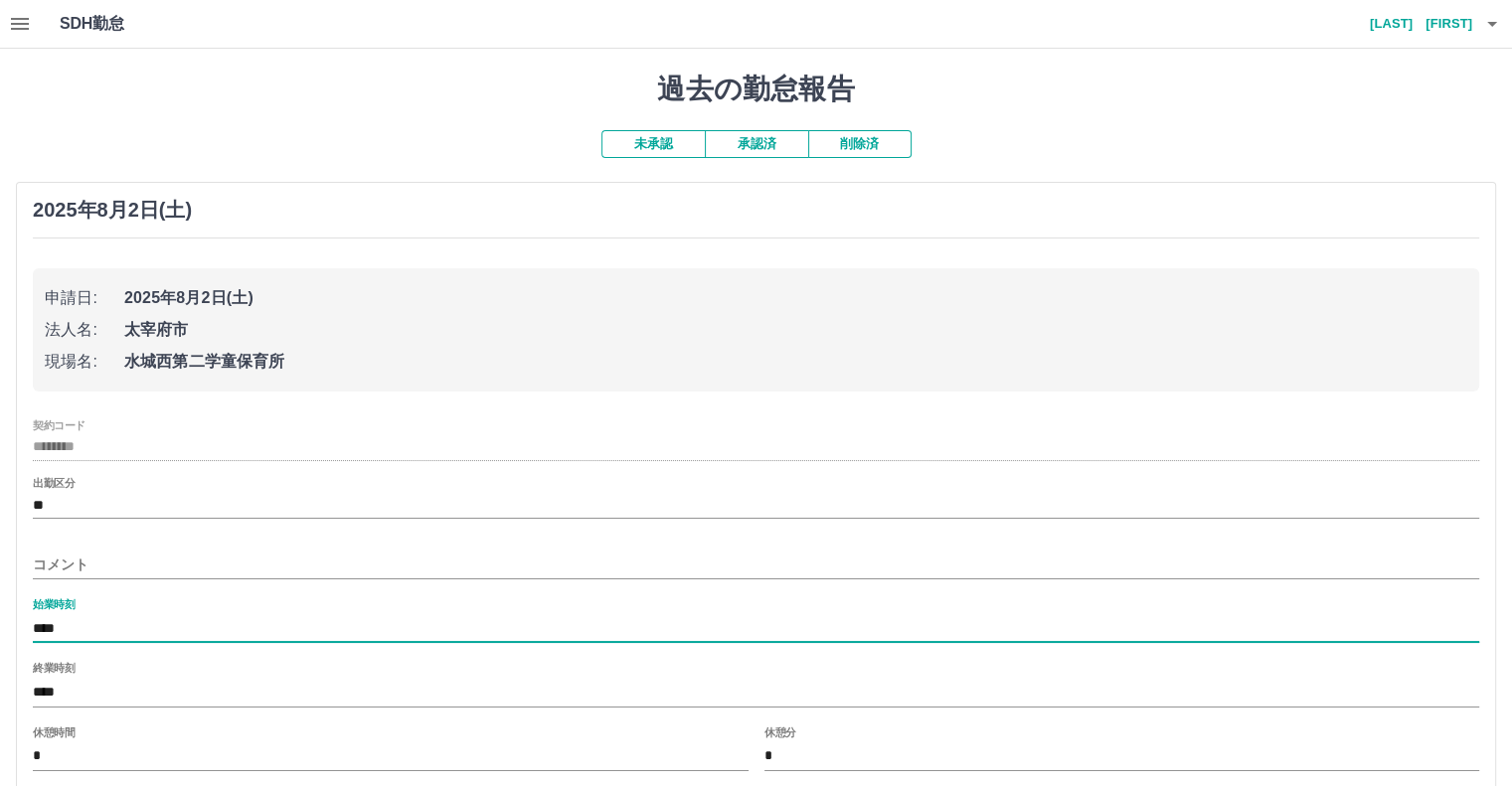 type on "****" 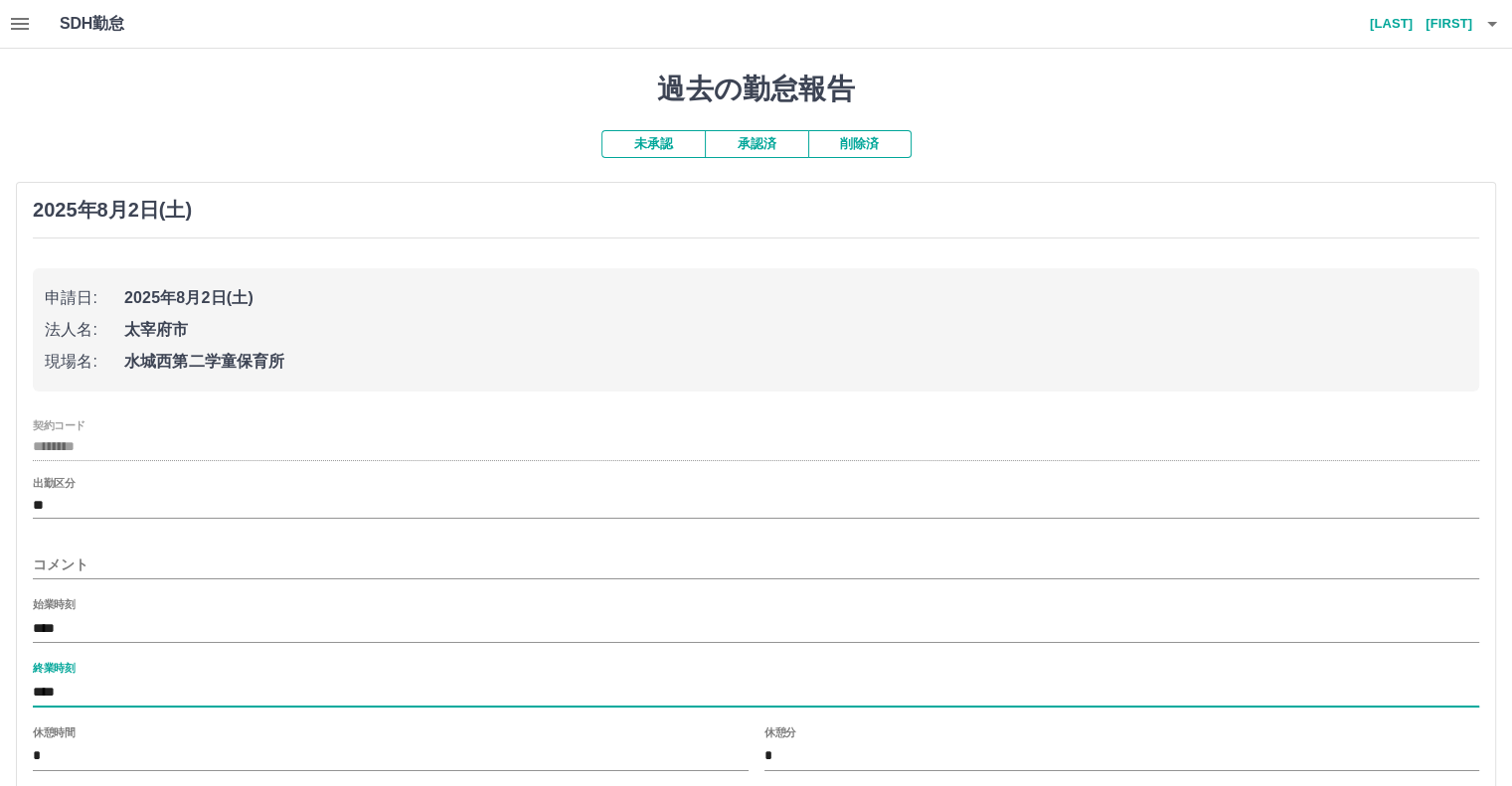 click on "****" at bounding box center [756, 692] 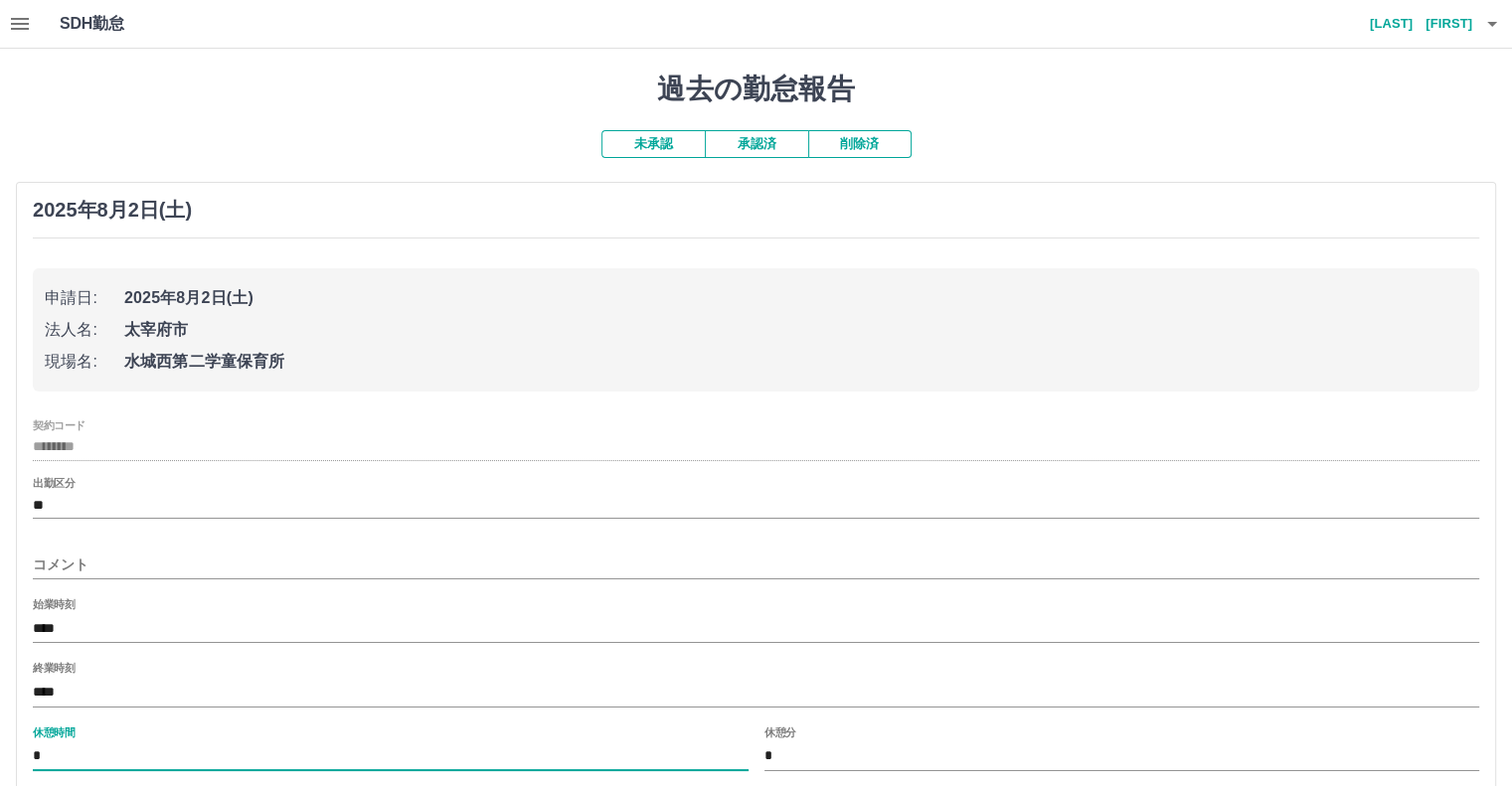 click on "*" at bounding box center (391, 756) 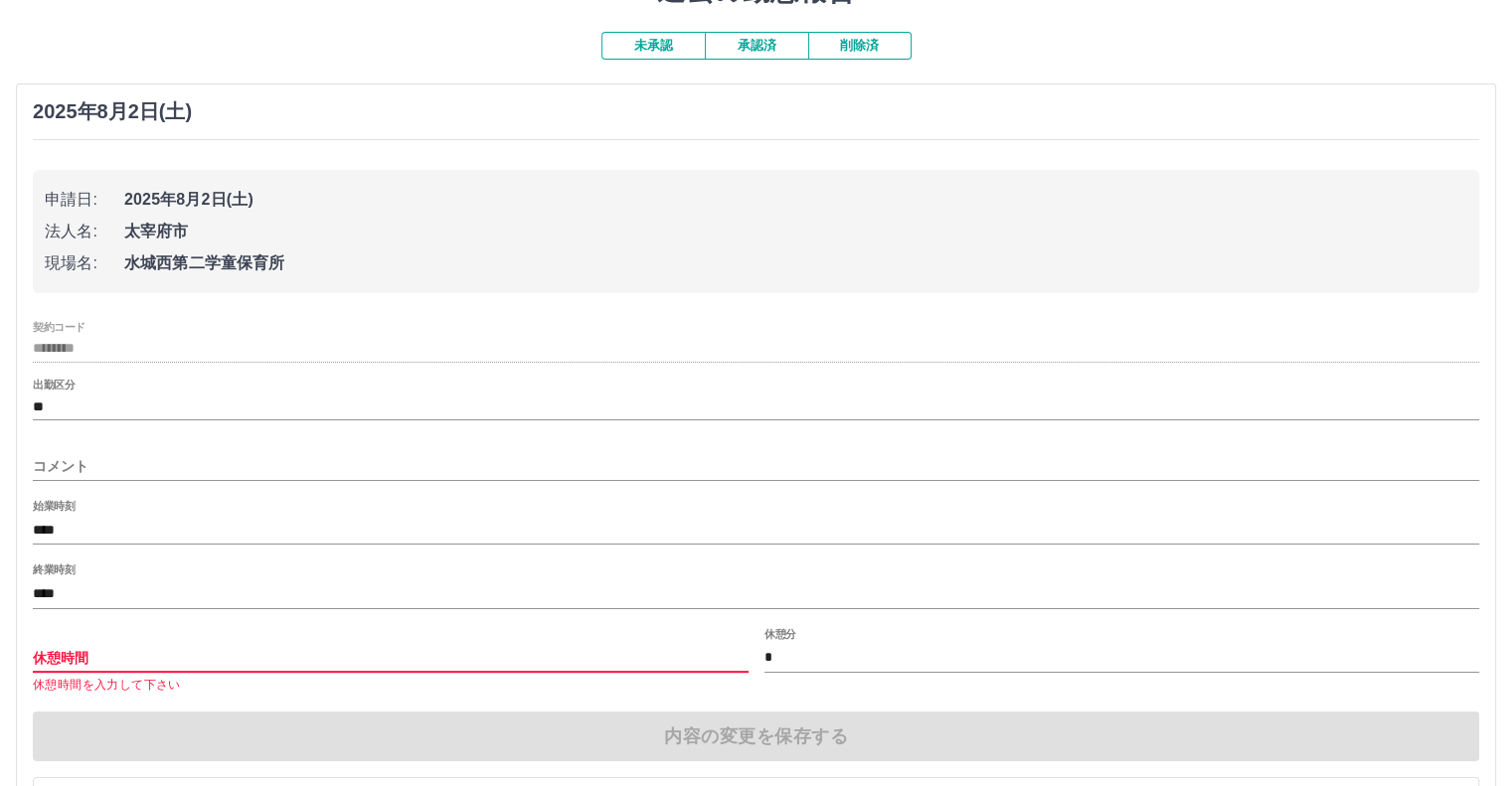 scroll, scrollTop: 180, scrollLeft: 0, axis: vertical 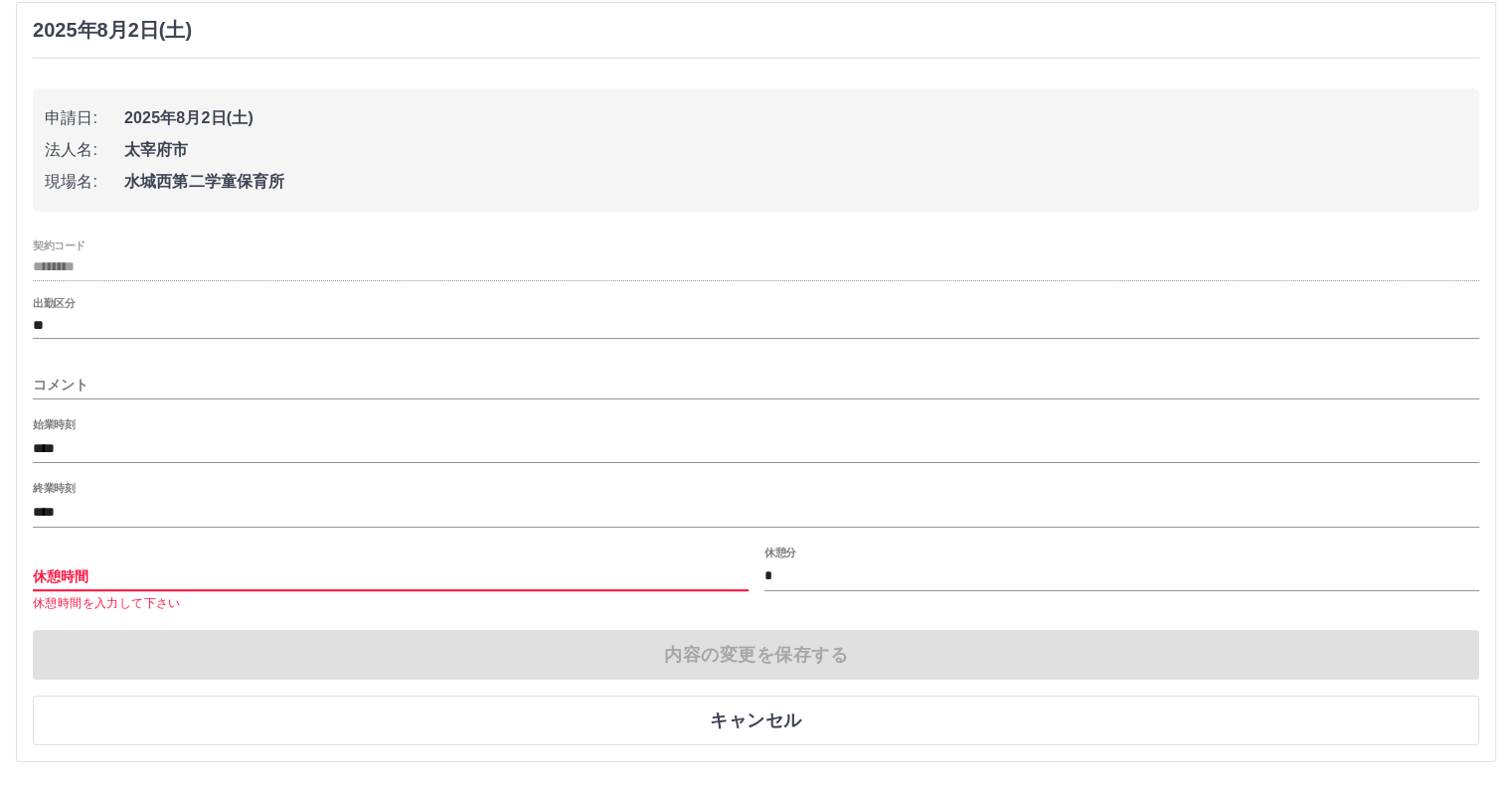 click on "休憩時間" at bounding box center (391, 576) 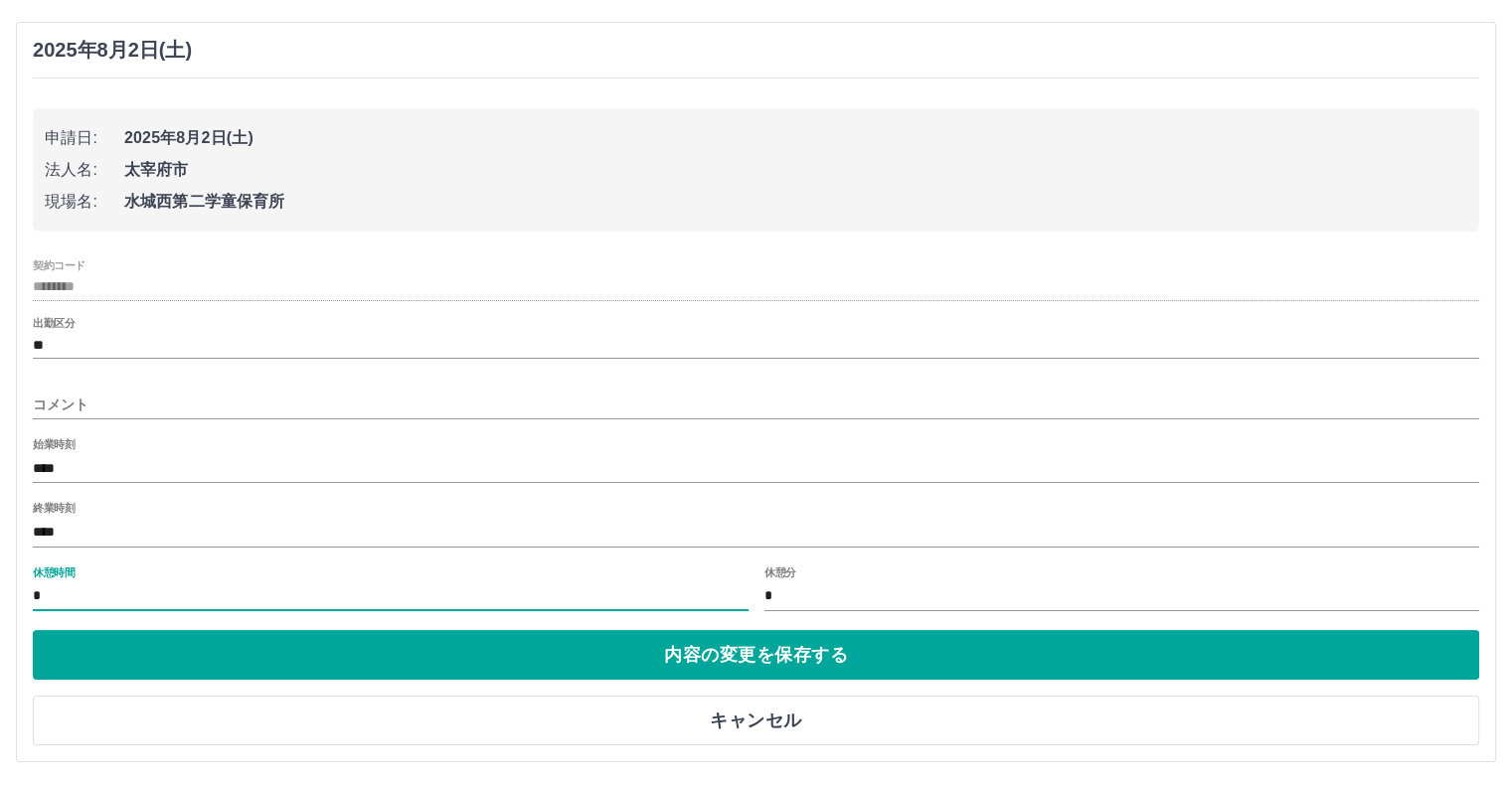 scroll, scrollTop: 160, scrollLeft: 0, axis: vertical 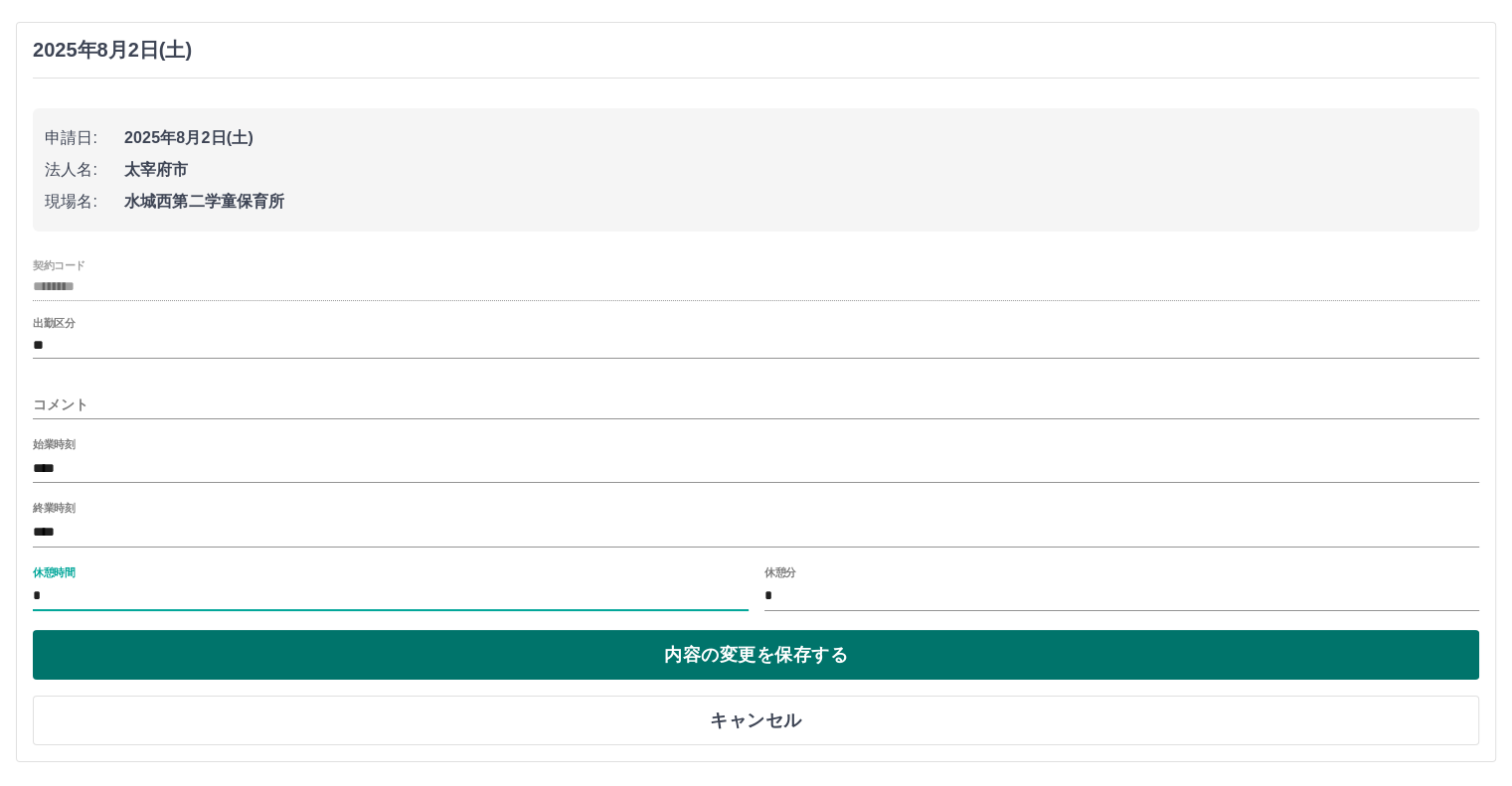 click on "内容の変更を保存する" at bounding box center (756, 655) 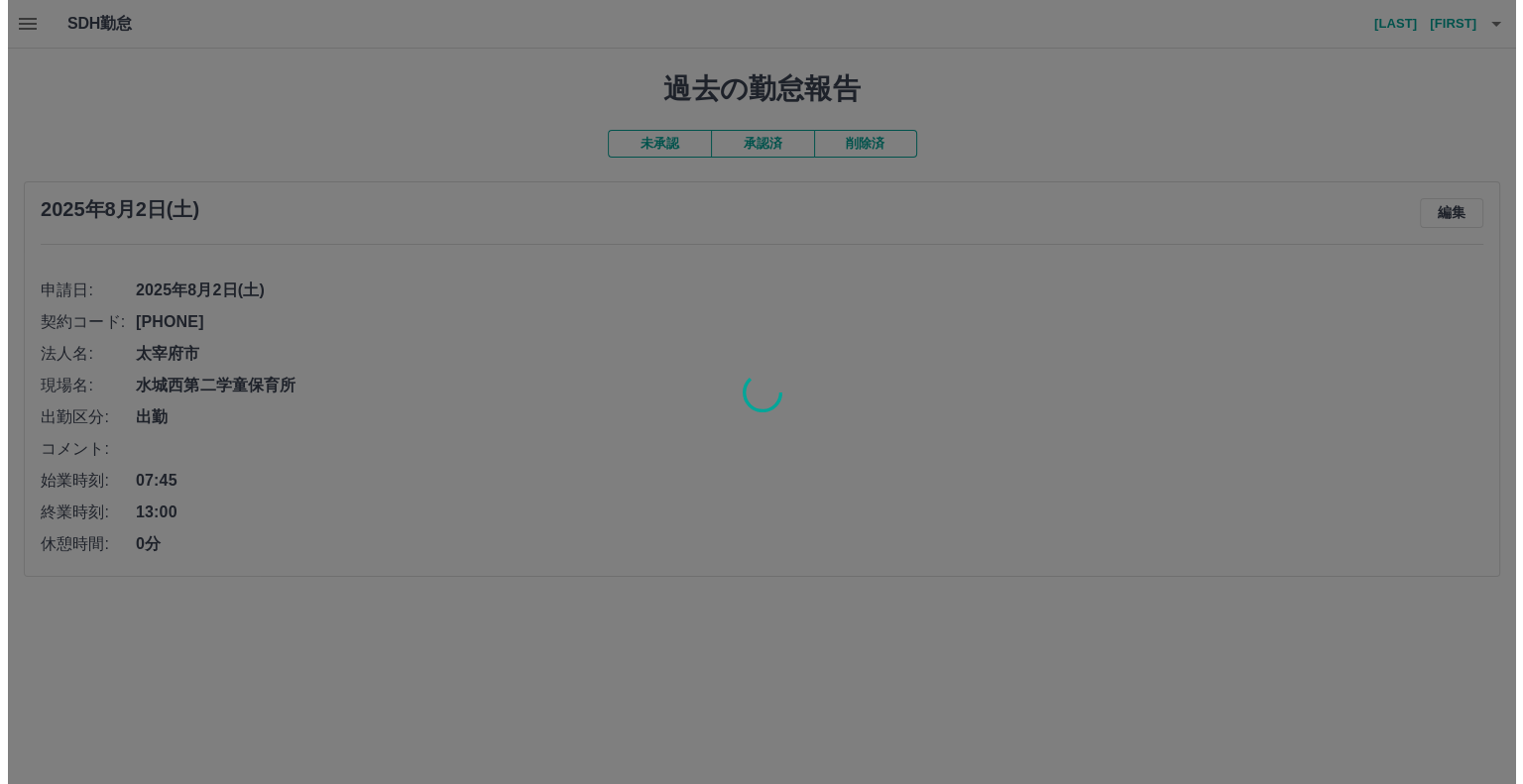 scroll, scrollTop: 0, scrollLeft: 0, axis: both 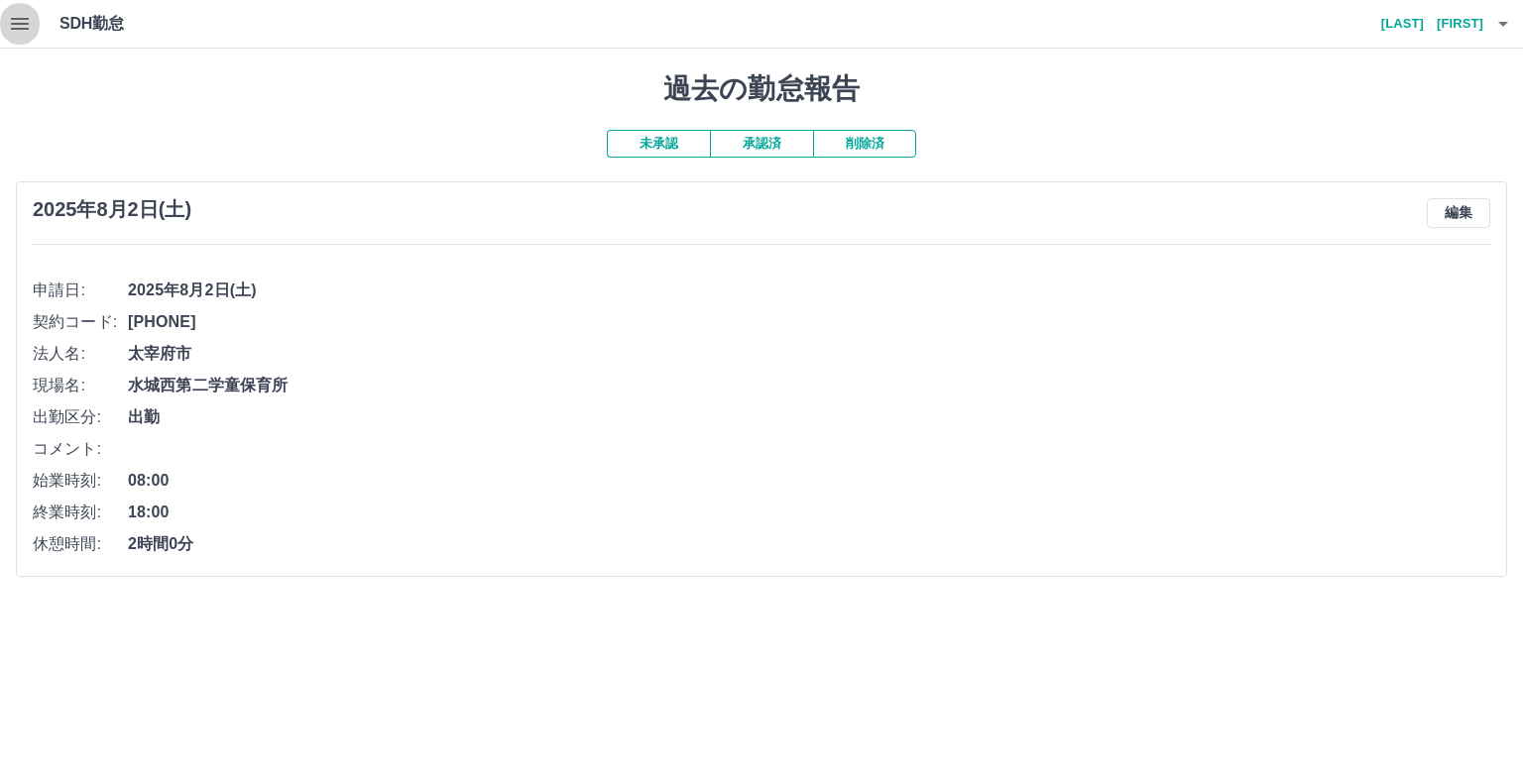 click 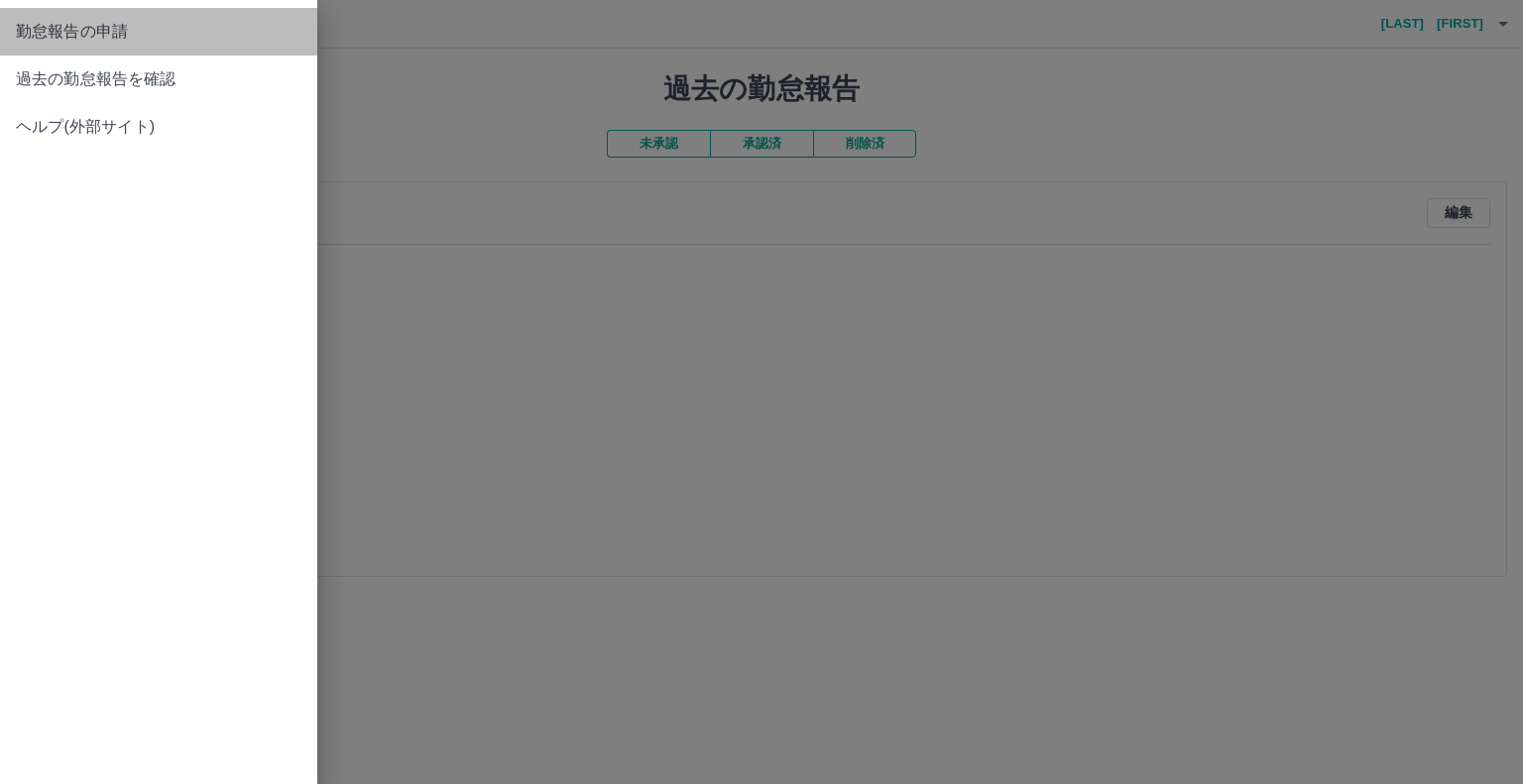 click on "勤怠報告の申請" at bounding box center (159, 32) 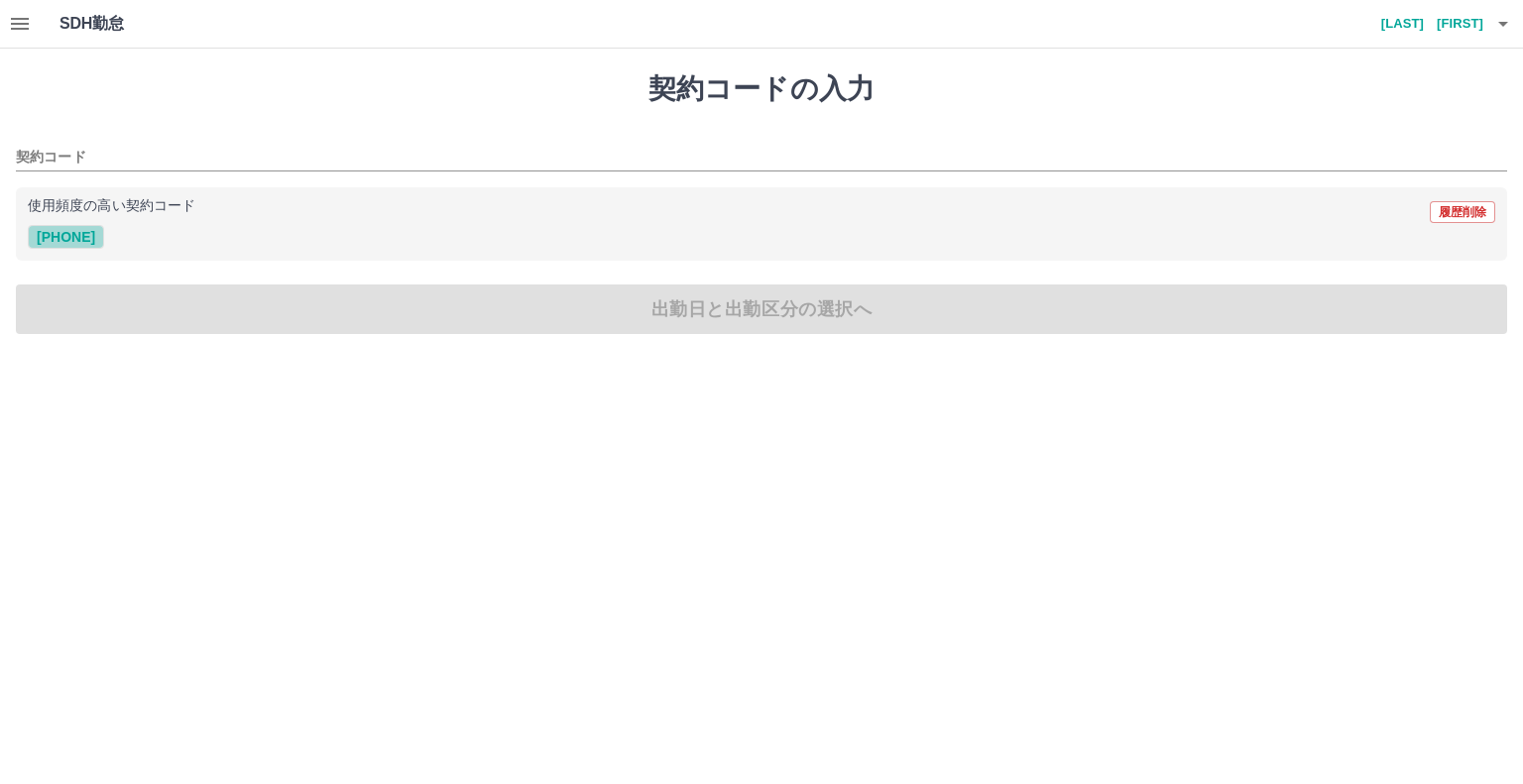 click on "43668013" at bounding box center [65, 237] 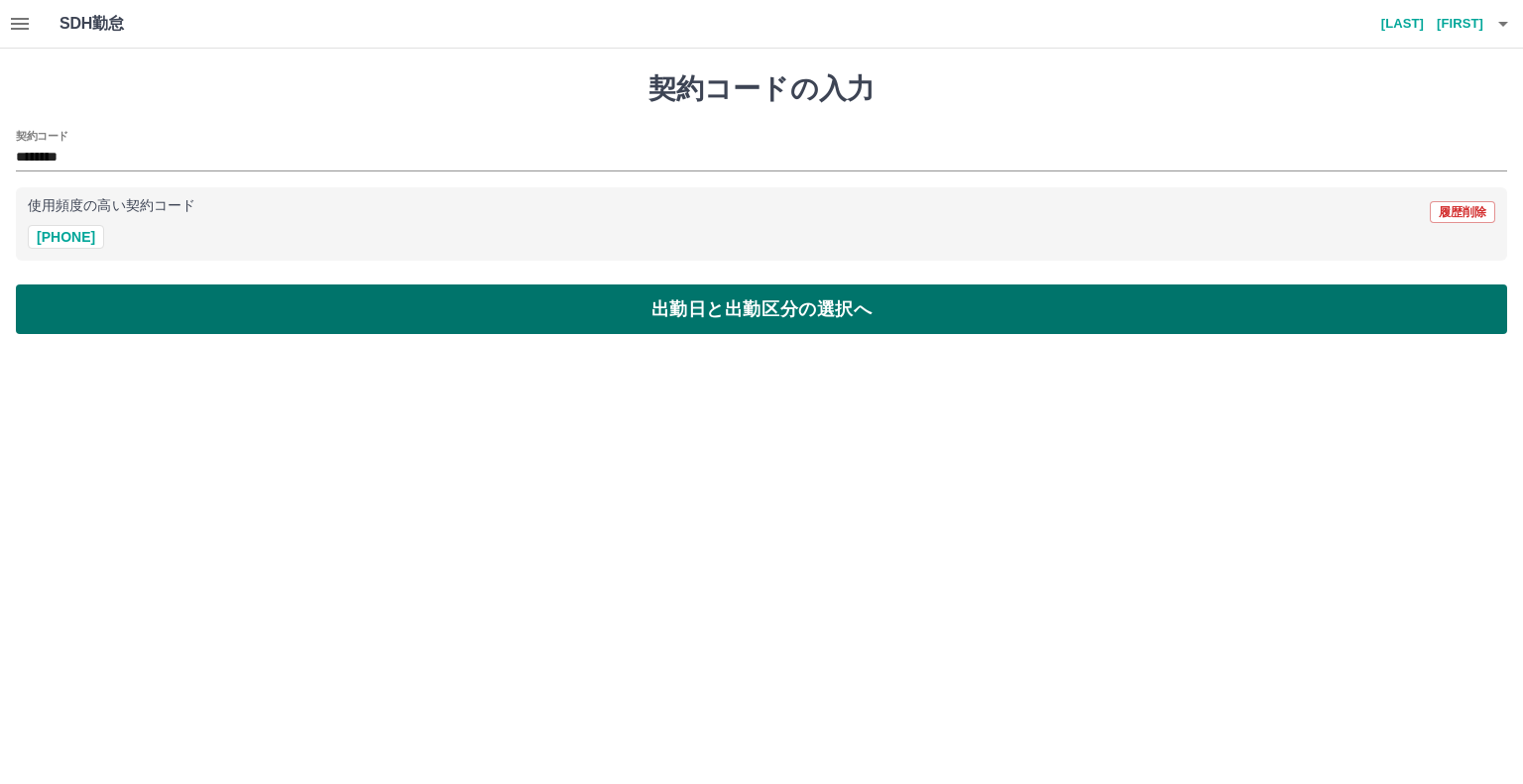 click on "出勤日と出勤区分の選択へ" at bounding box center (762, 309) 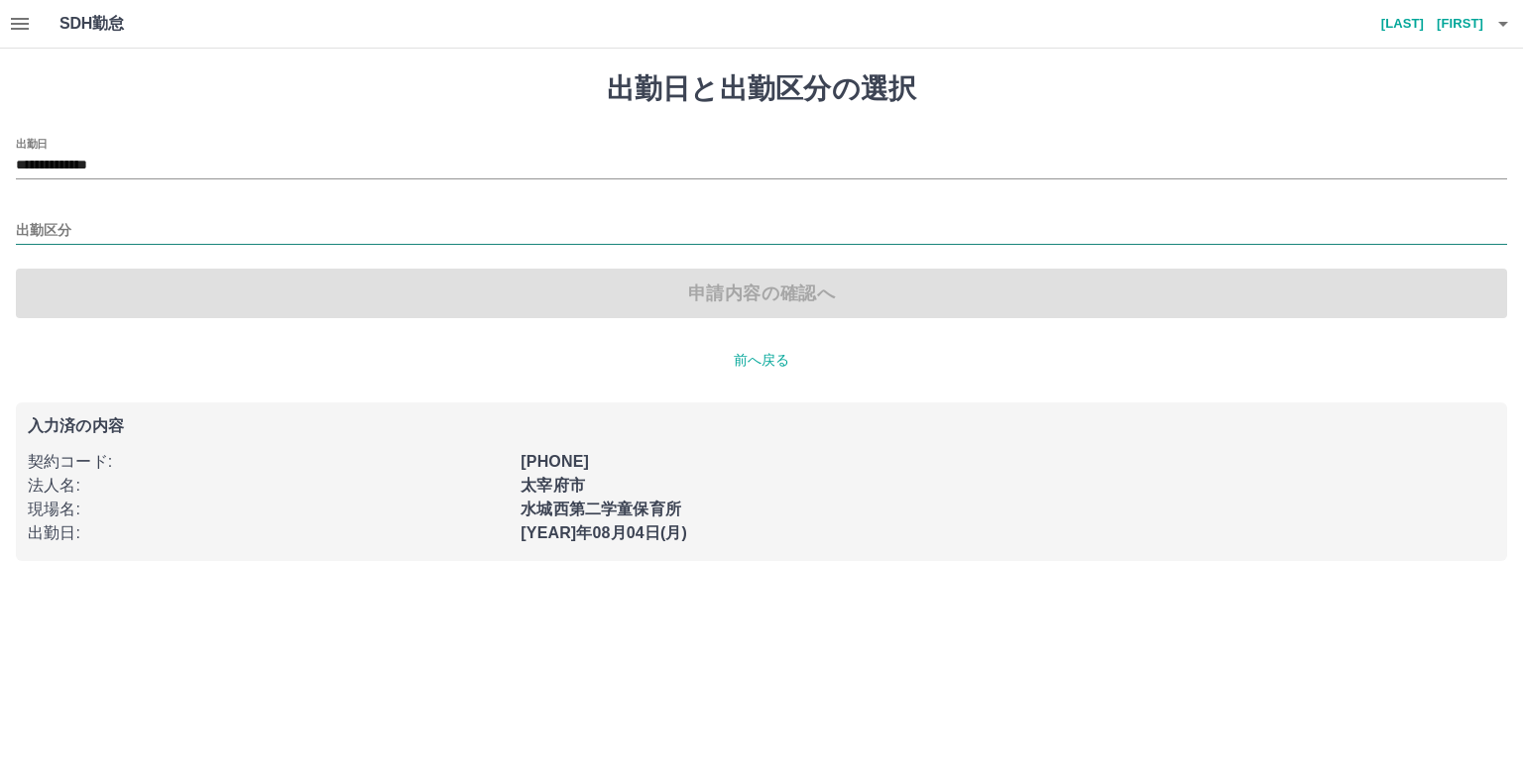 click on "出勤区分" at bounding box center (762, 231) 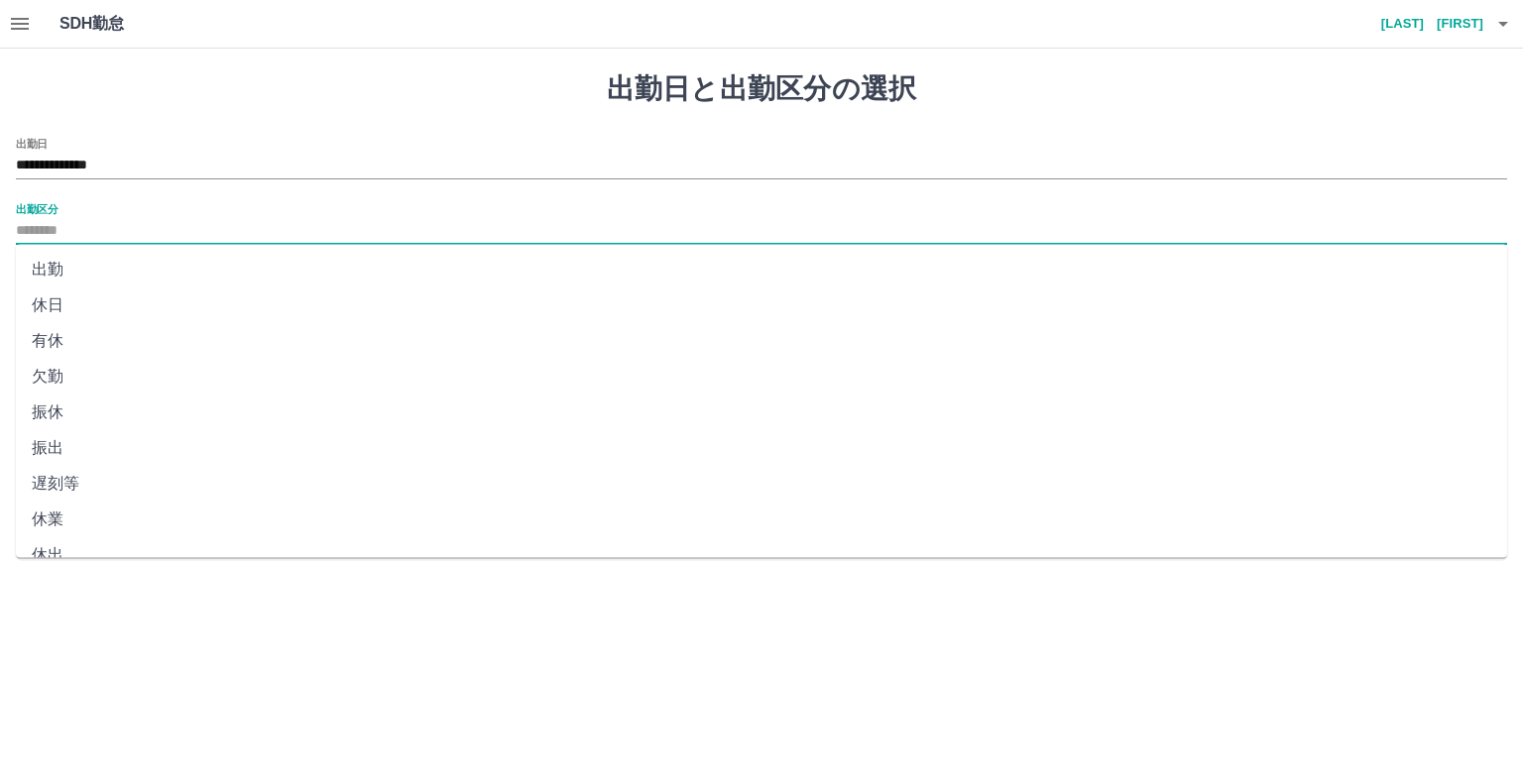 click on "出勤" at bounding box center [762, 270] 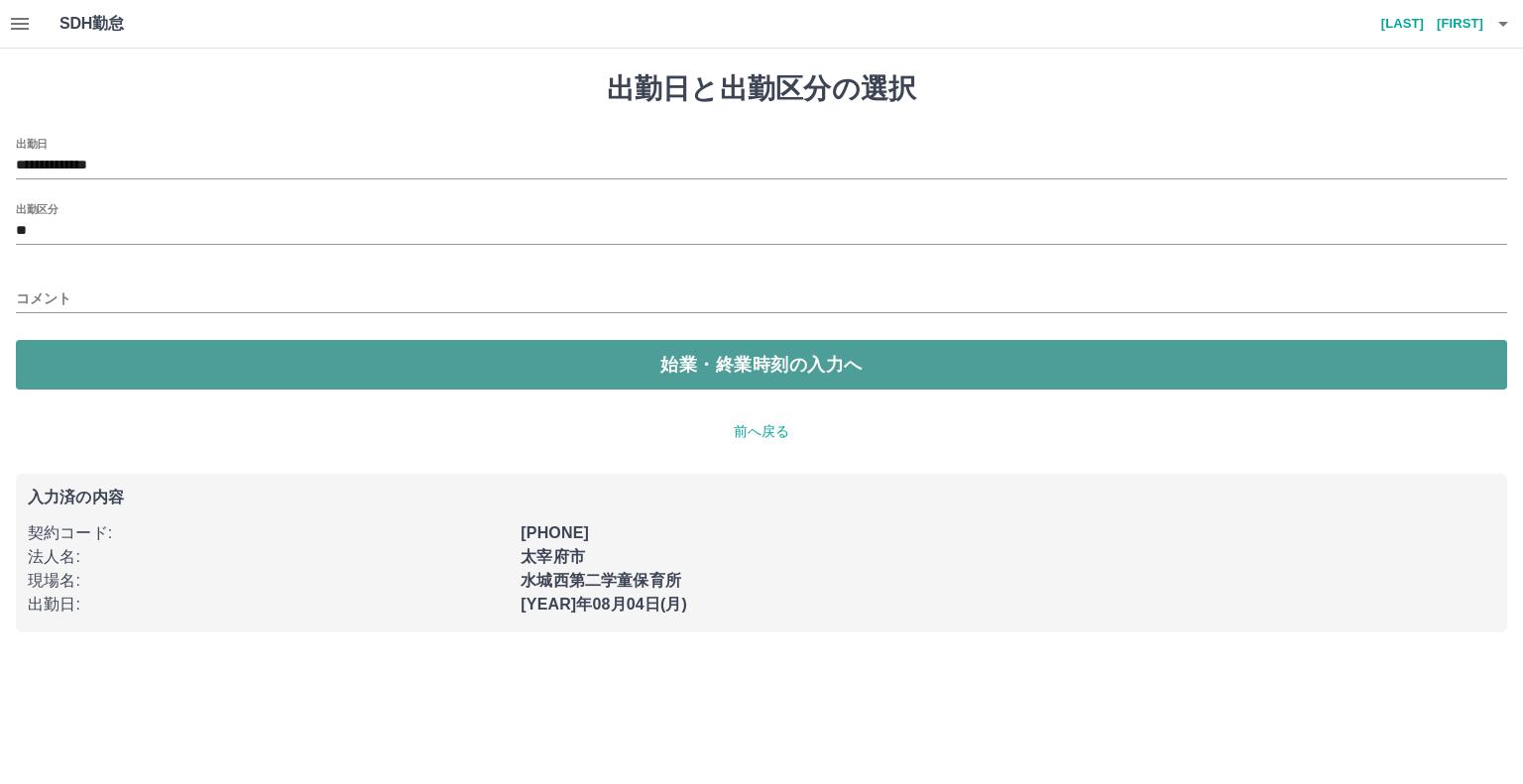 click on "始業・終業時刻の入力へ" at bounding box center [762, 365] 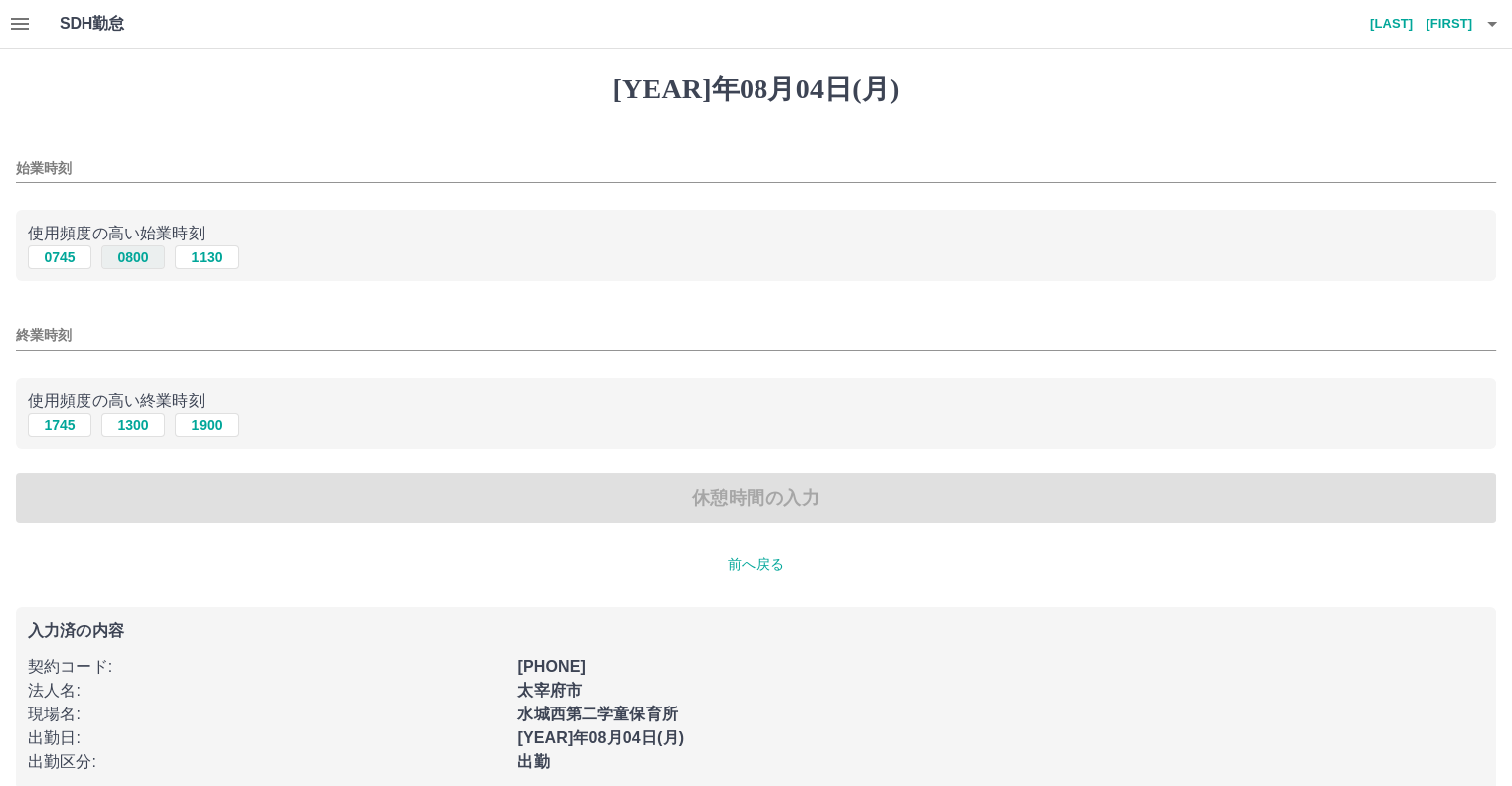 click on "0800" at bounding box center [133, 257] 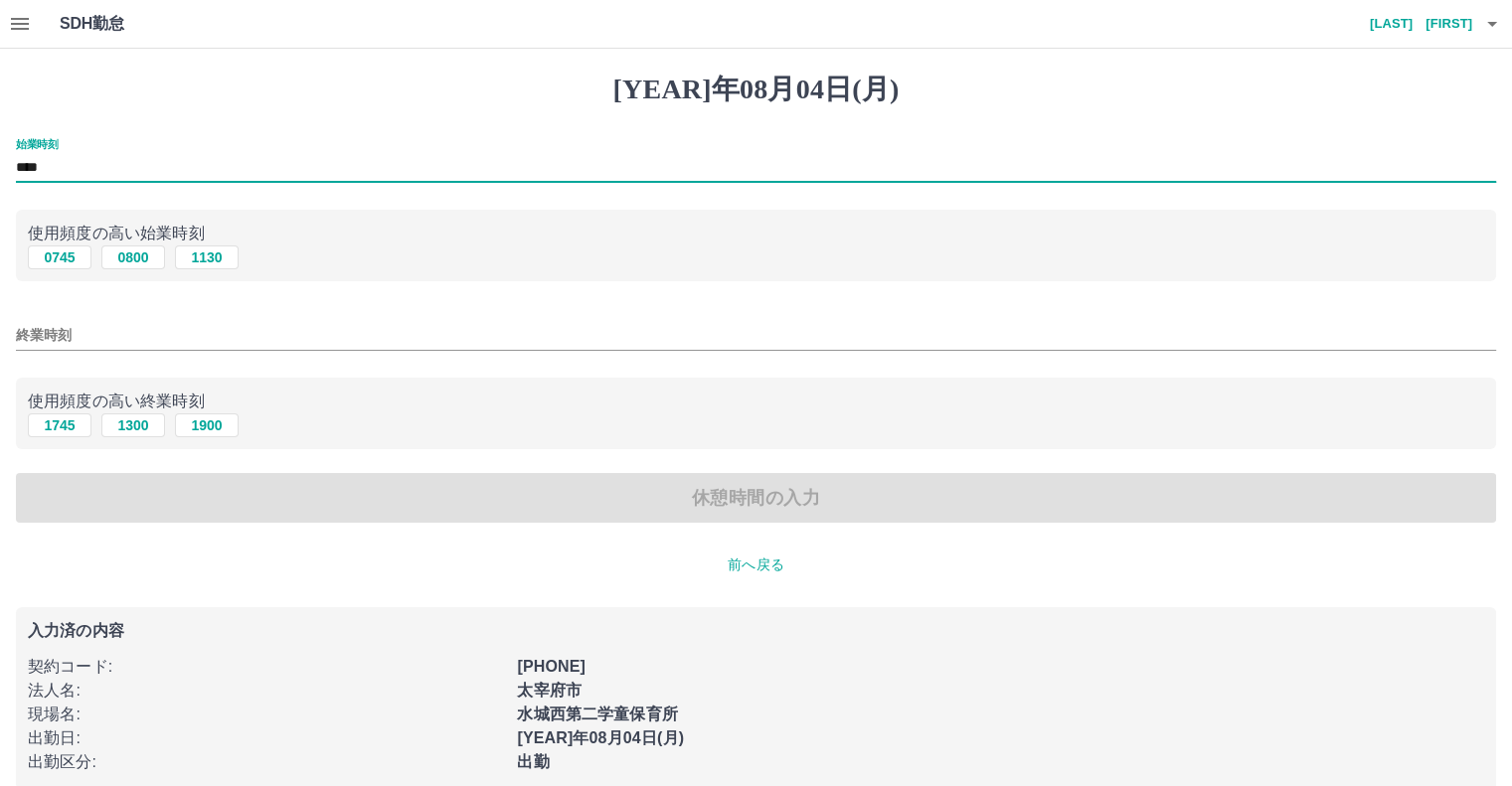 click on "****" at bounding box center (756, 168) 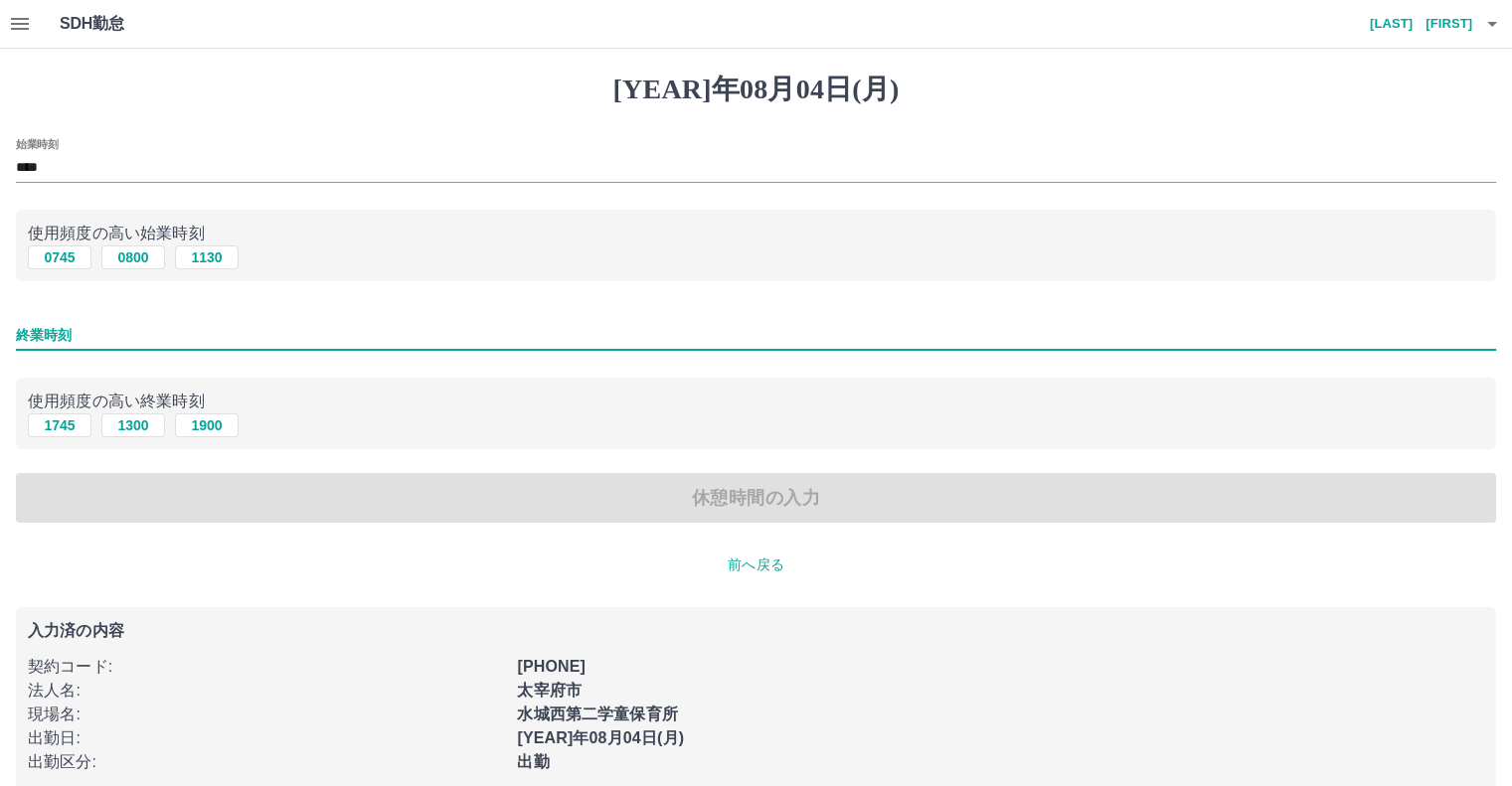 click on "始業時刻 **** 使用頻度の高い始業時刻 0745 0800 1130 終業時刻 使用頻度の高い終業時刻 1745 1300 1900 休憩時間の入力" at bounding box center (756, 331) 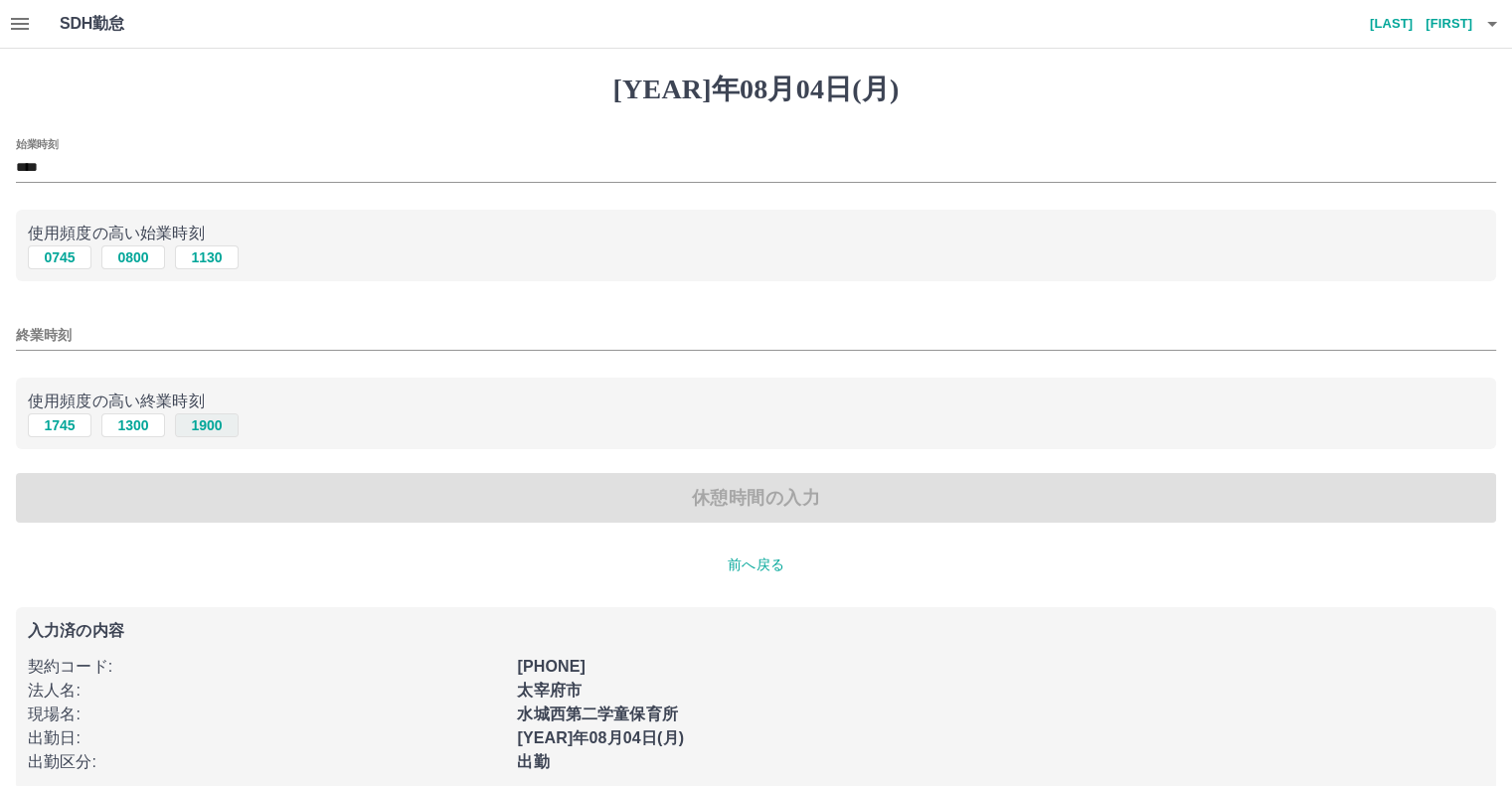 click on "1900" at bounding box center [207, 425] 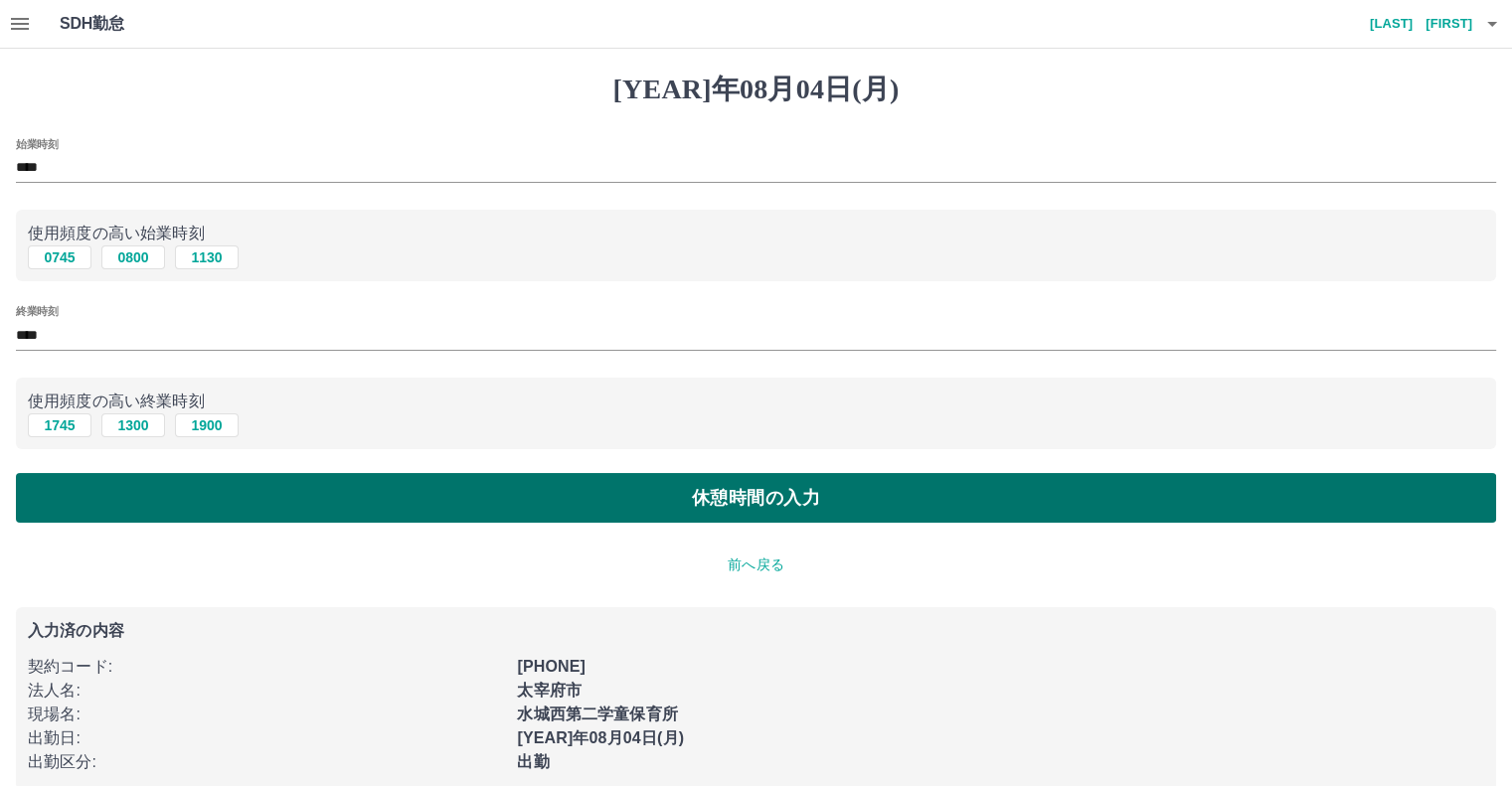 click on "休憩時間の入力" at bounding box center (756, 498) 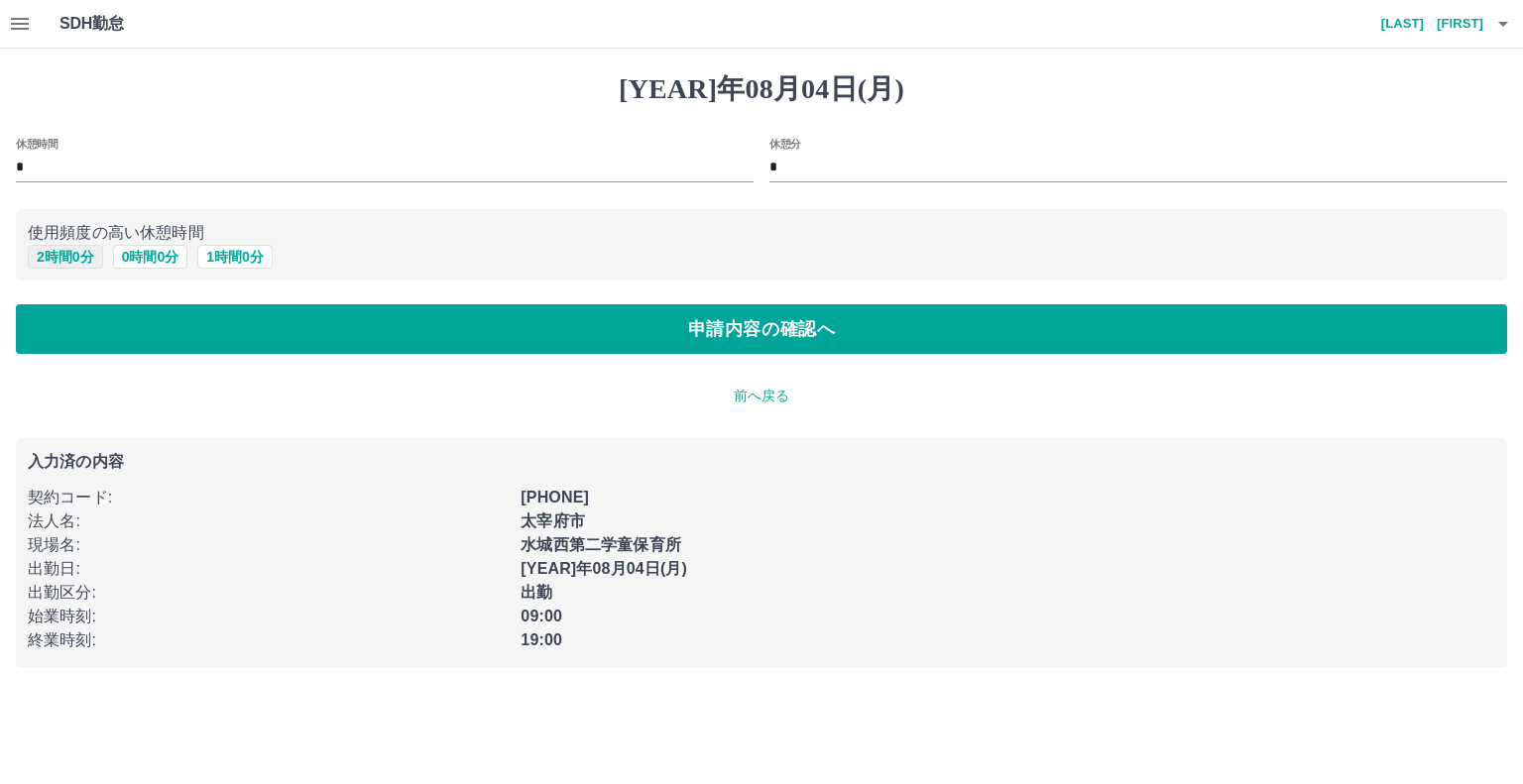 click on "2 時間 0 分" at bounding box center (65, 257) 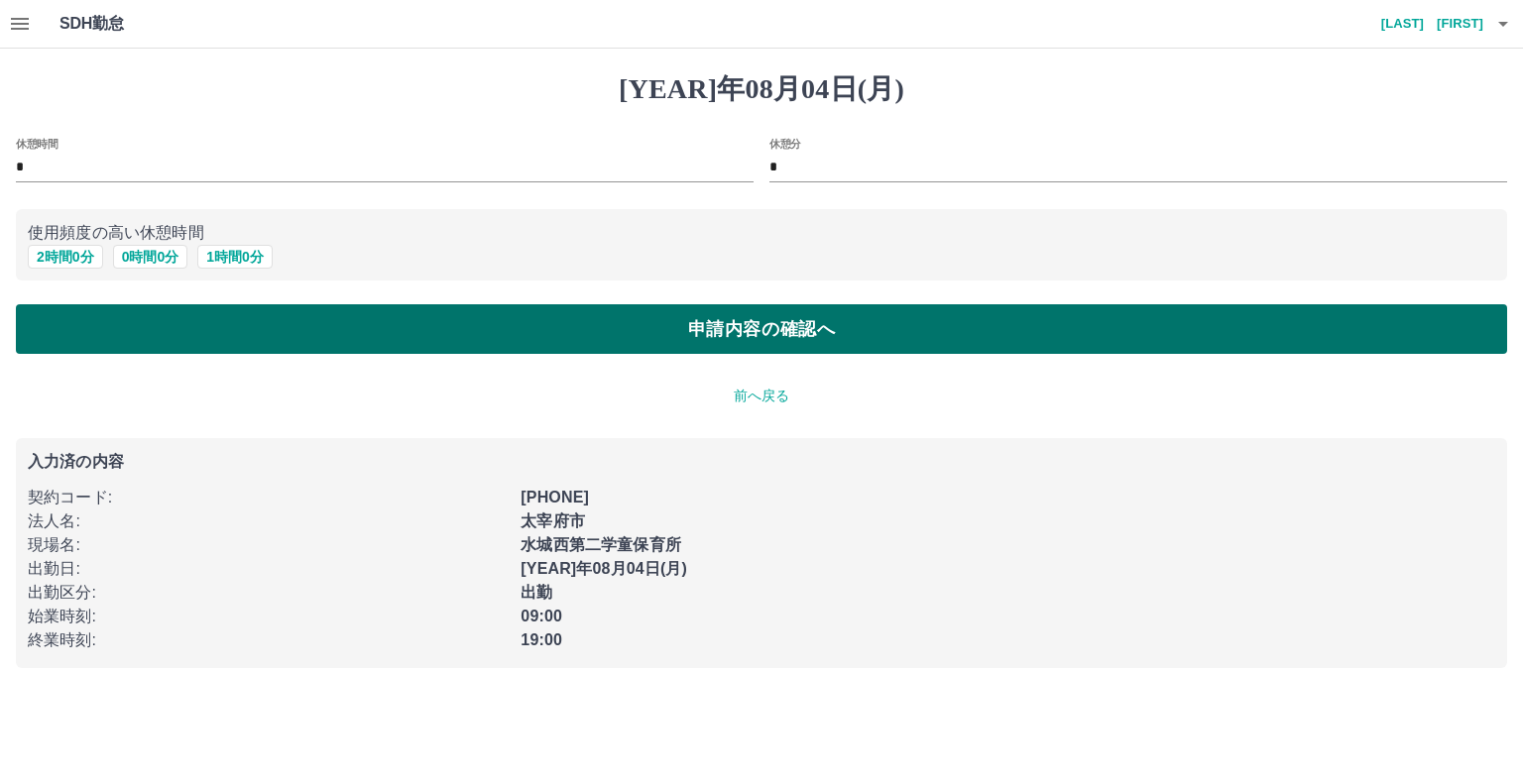 click on "申請内容の確認へ" at bounding box center (762, 329) 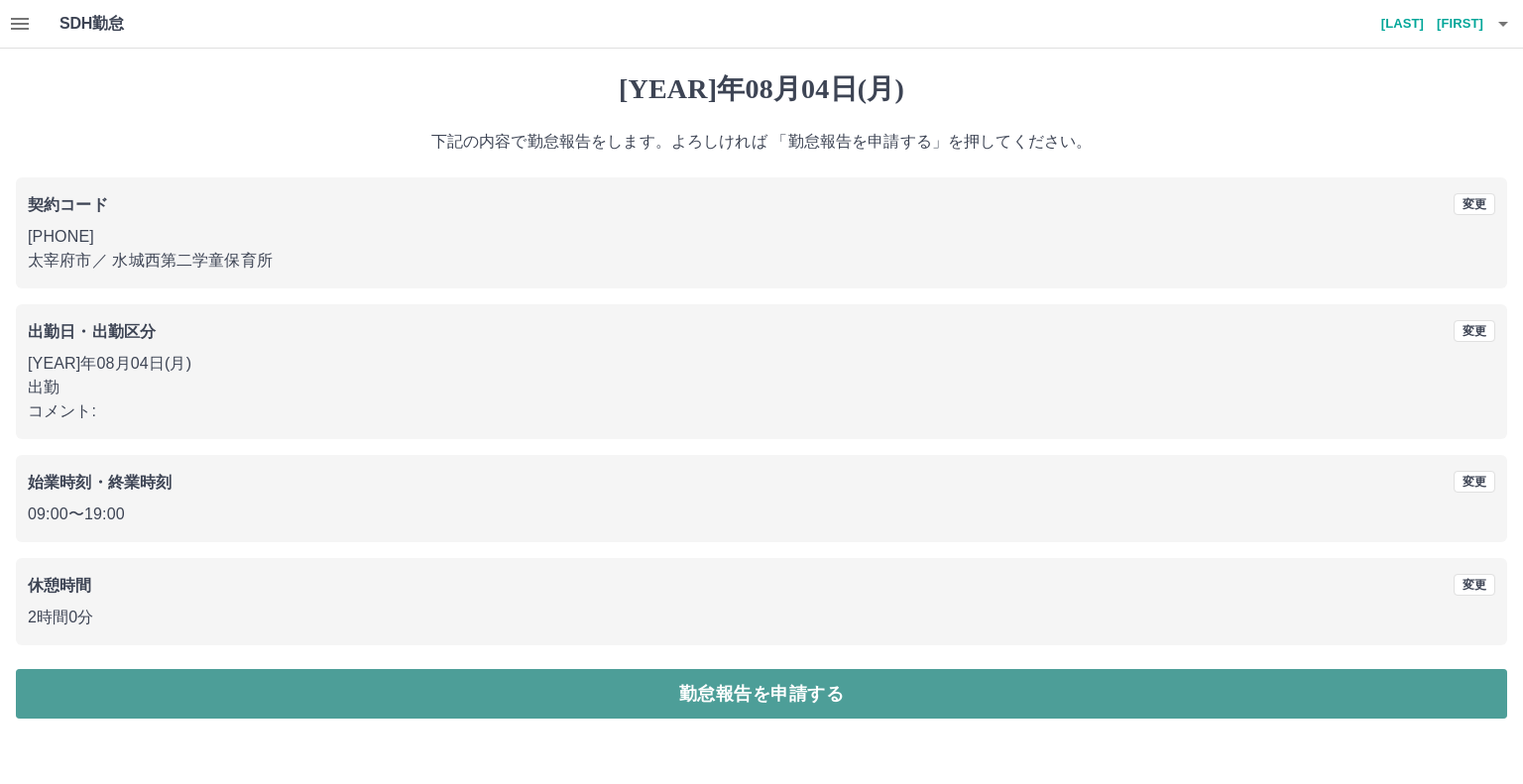 click on "勤怠報告を申請する" at bounding box center (762, 694) 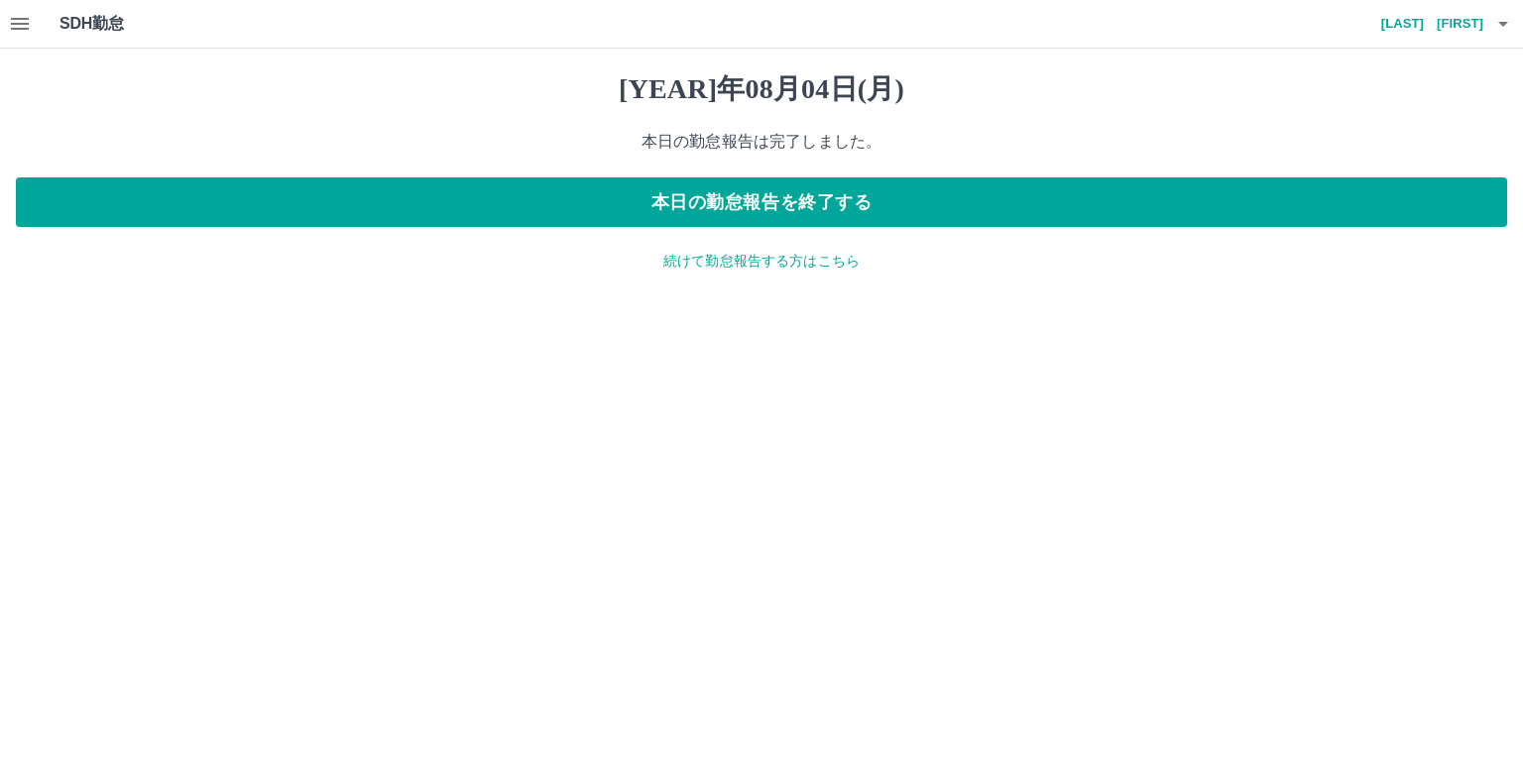 click 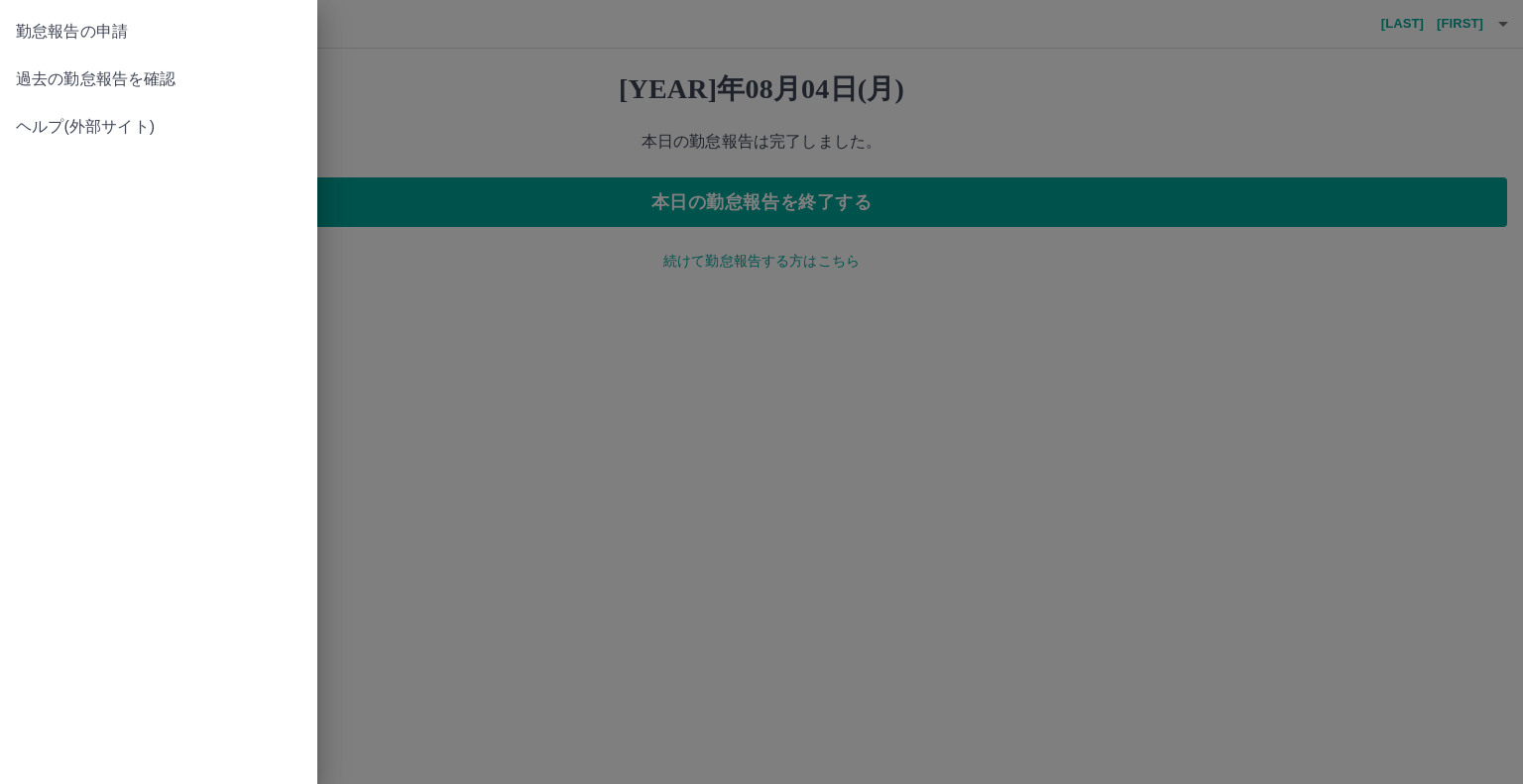 click on "勤怠報告の申請" at bounding box center [159, 32] 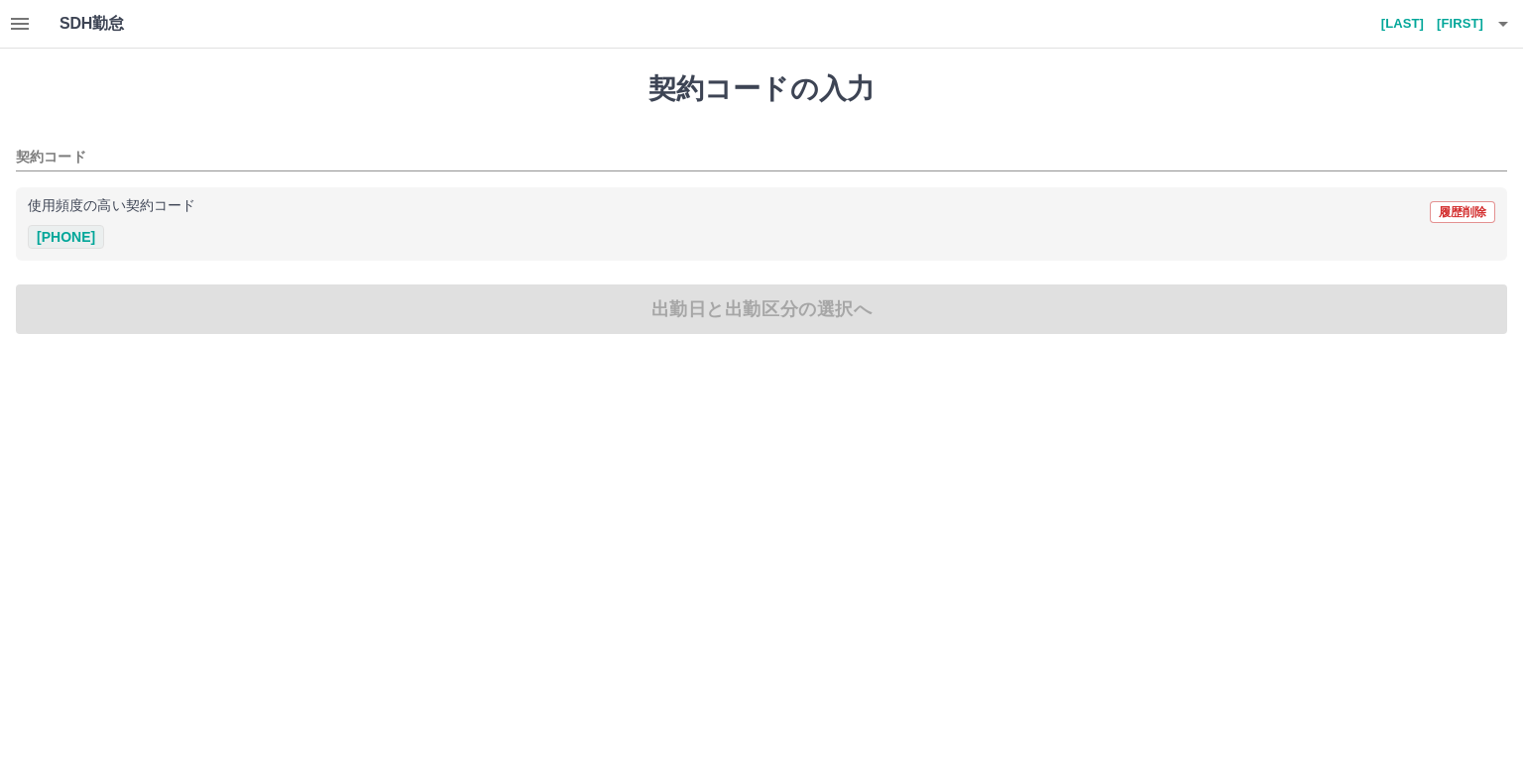 click on "43668013" at bounding box center (65, 237) 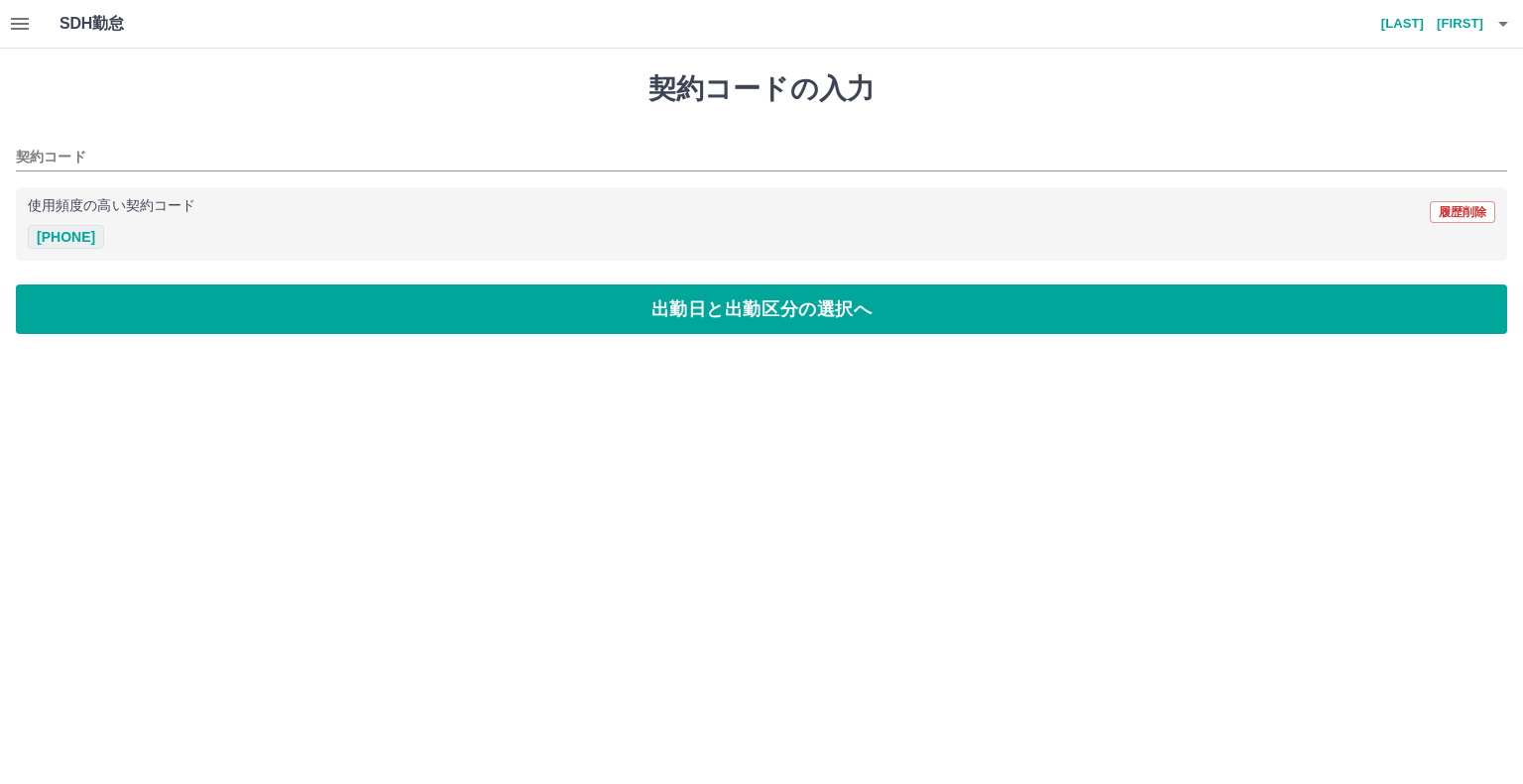 type on "********" 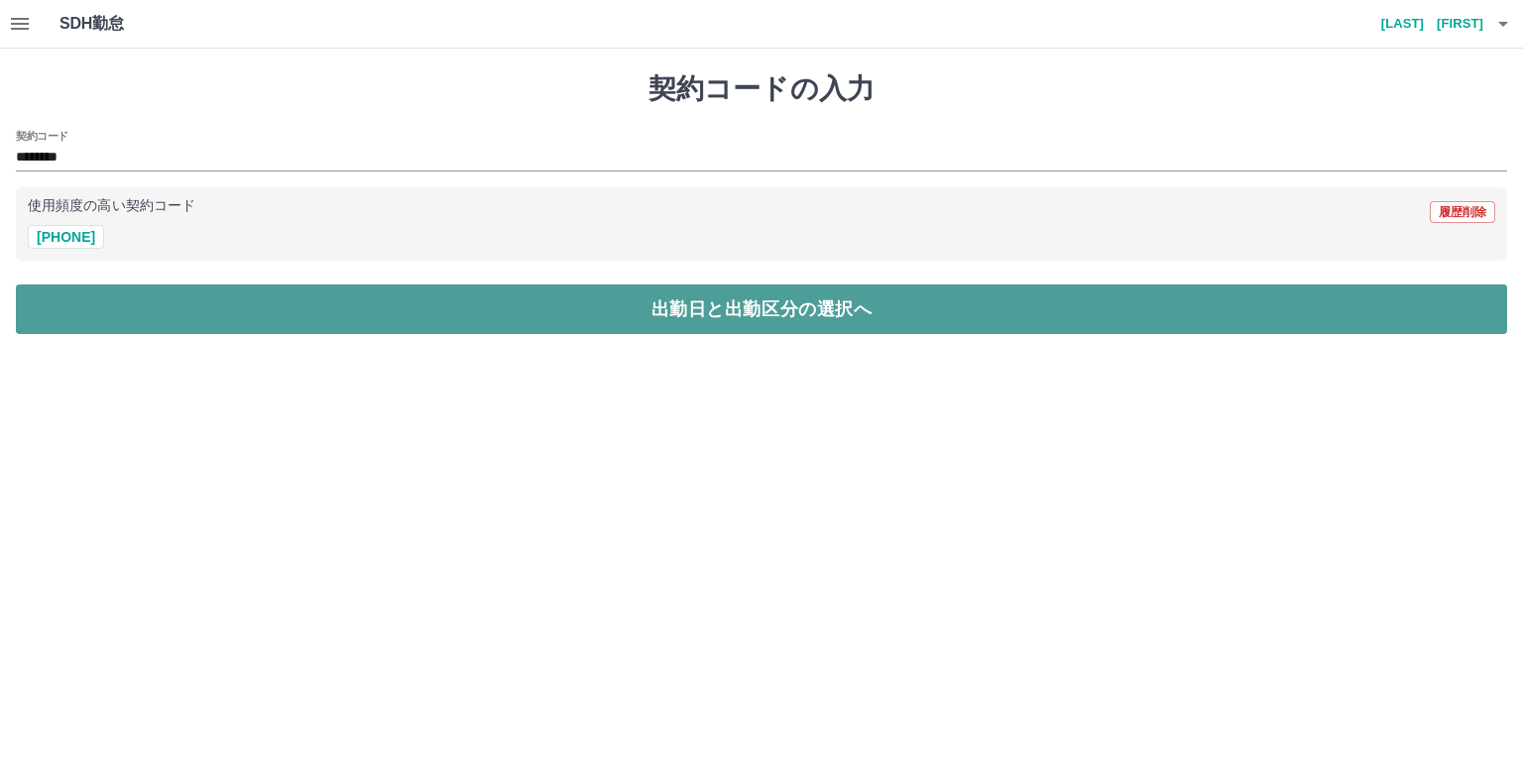 click on "出勤日と出勤区分の選択へ" at bounding box center [762, 309] 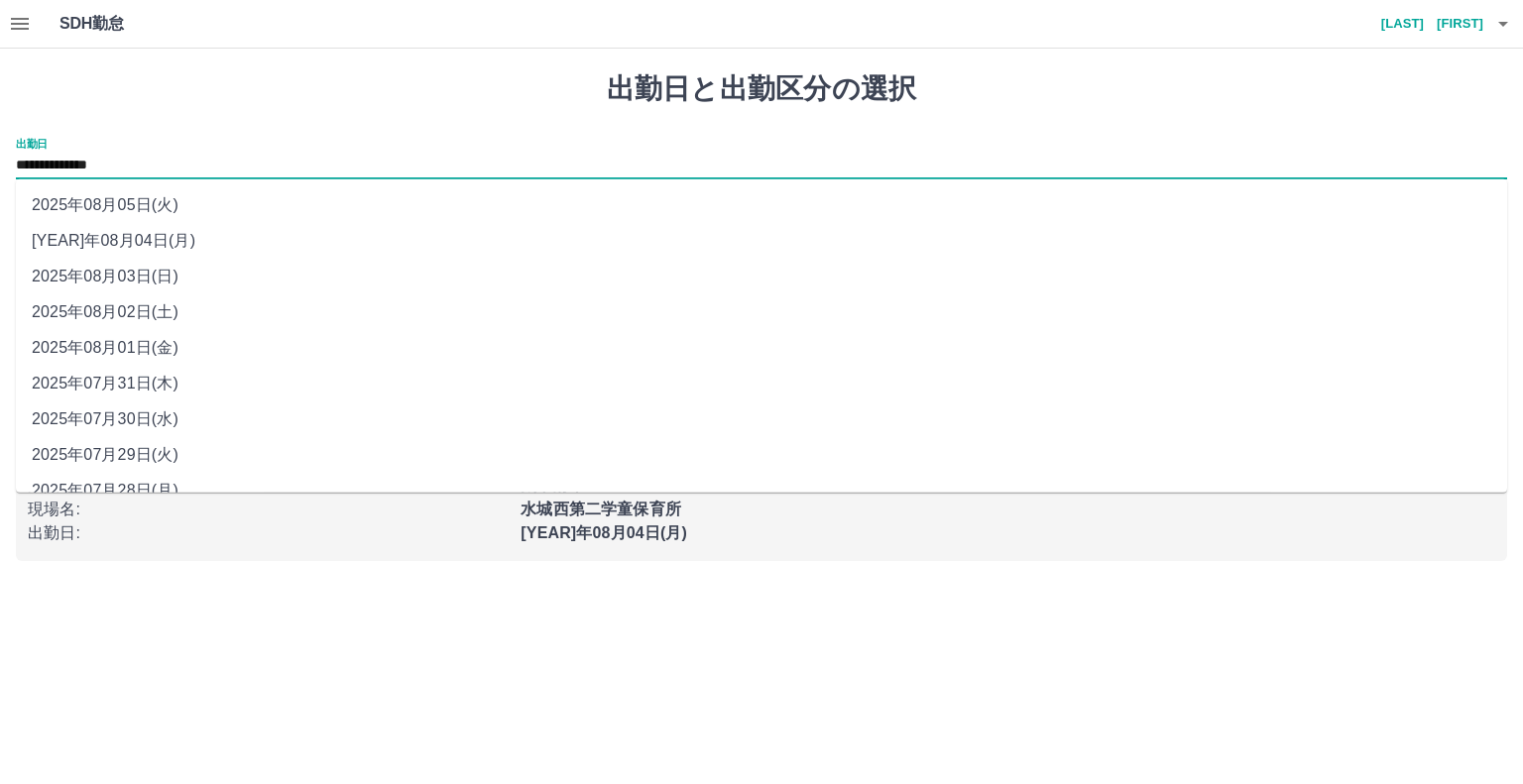click on "**********" at bounding box center [762, 166] 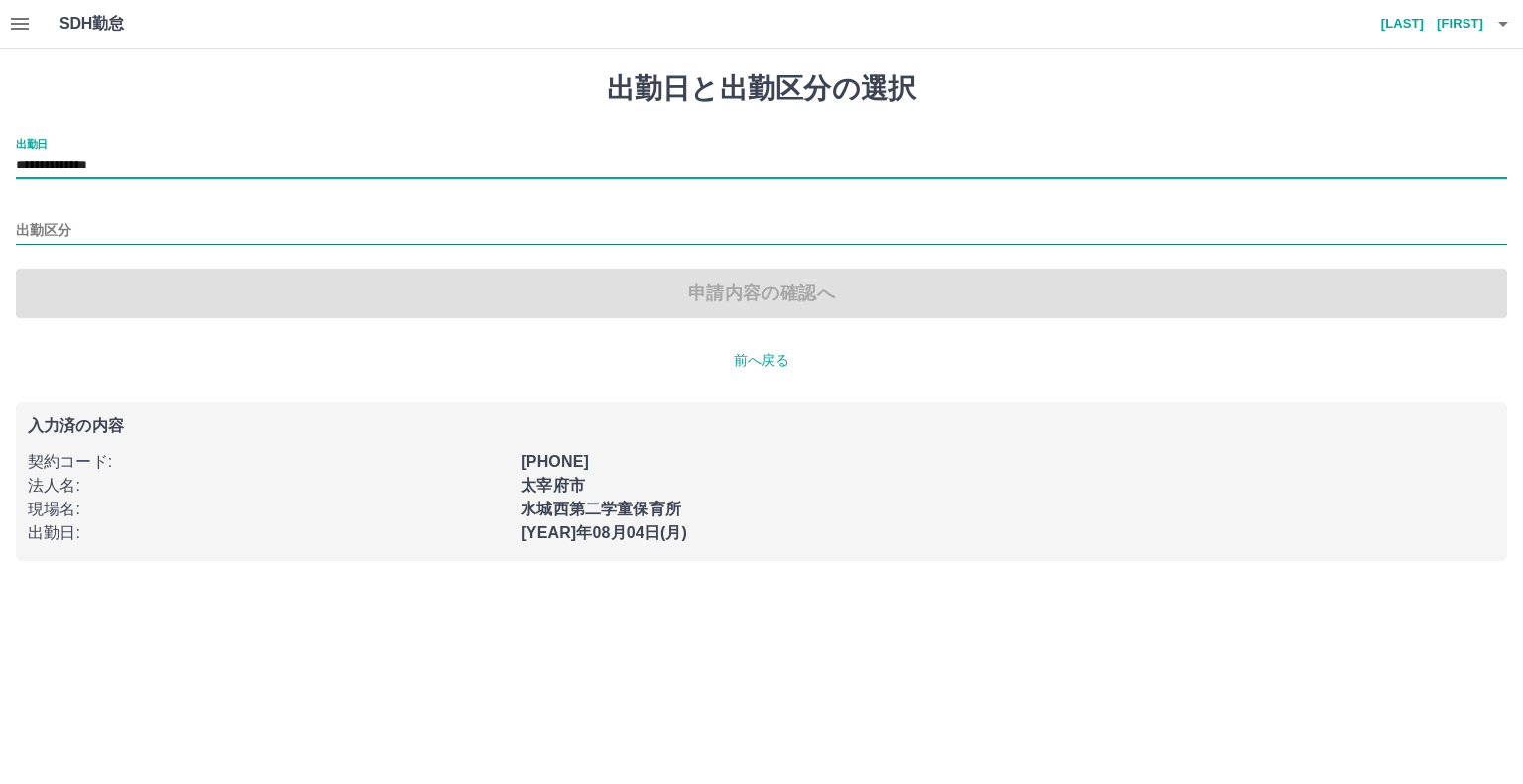 click on "出勤区分" at bounding box center [762, 231] 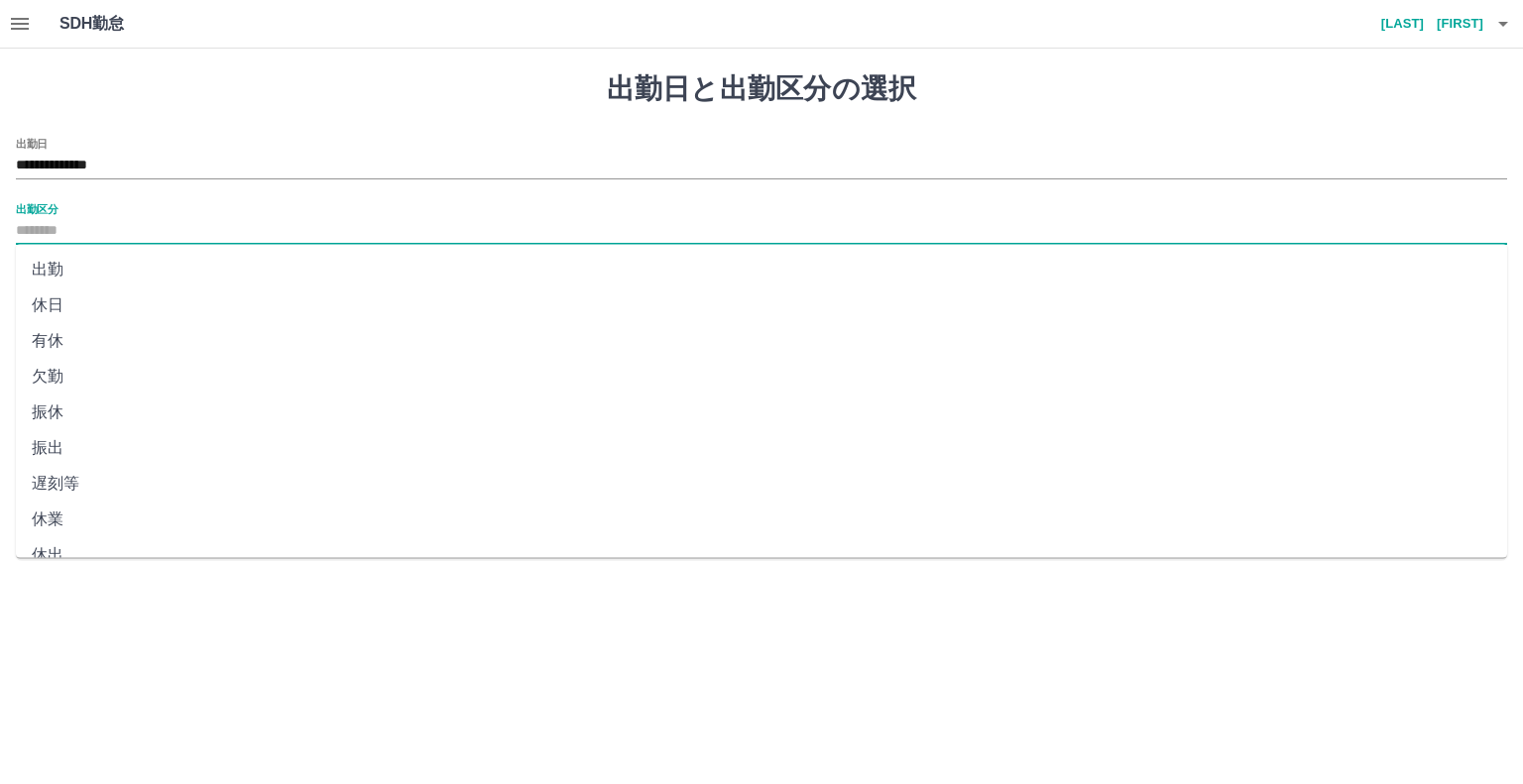click on "出勤" at bounding box center (762, 270) 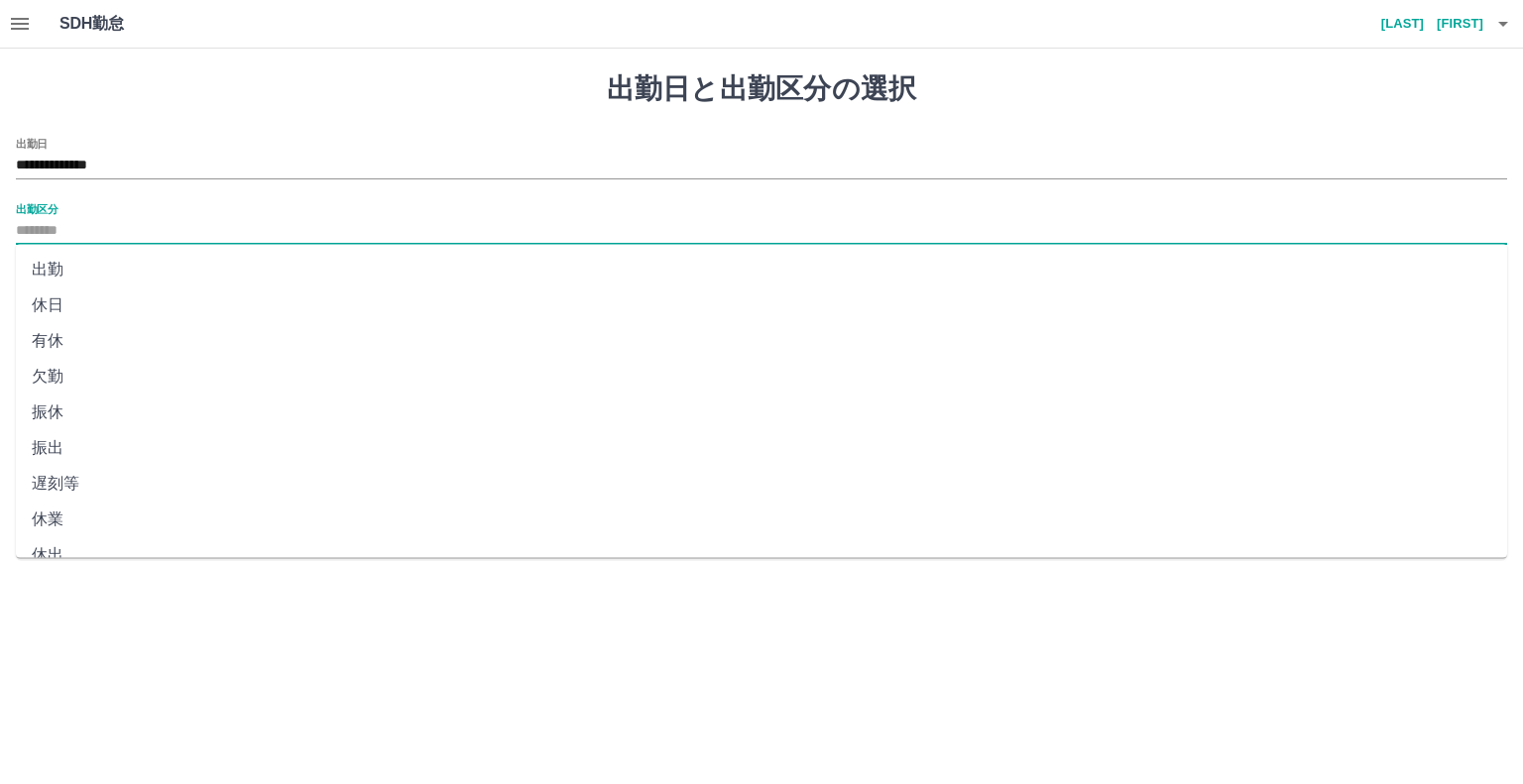 type on "**" 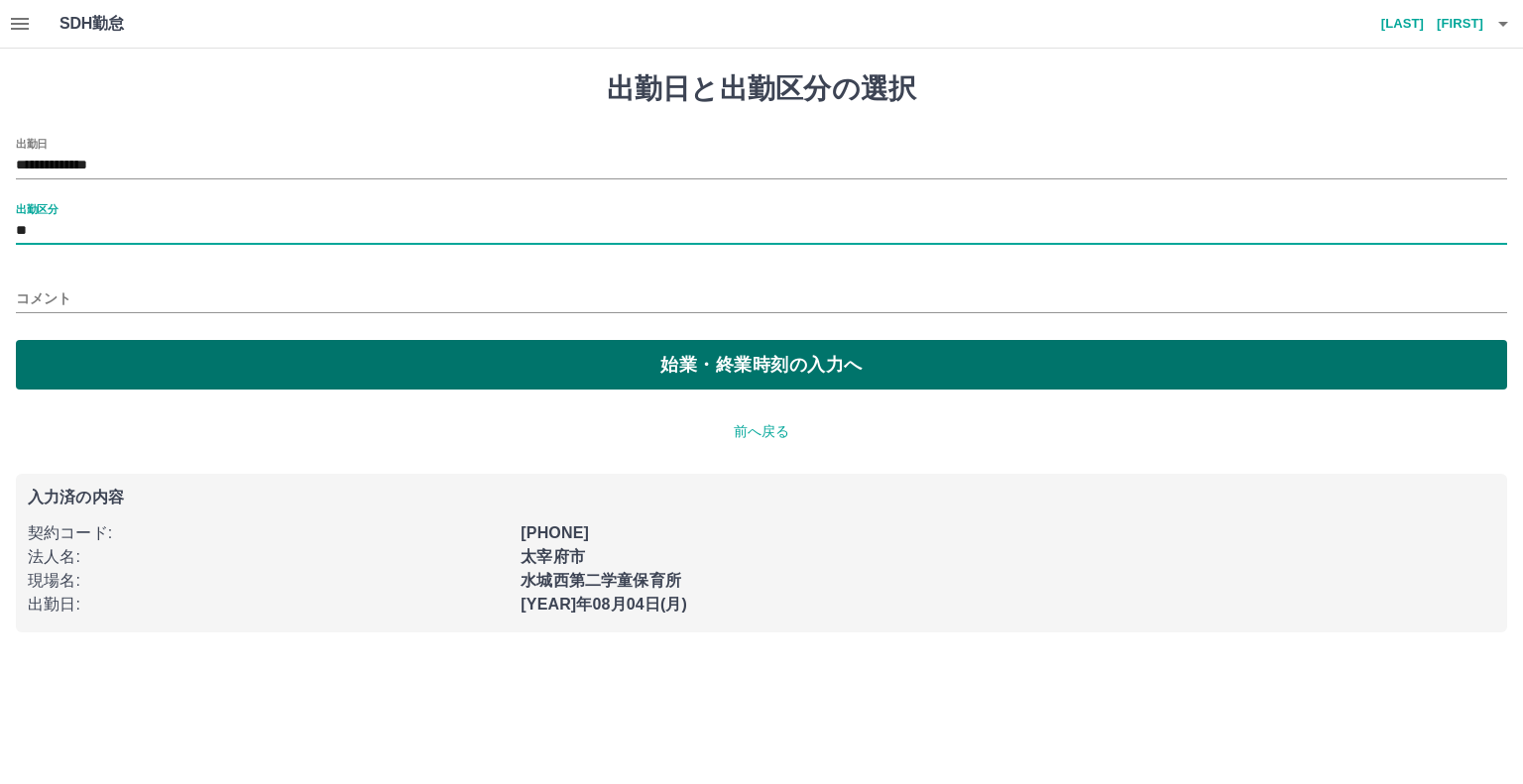 click on "始業・終業時刻の入力へ" at bounding box center [762, 365] 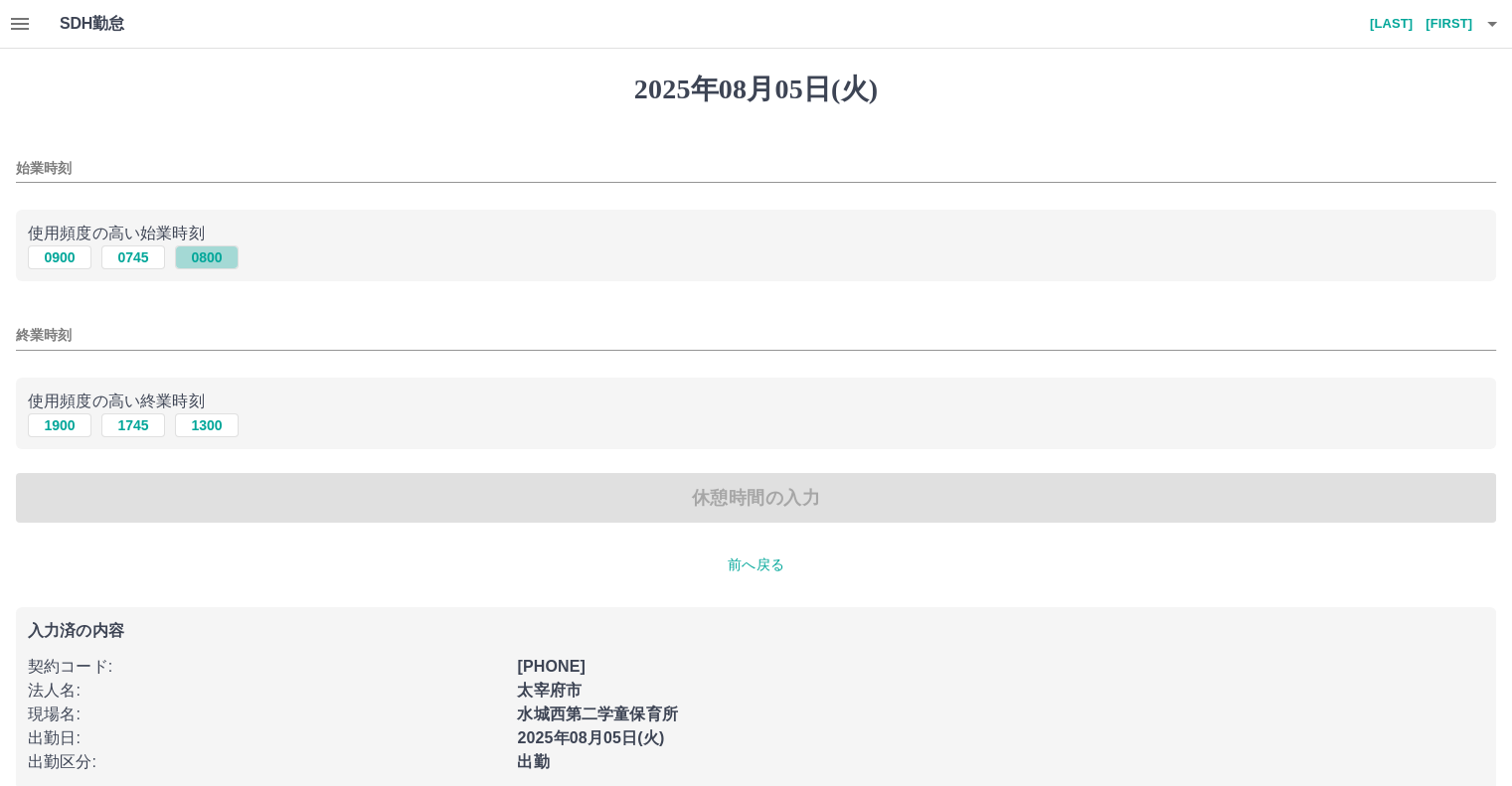 click on "0800" at bounding box center [207, 257] 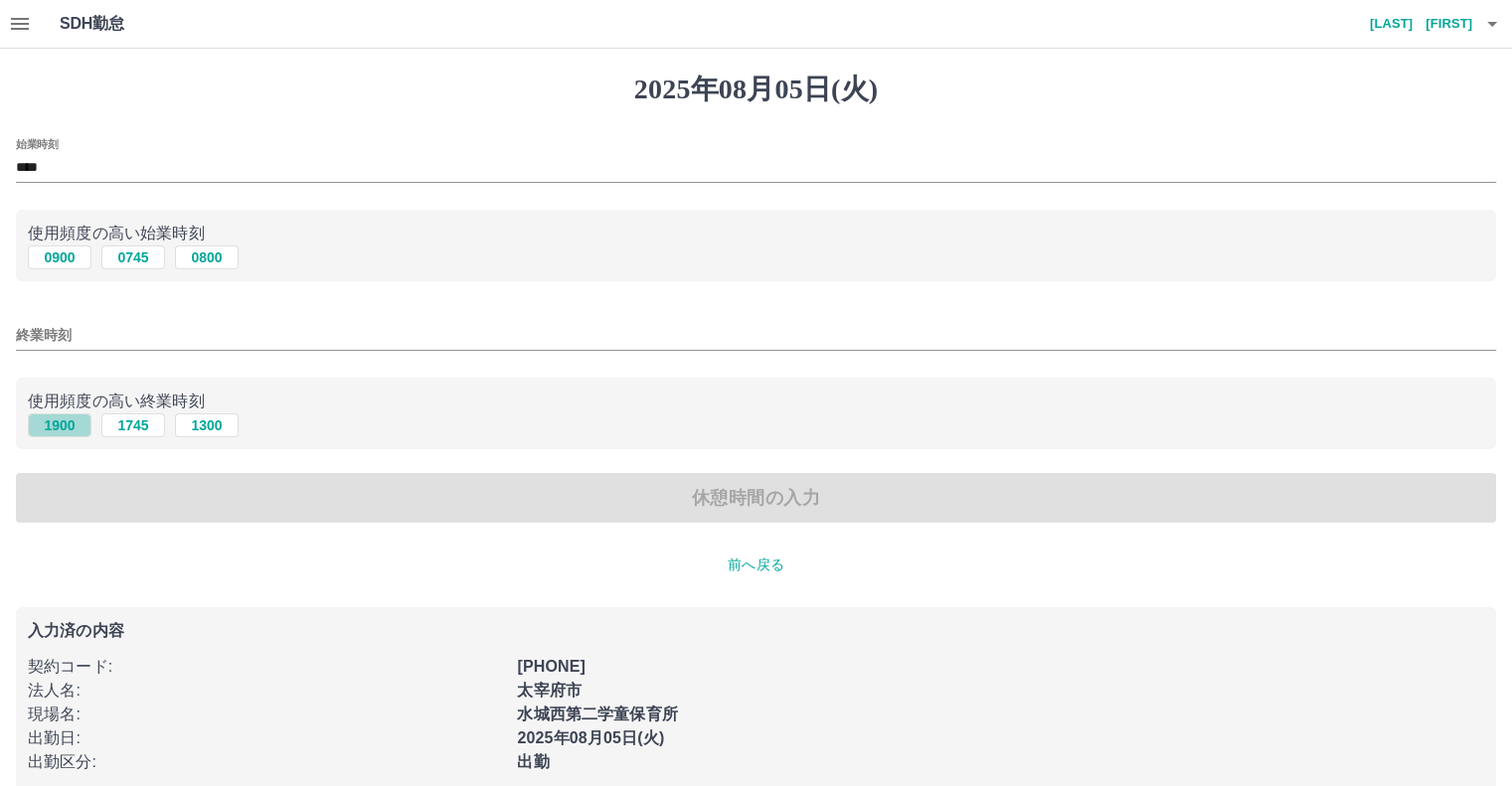 click on "1900" at bounding box center [60, 425] 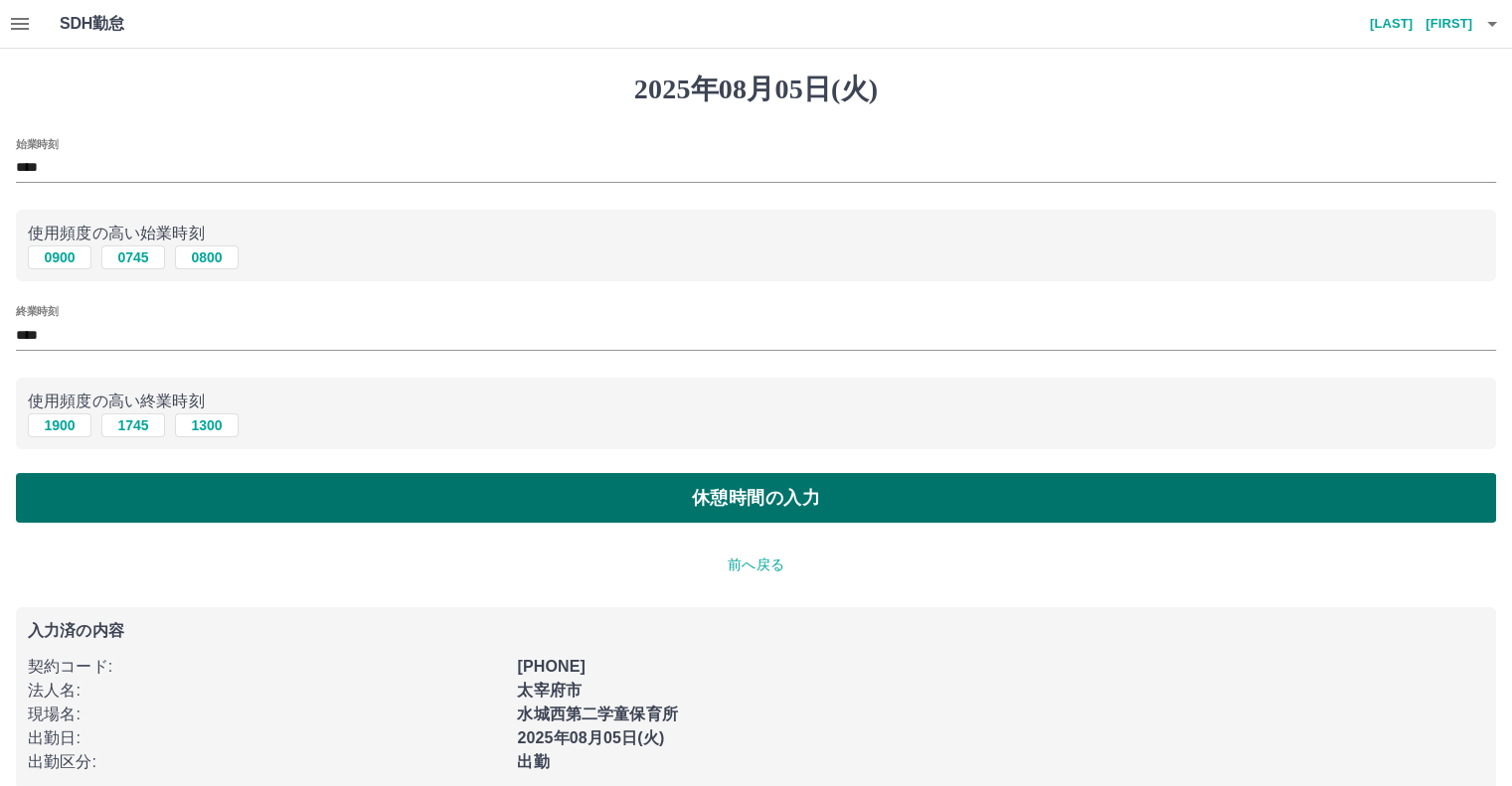 click on "休憩時間の入力" at bounding box center (756, 498) 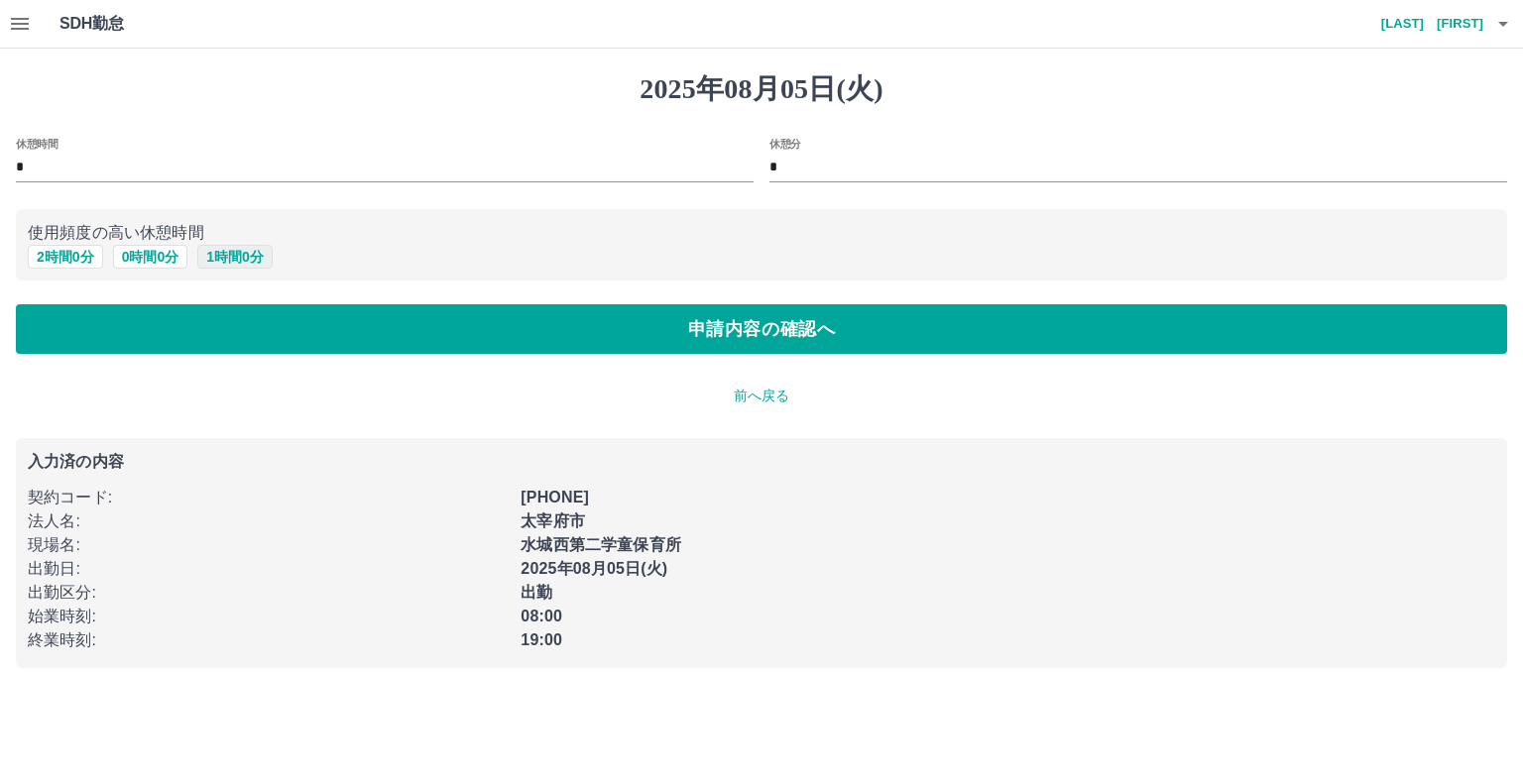 click on "1 時間 0 分" at bounding box center [235, 257] 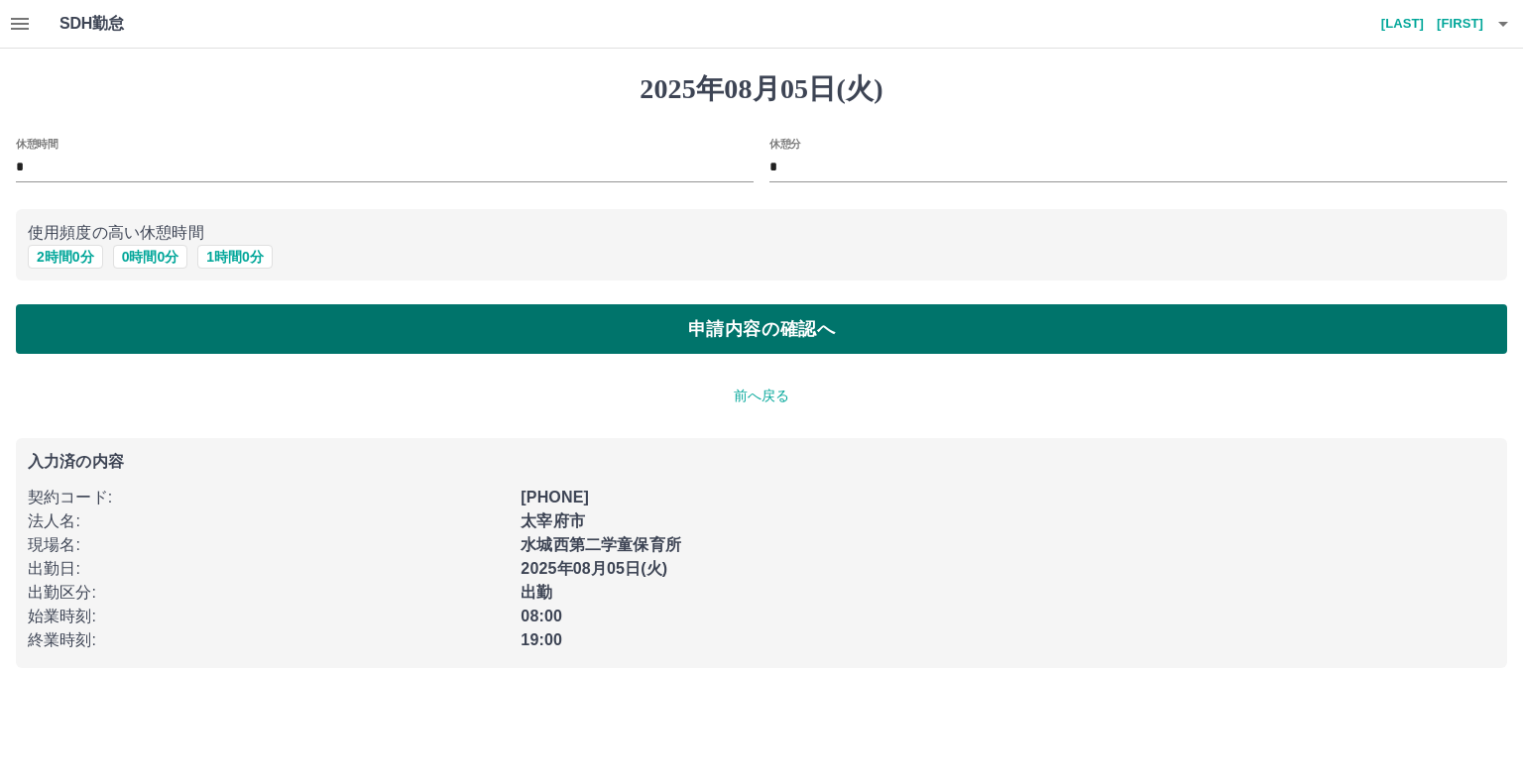 click on "申請内容の確認へ" at bounding box center (762, 329) 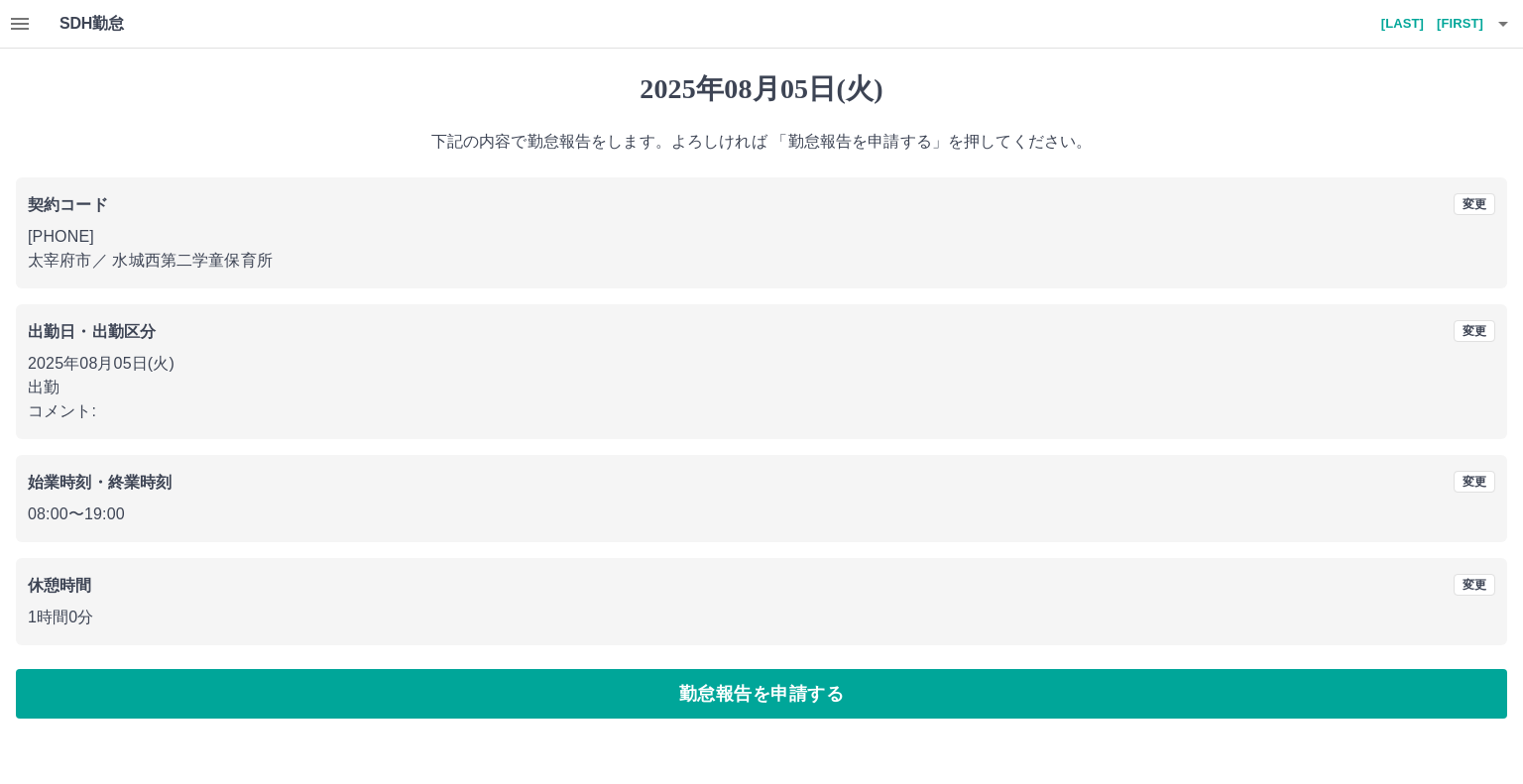 click on "勤怠報告を申請する" at bounding box center [762, 694] 